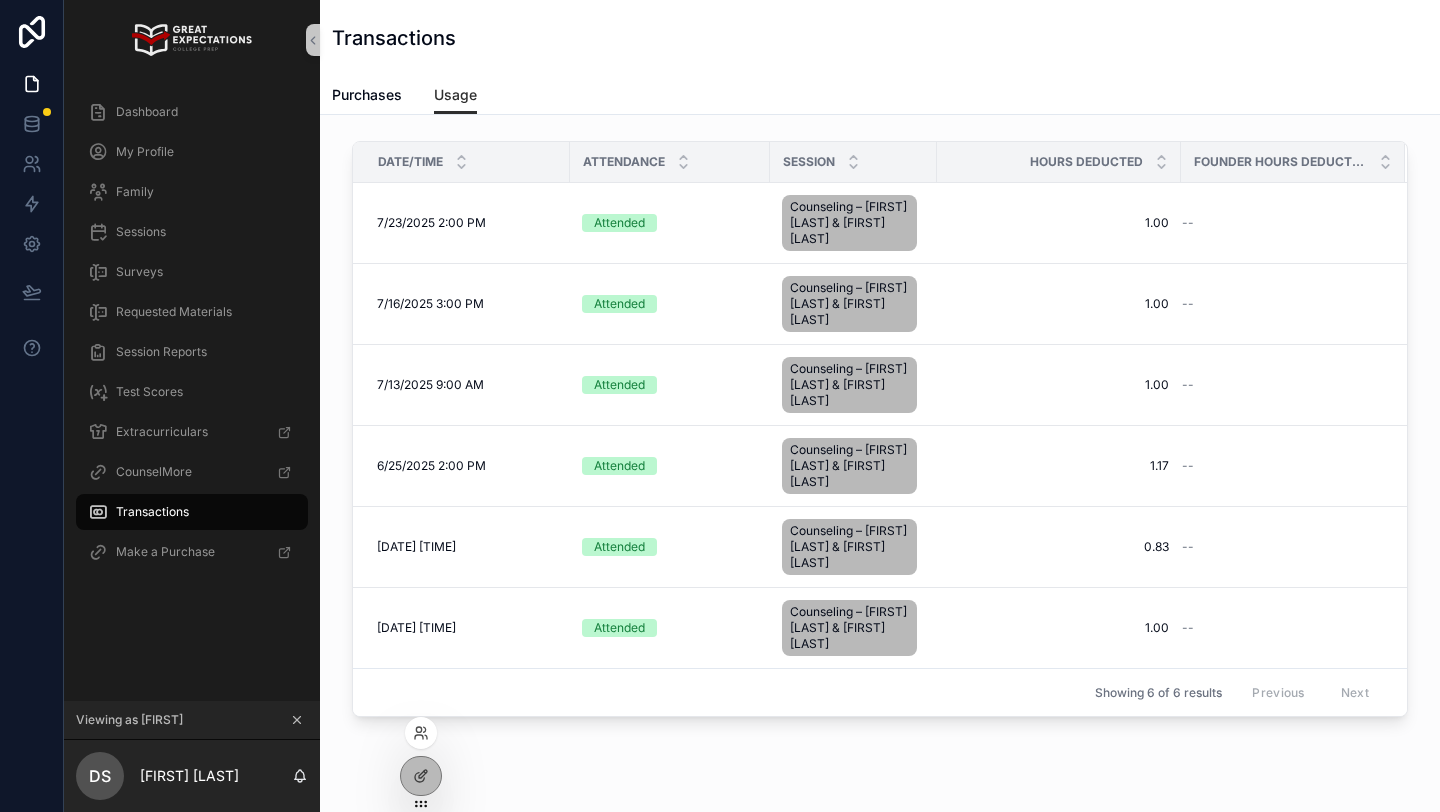 scroll, scrollTop: 0, scrollLeft: 0, axis: both 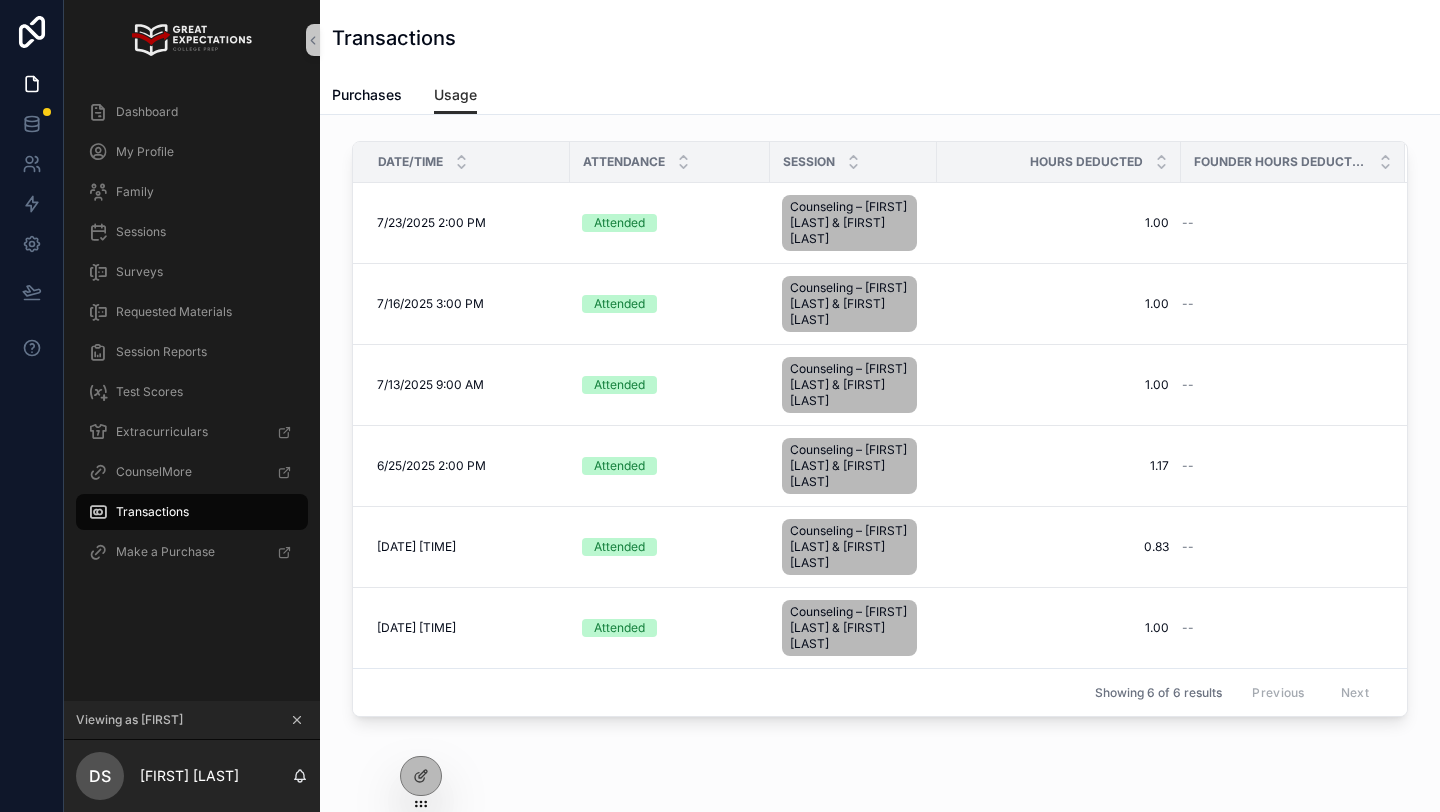click 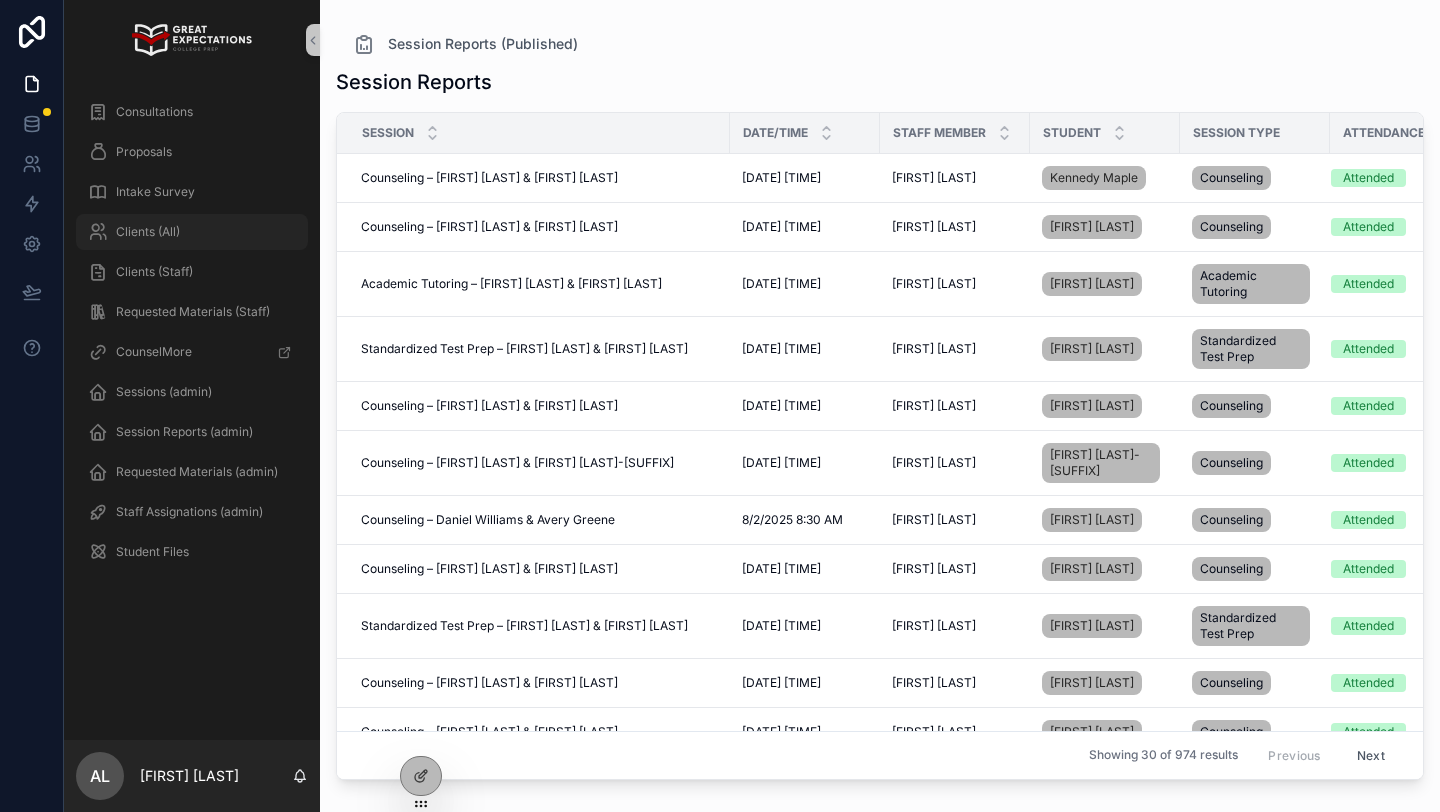 click on "Clients (All)" at bounding box center [148, 232] 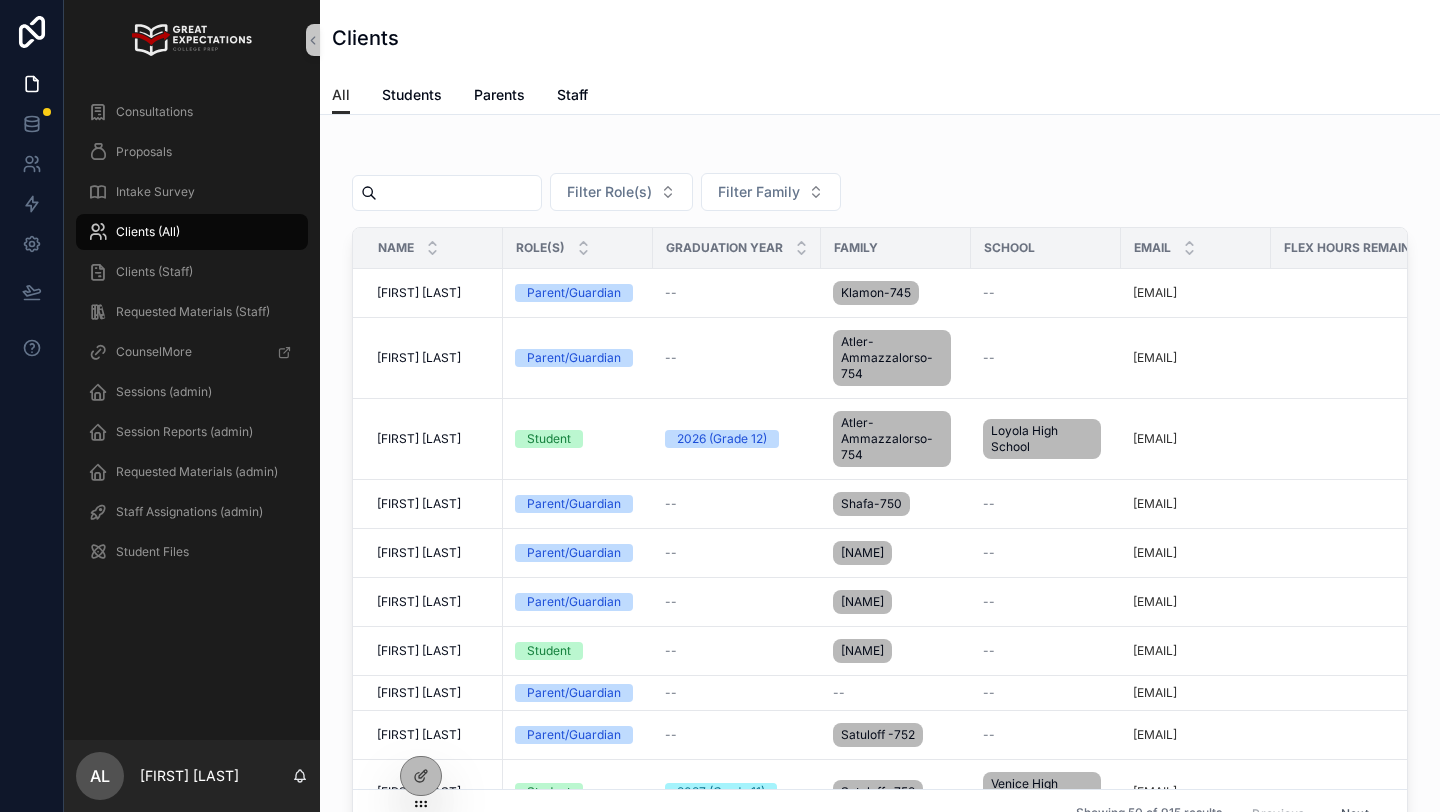 click at bounding box center [459, 193] 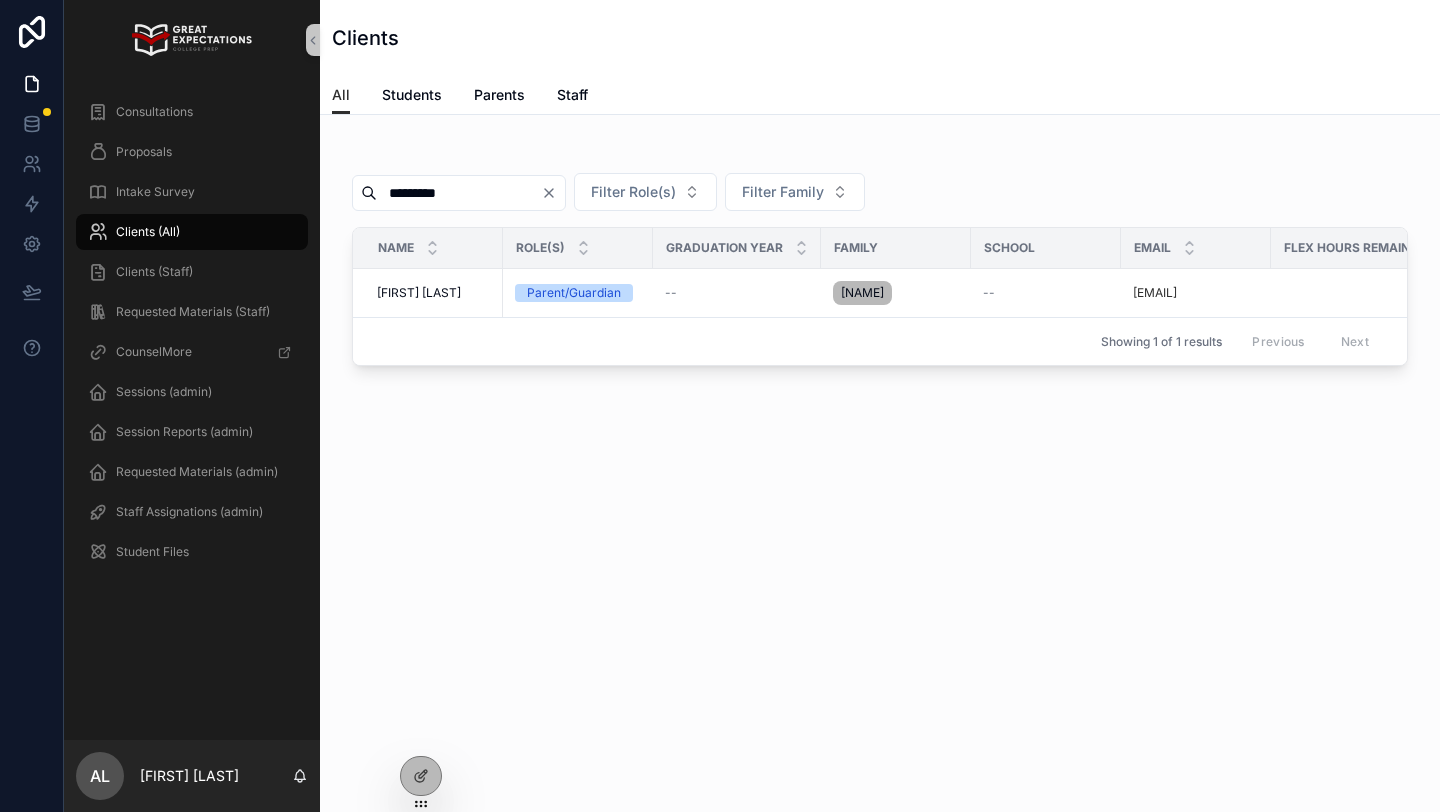 click on "*********" at bounding box center [459, 193] 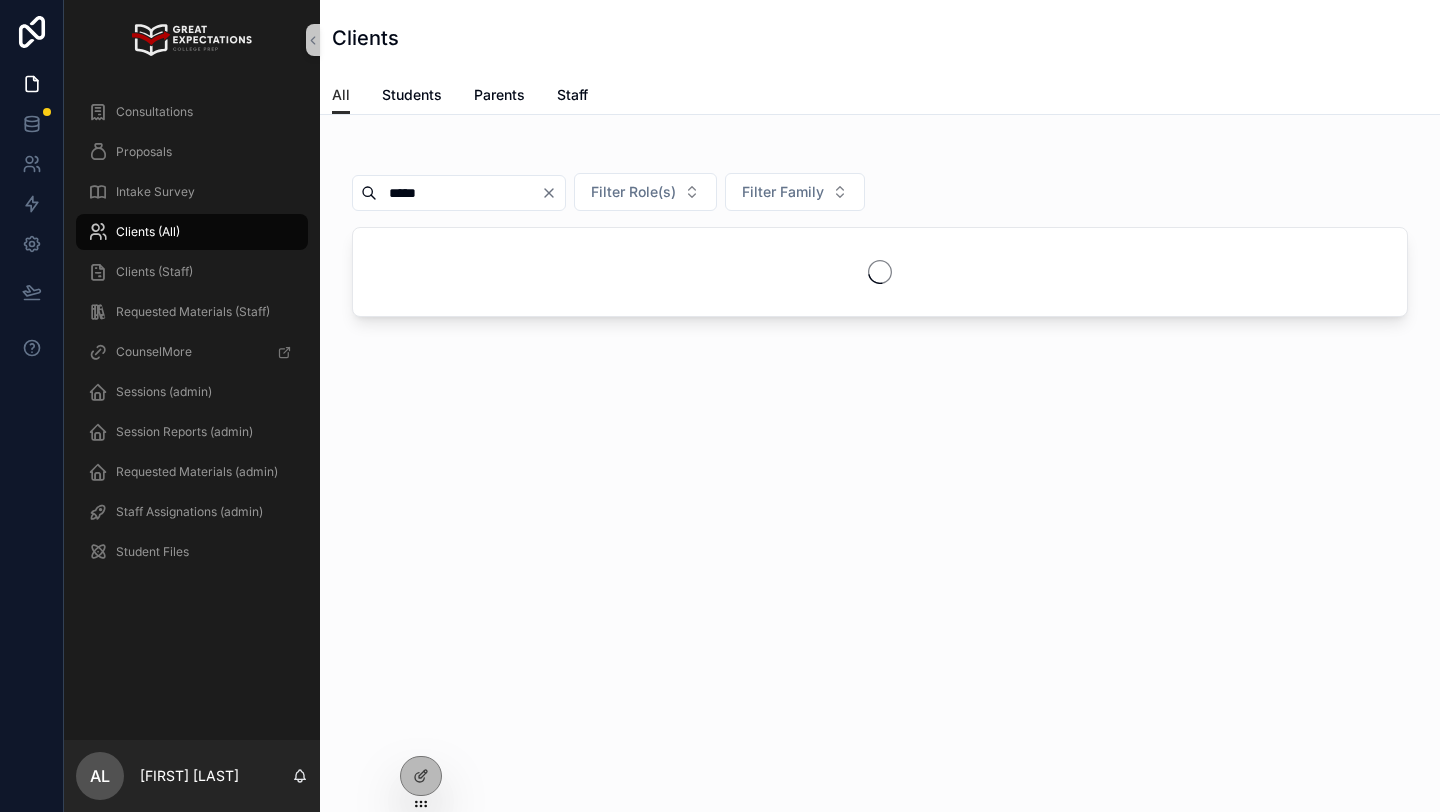 type on "*****" 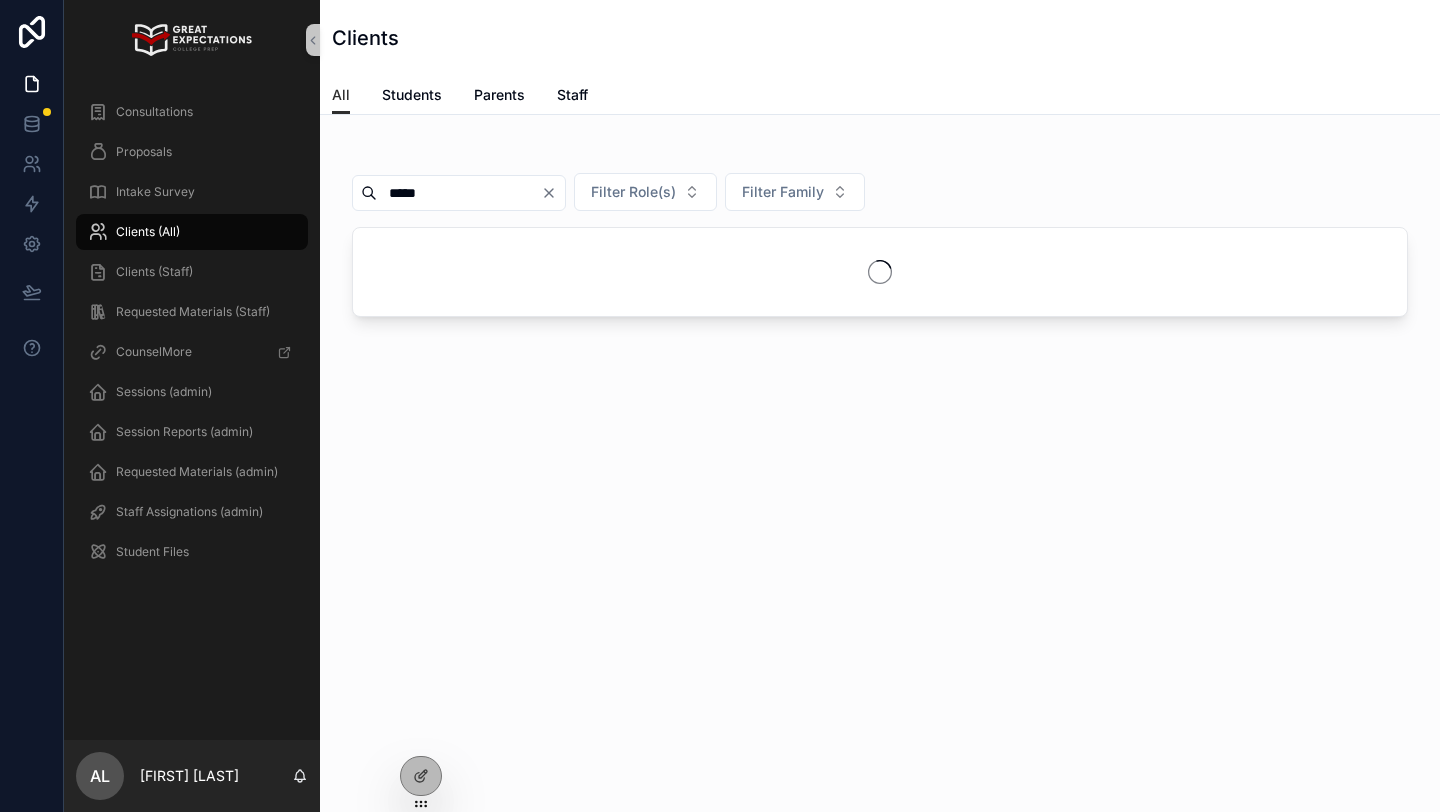 click 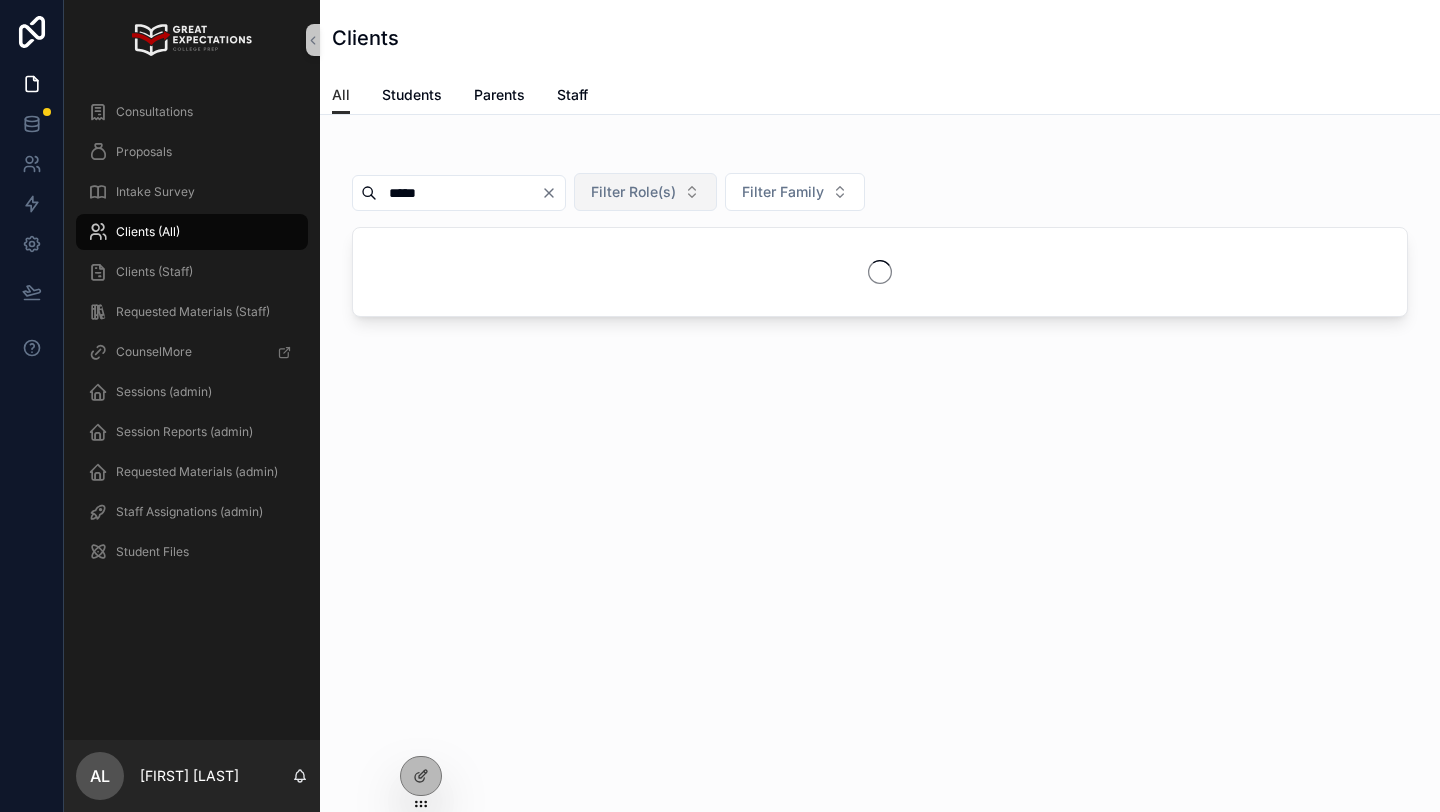 type 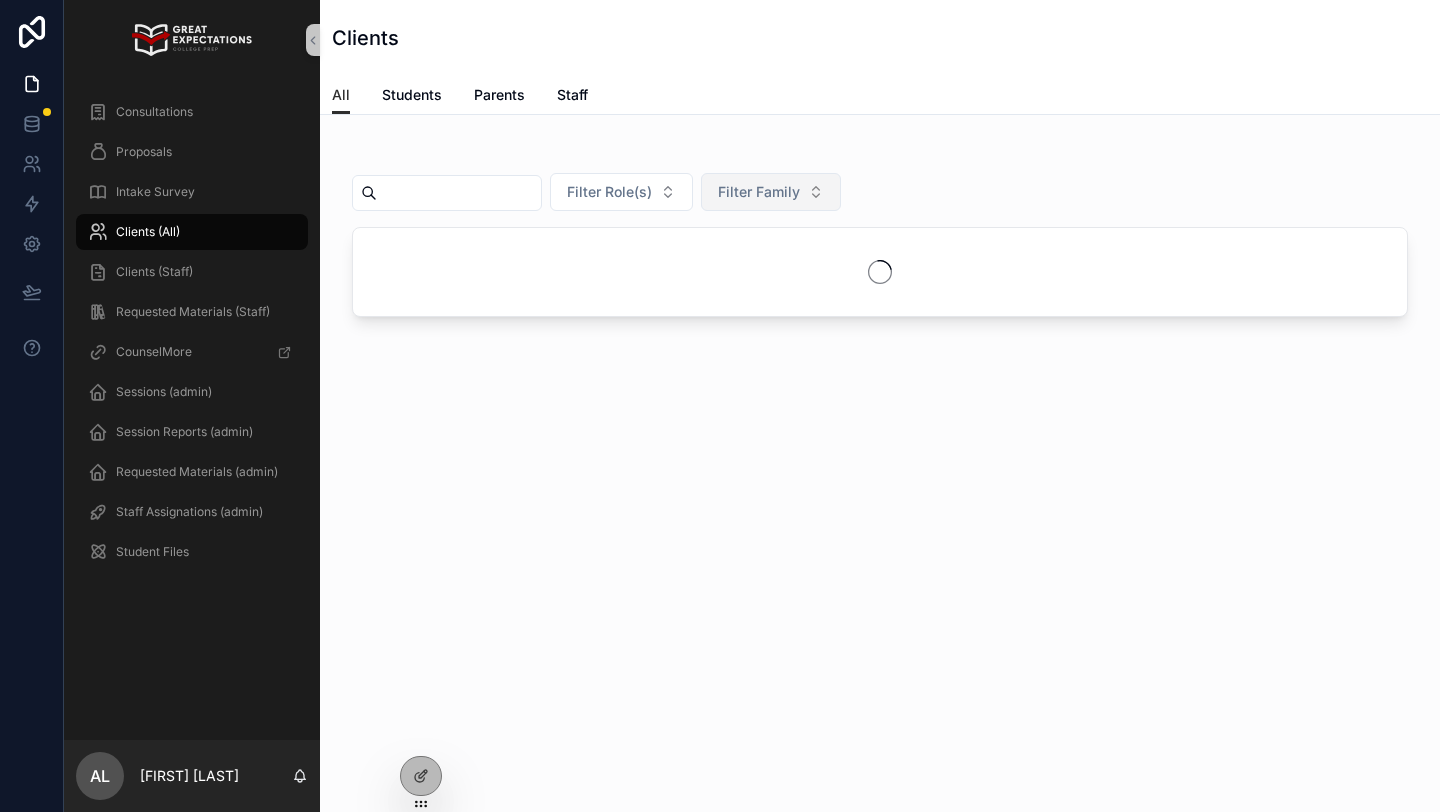 click on "Filter Family" at bounding box center (759, 192) 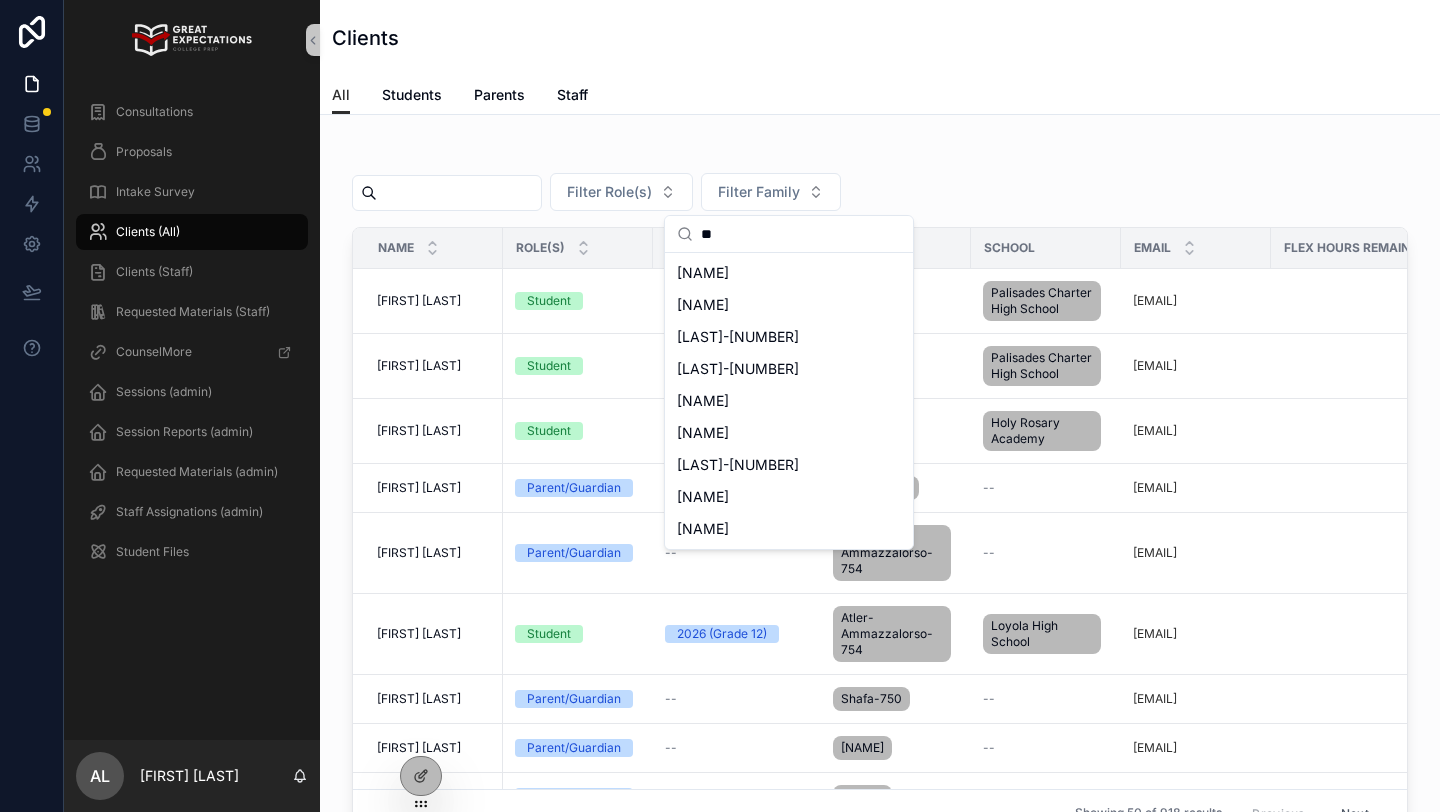 type on "*" 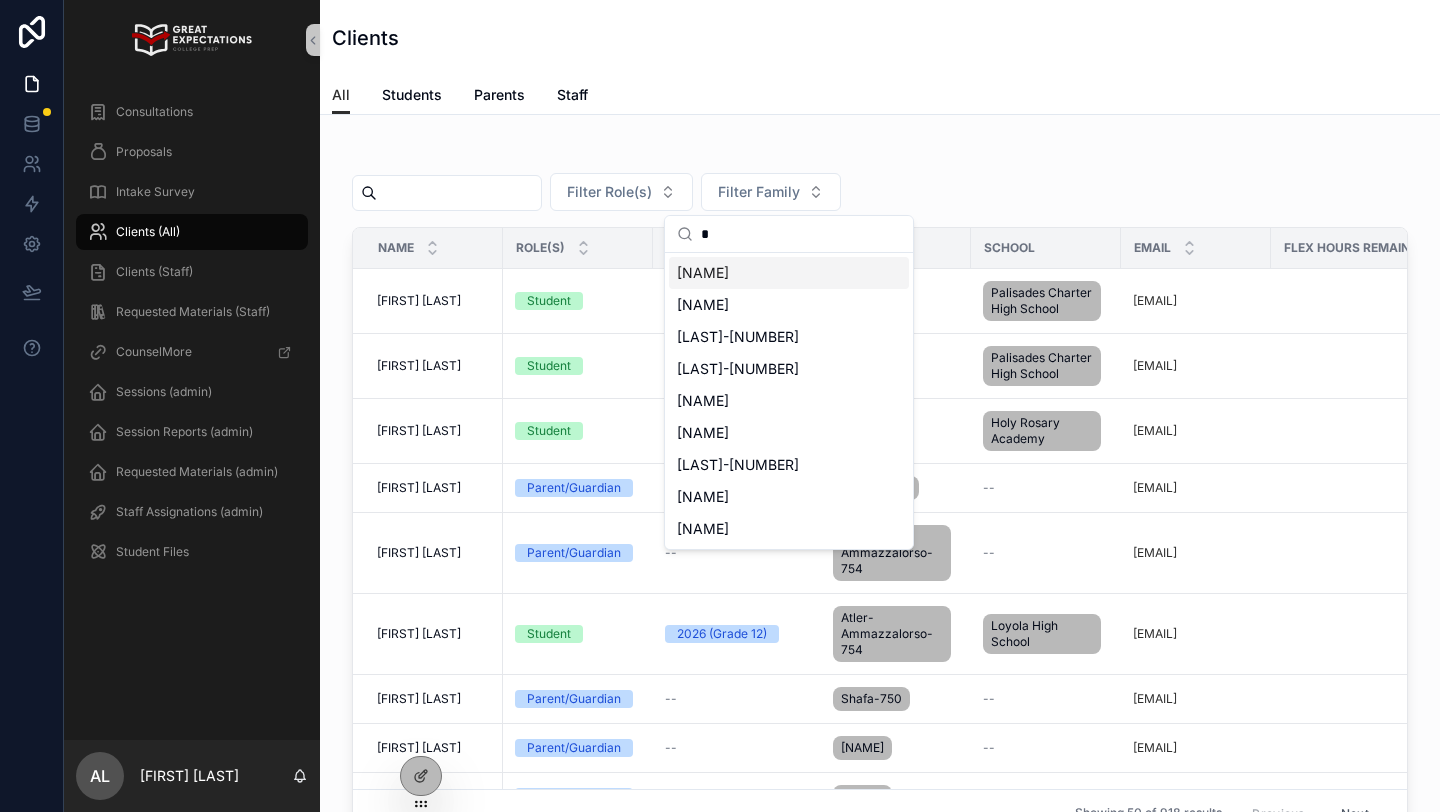 type 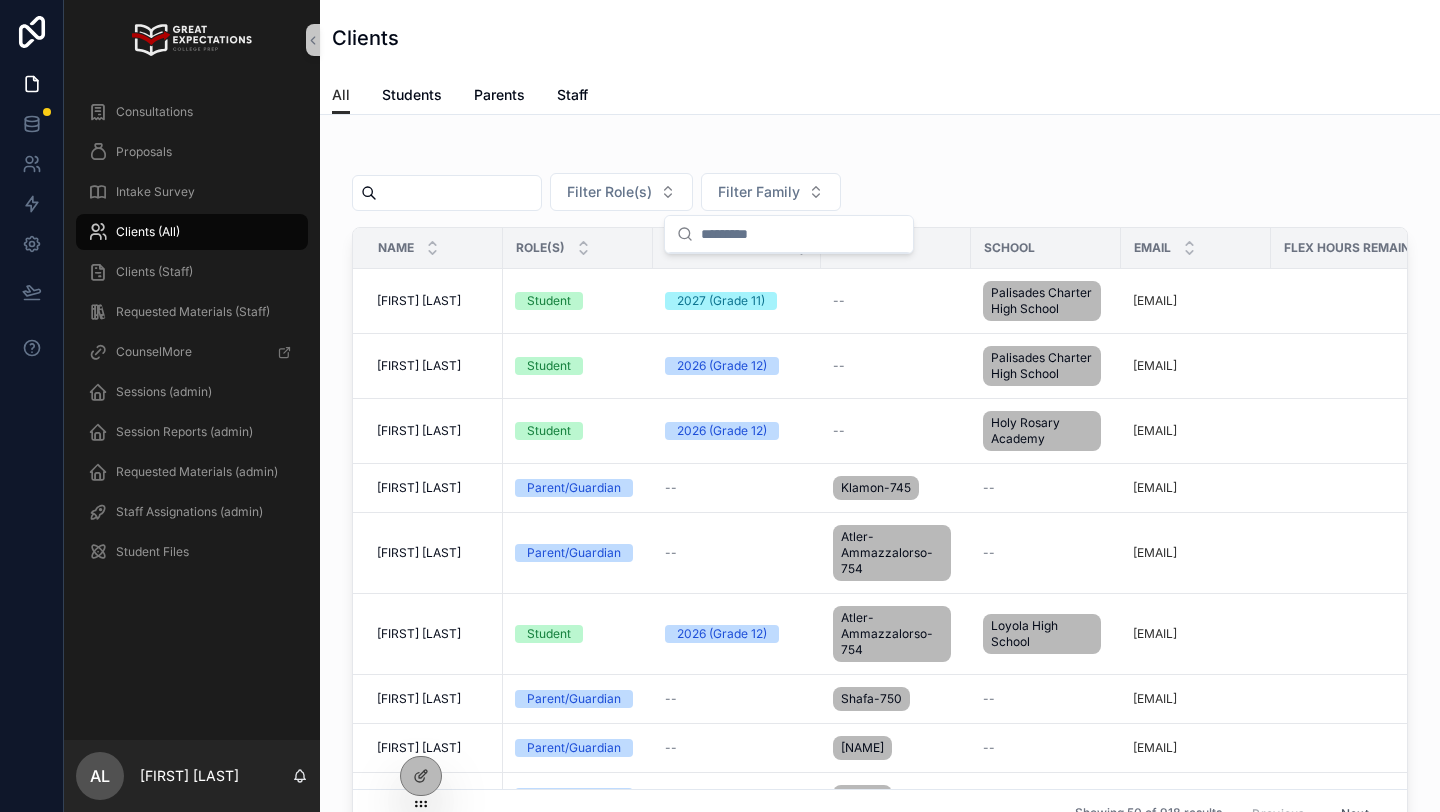 click at bounding box center (459, 193) 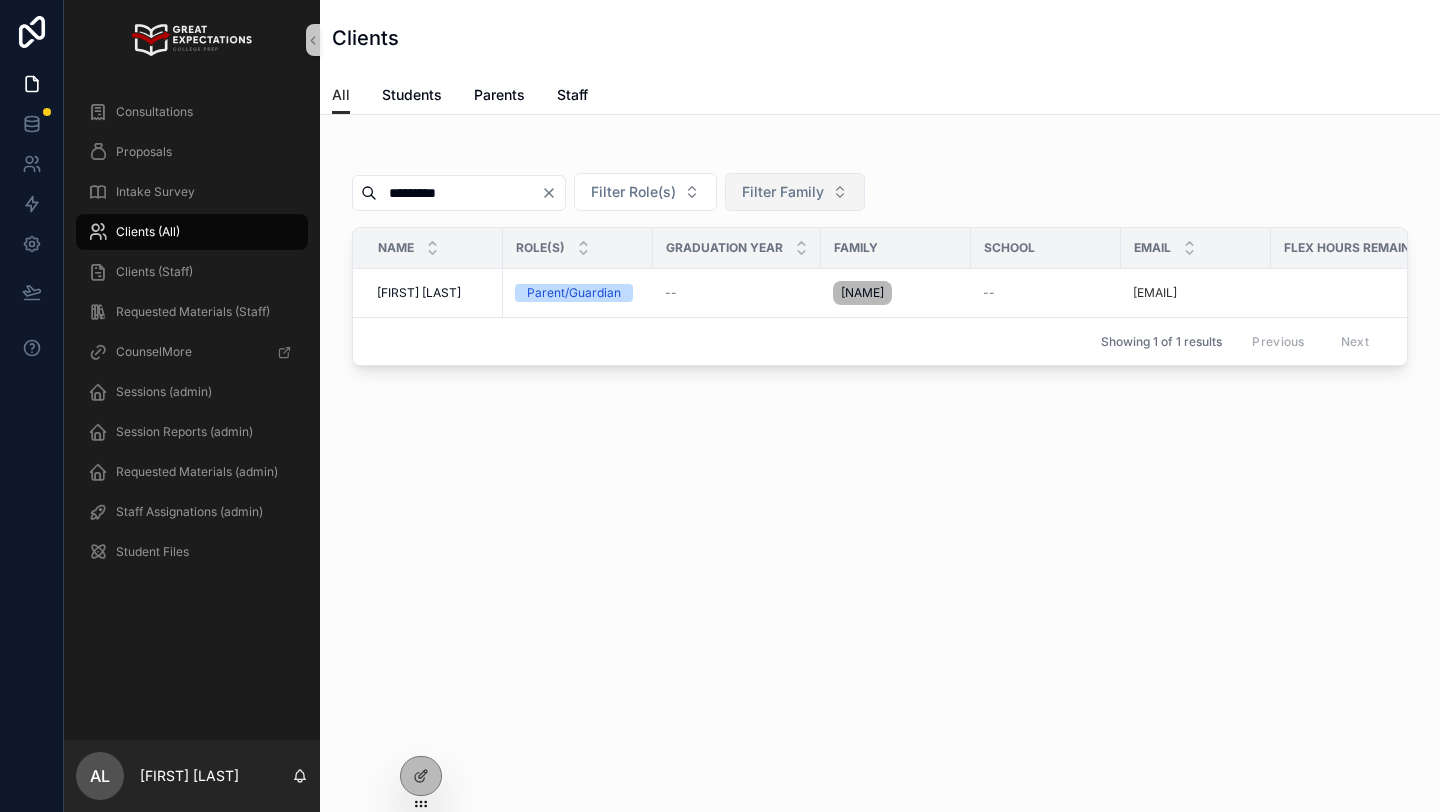 type on "*********" 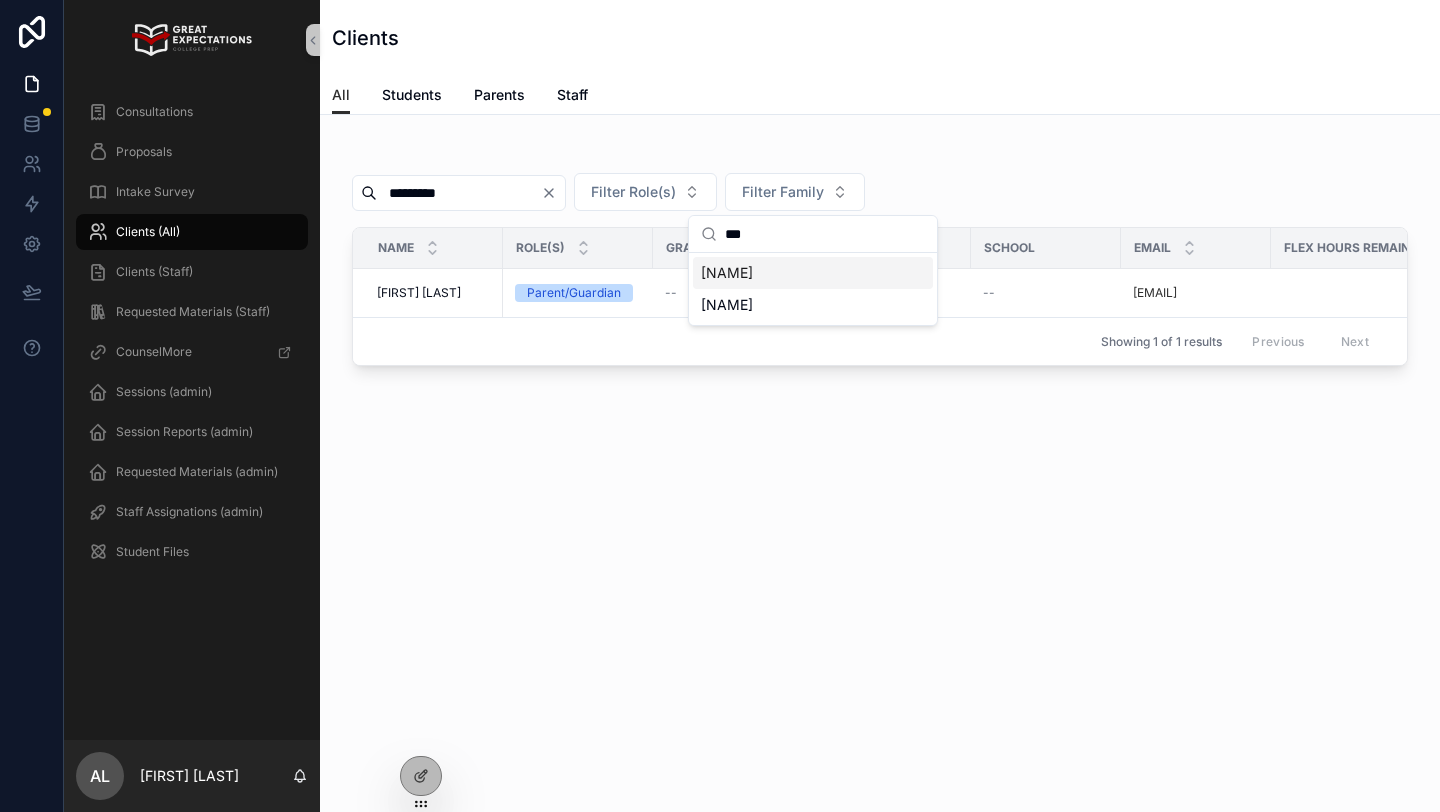 type on "***" 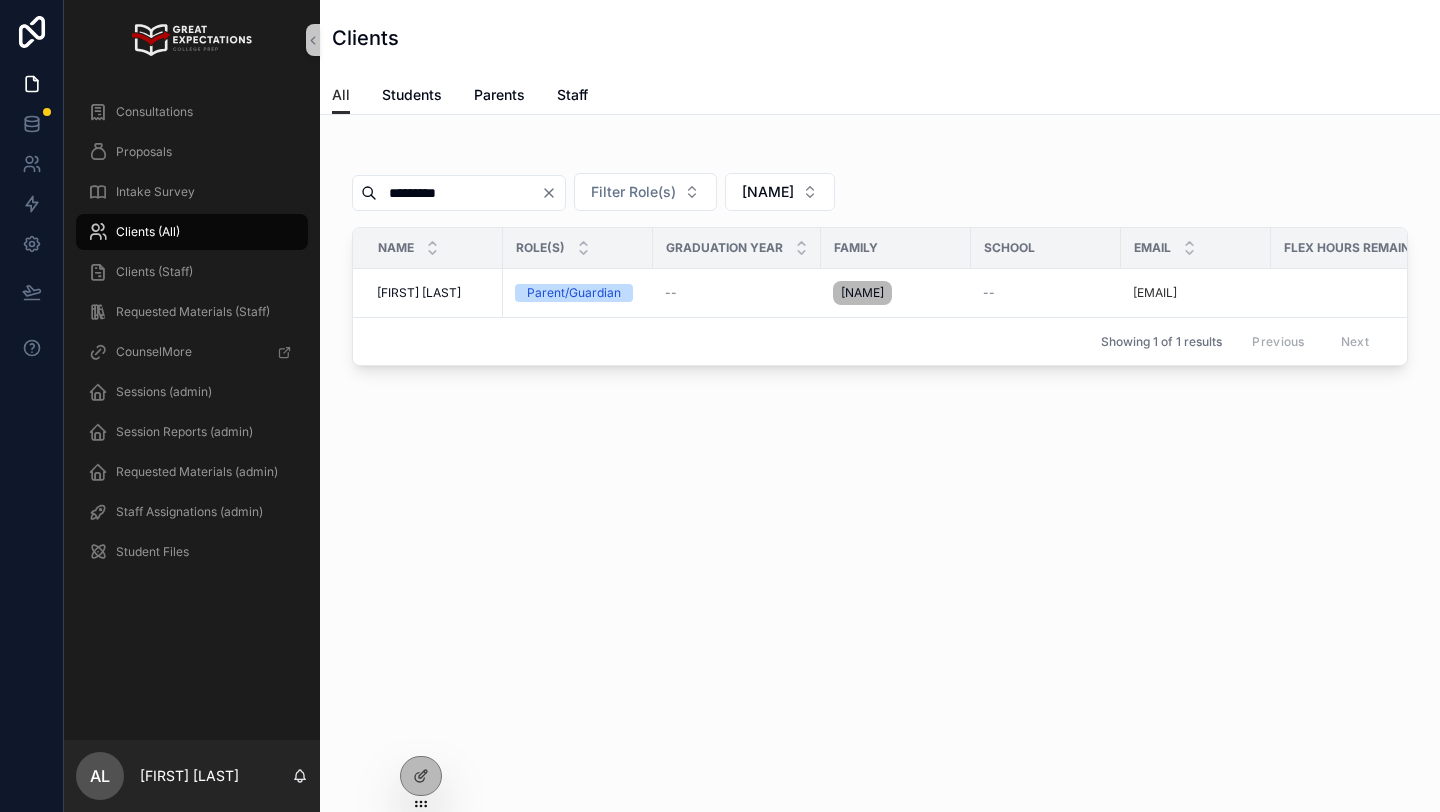 click on "*********" at bounding box center [459, 193] 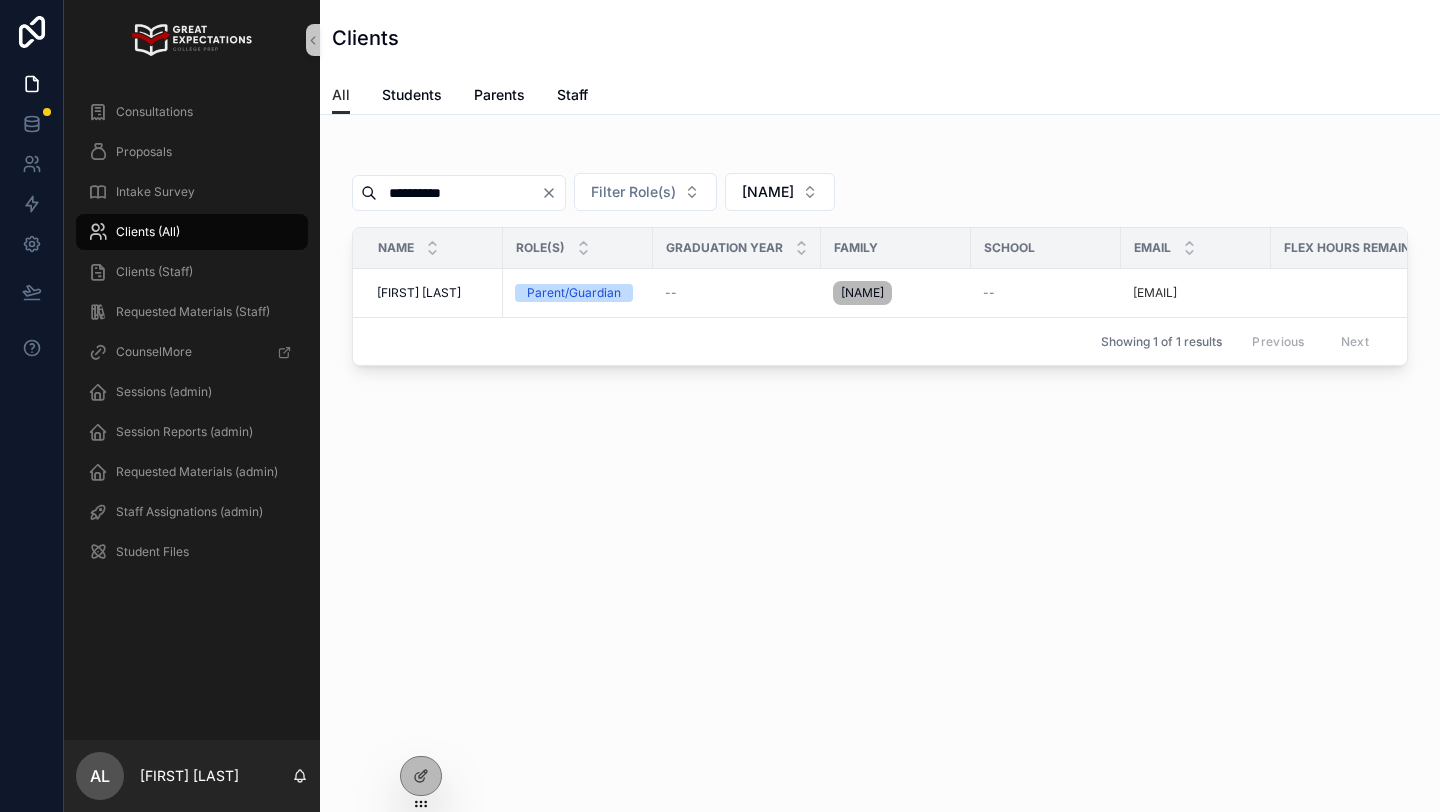 type on "**********" 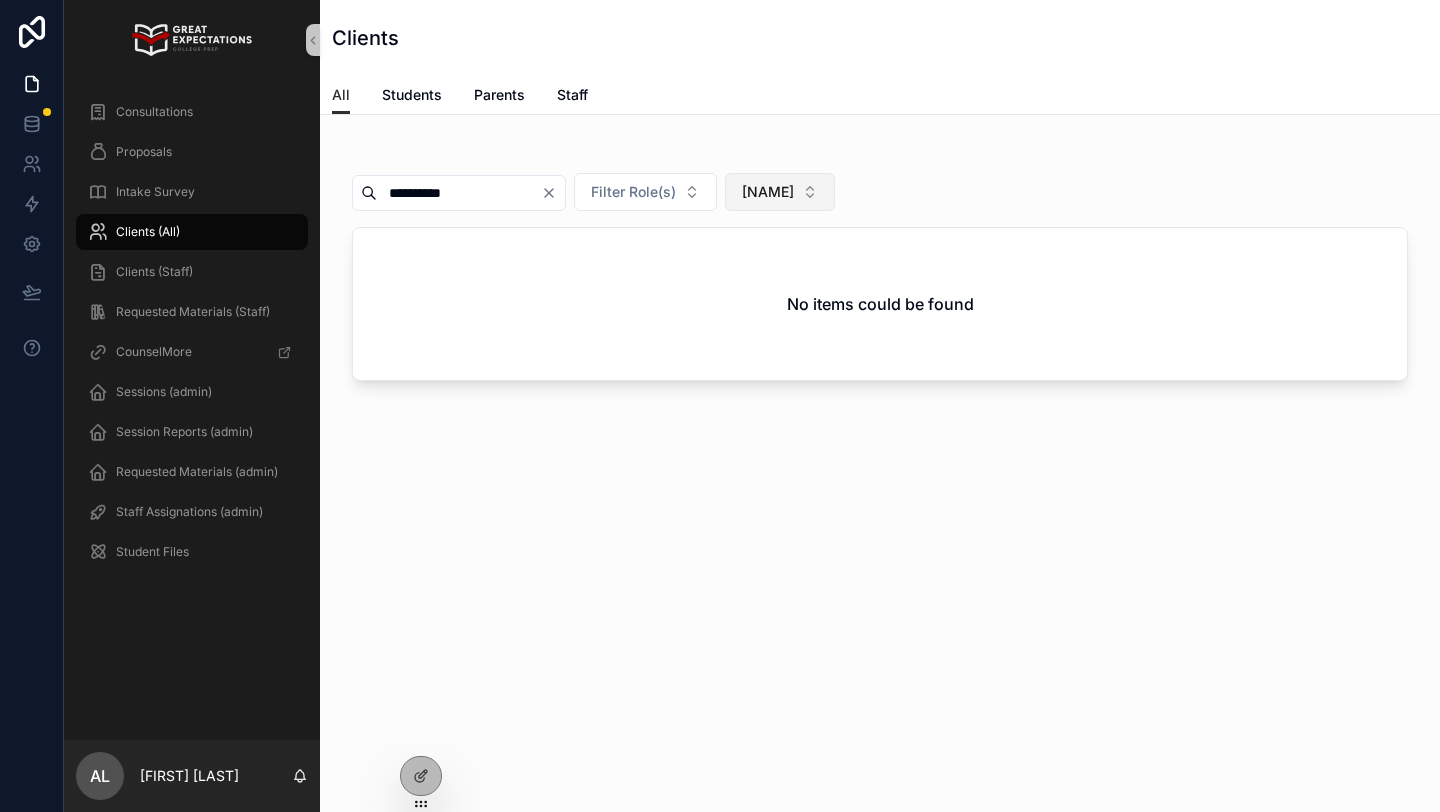 click on "[NAME]" at bounding box center [768, 192] 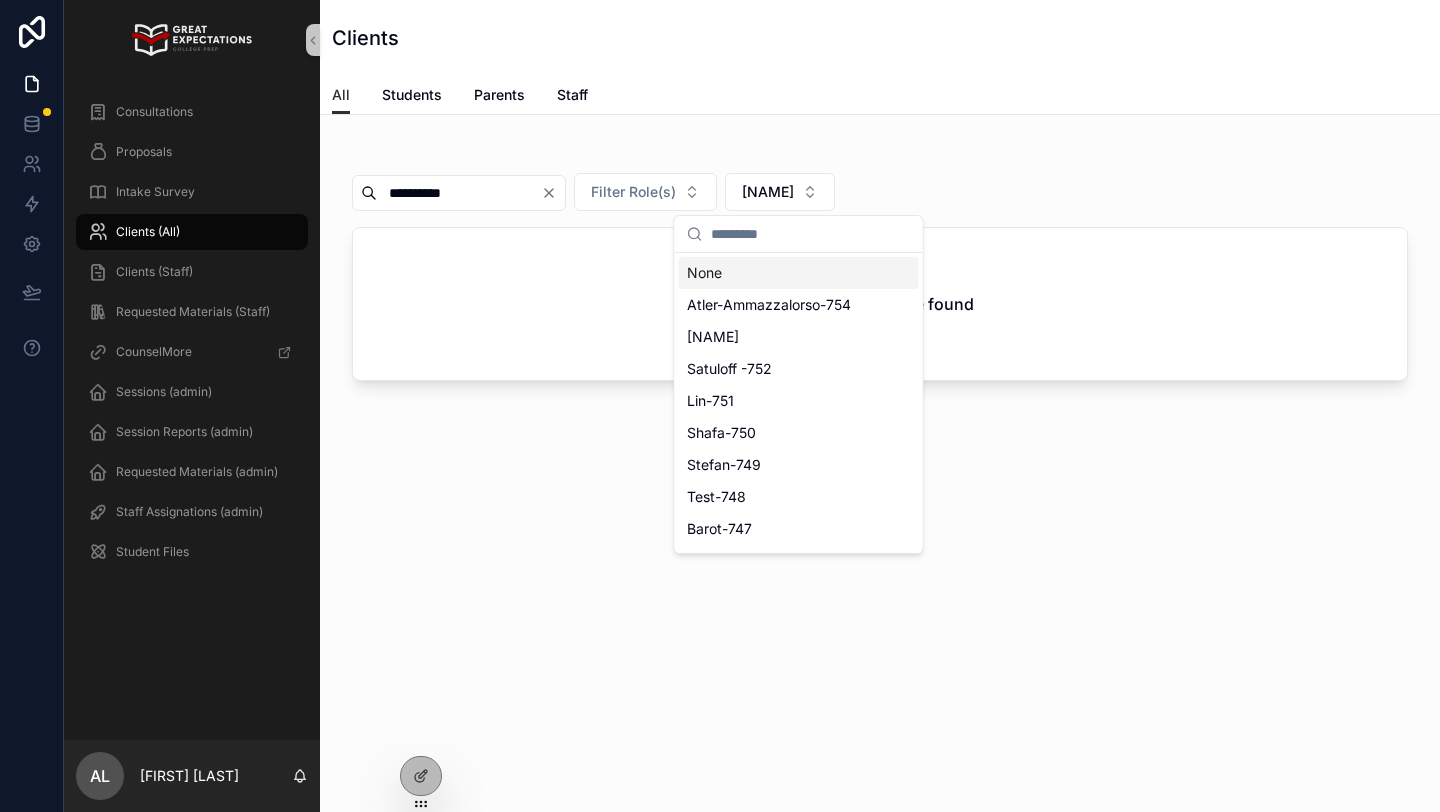click on "None" at bounding box center (799, 273) 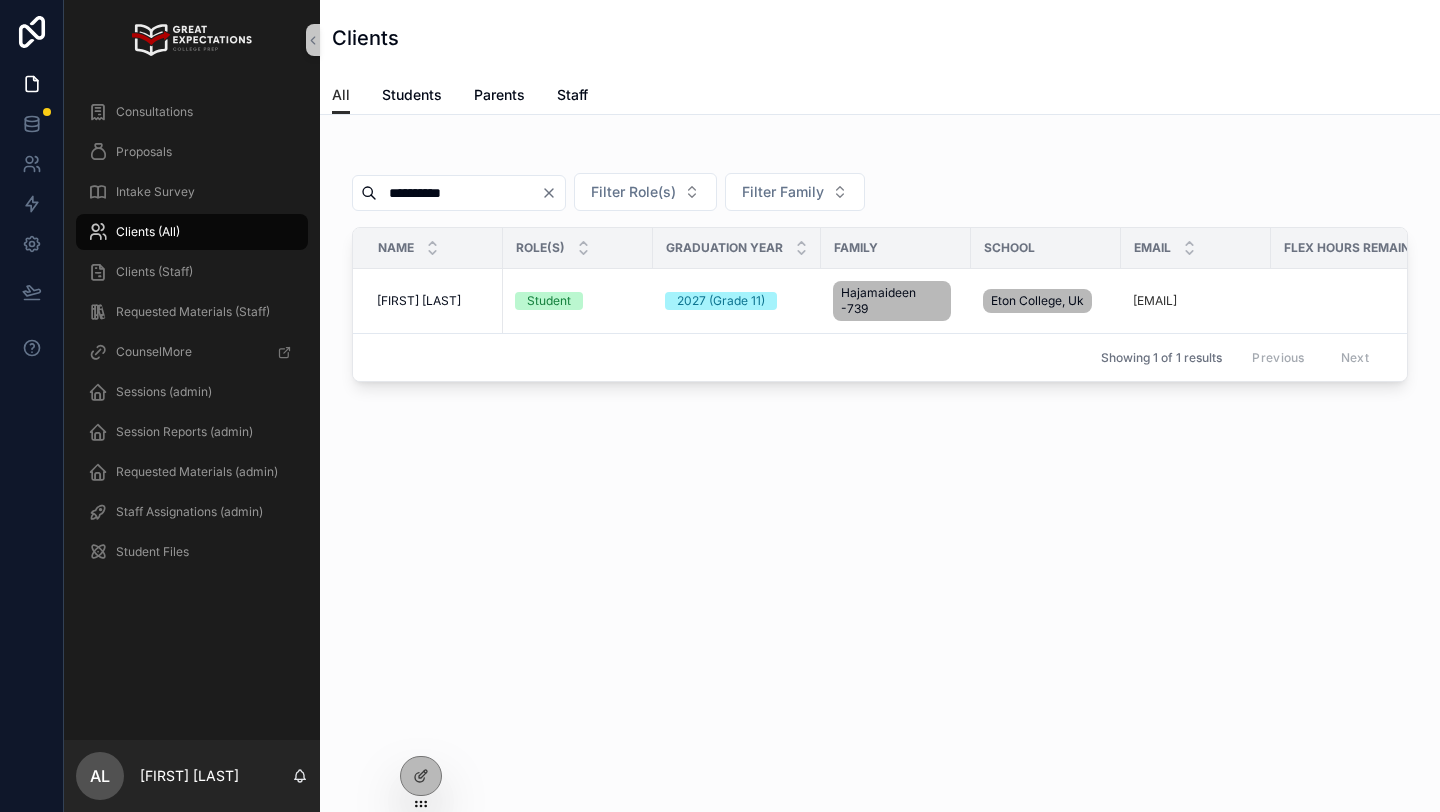 click on "**********" at bounding box center (459, 193) 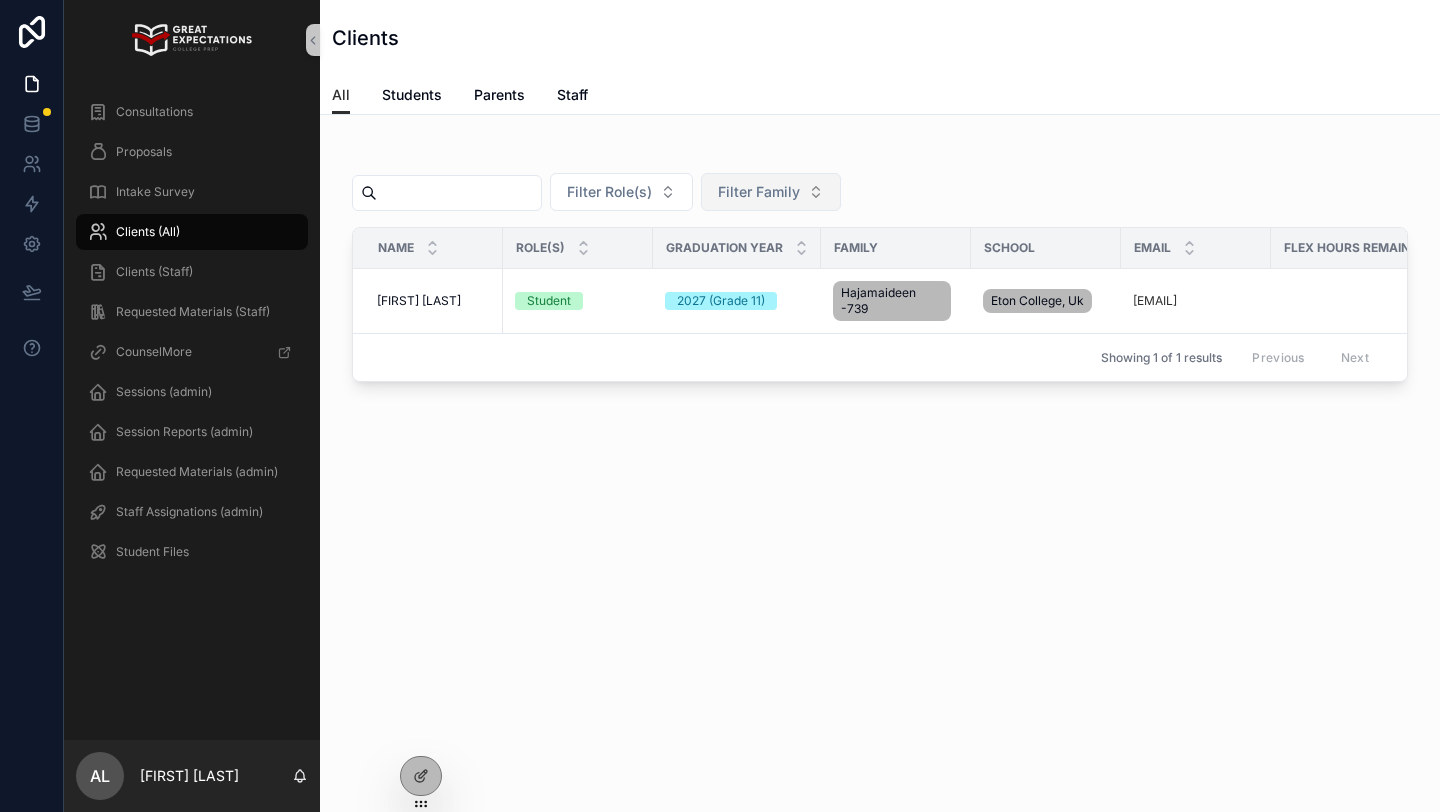 type 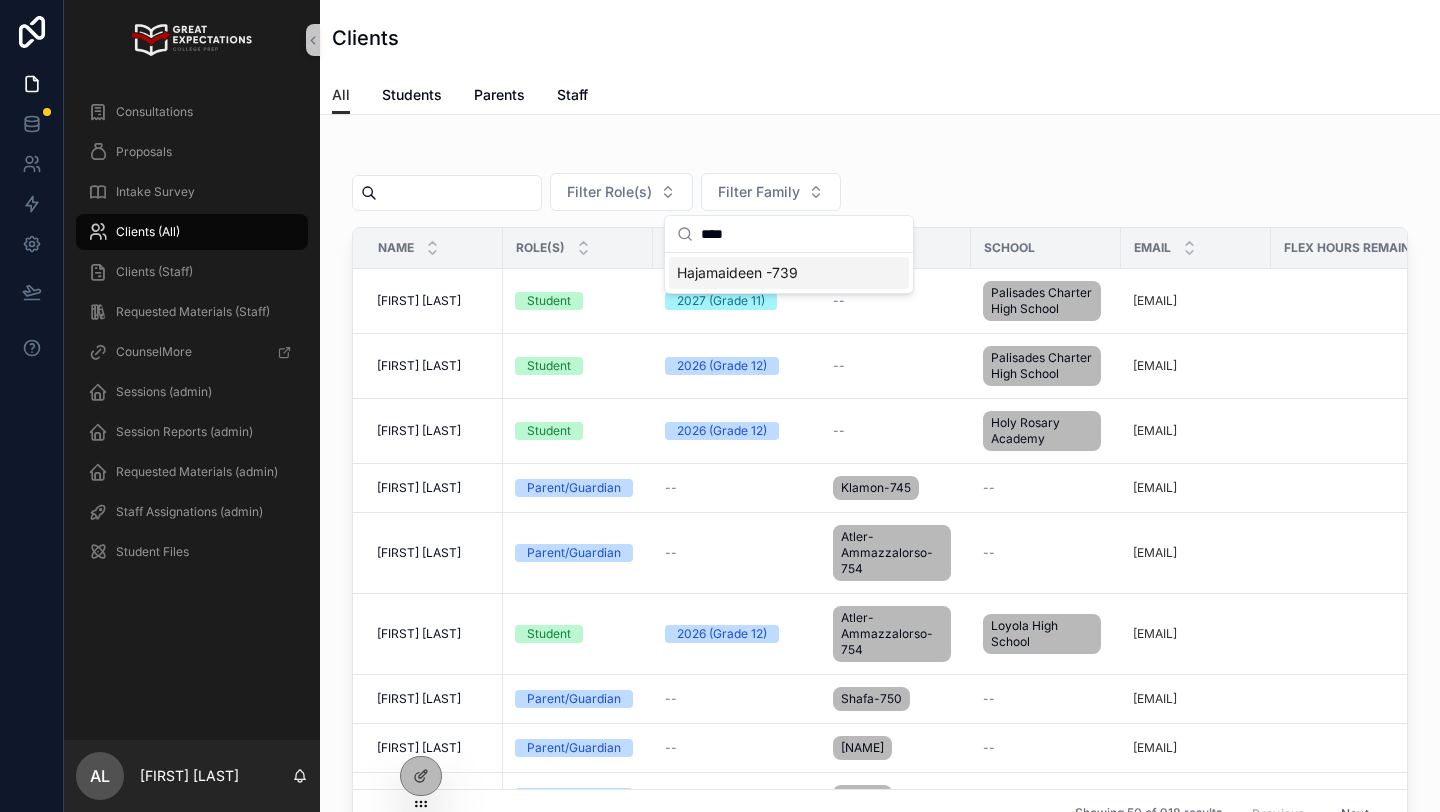 type on "****" 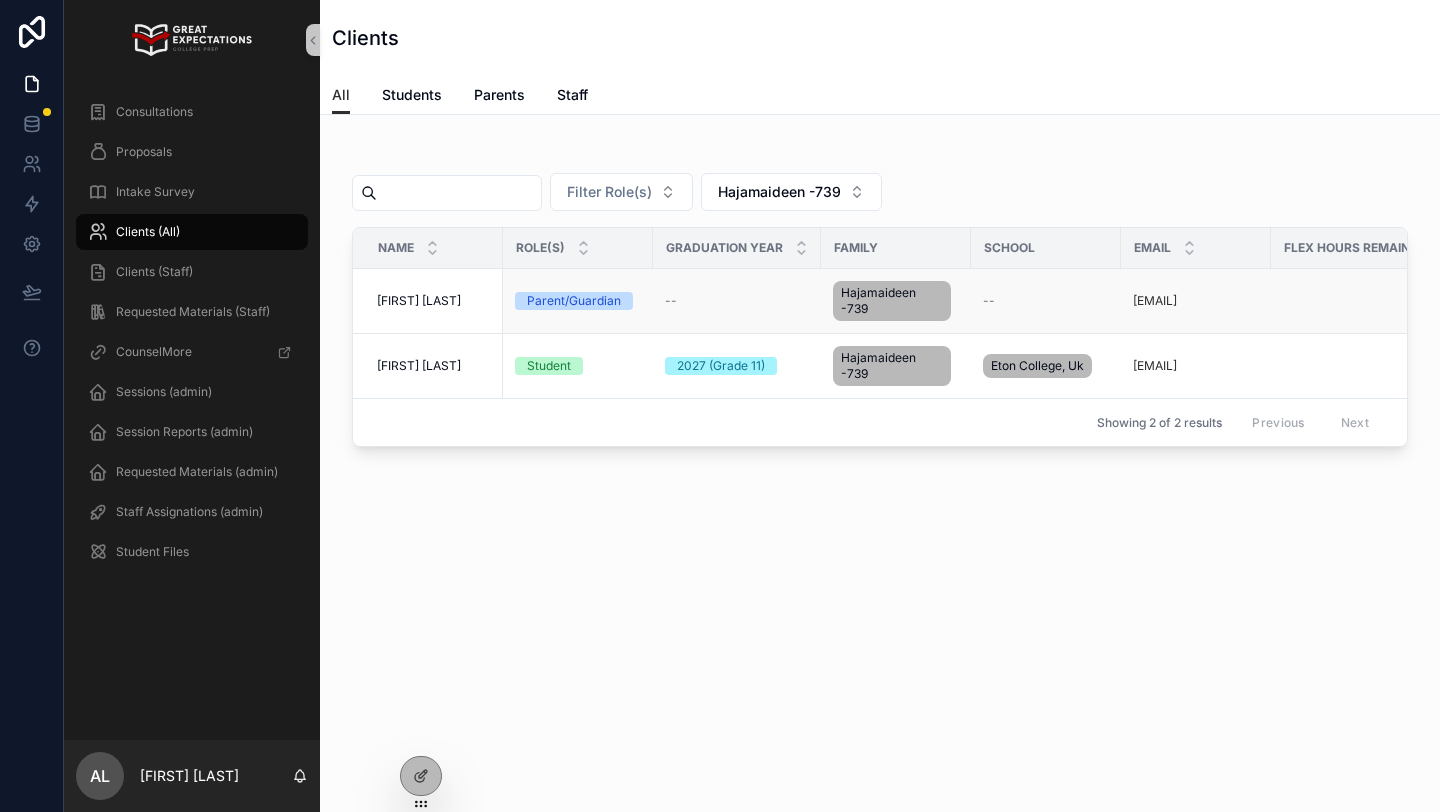 click on "[FIRST] [LAST]" at bounding box center [419, 301] 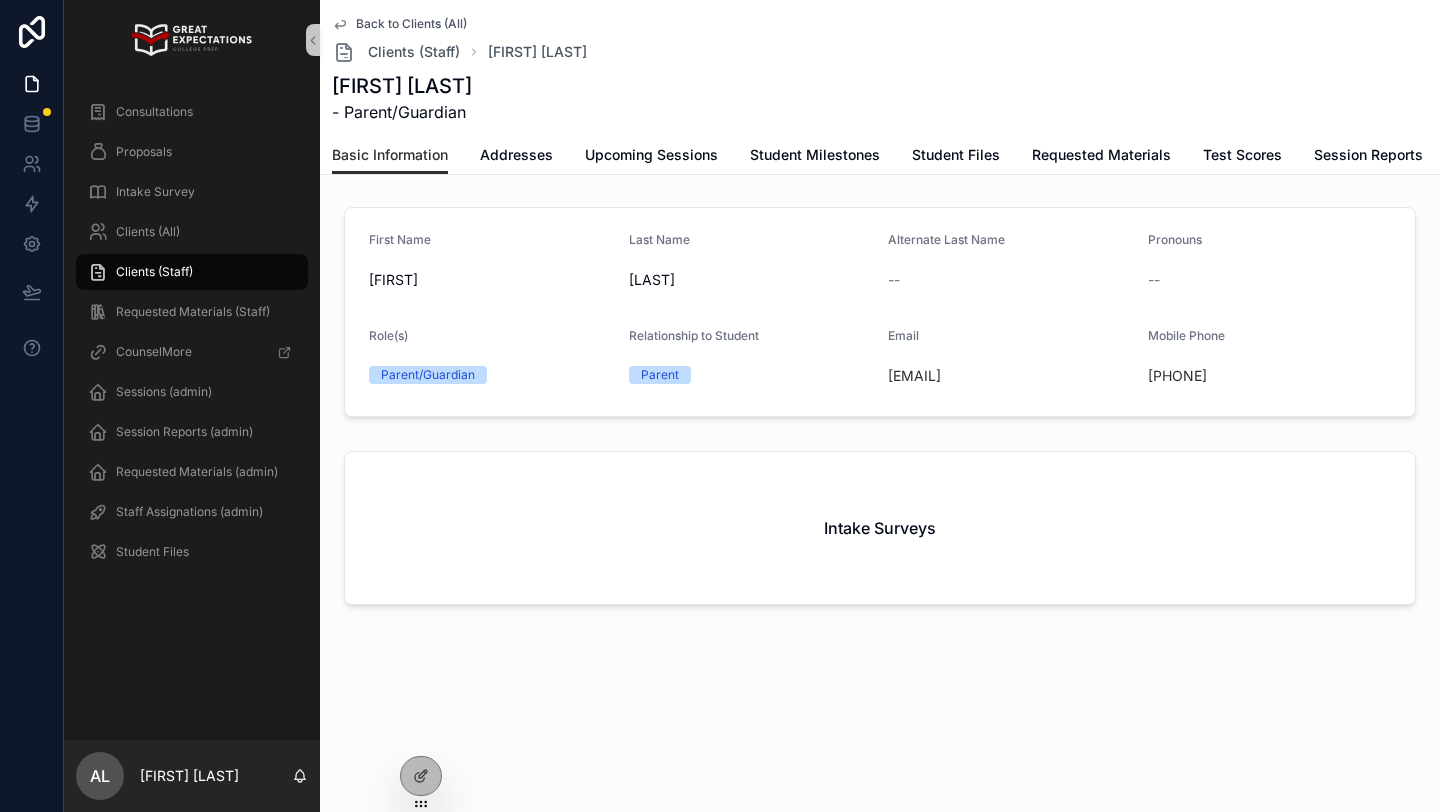 click on "[FIRST] [LAST]" at bounding box center (402, 86) 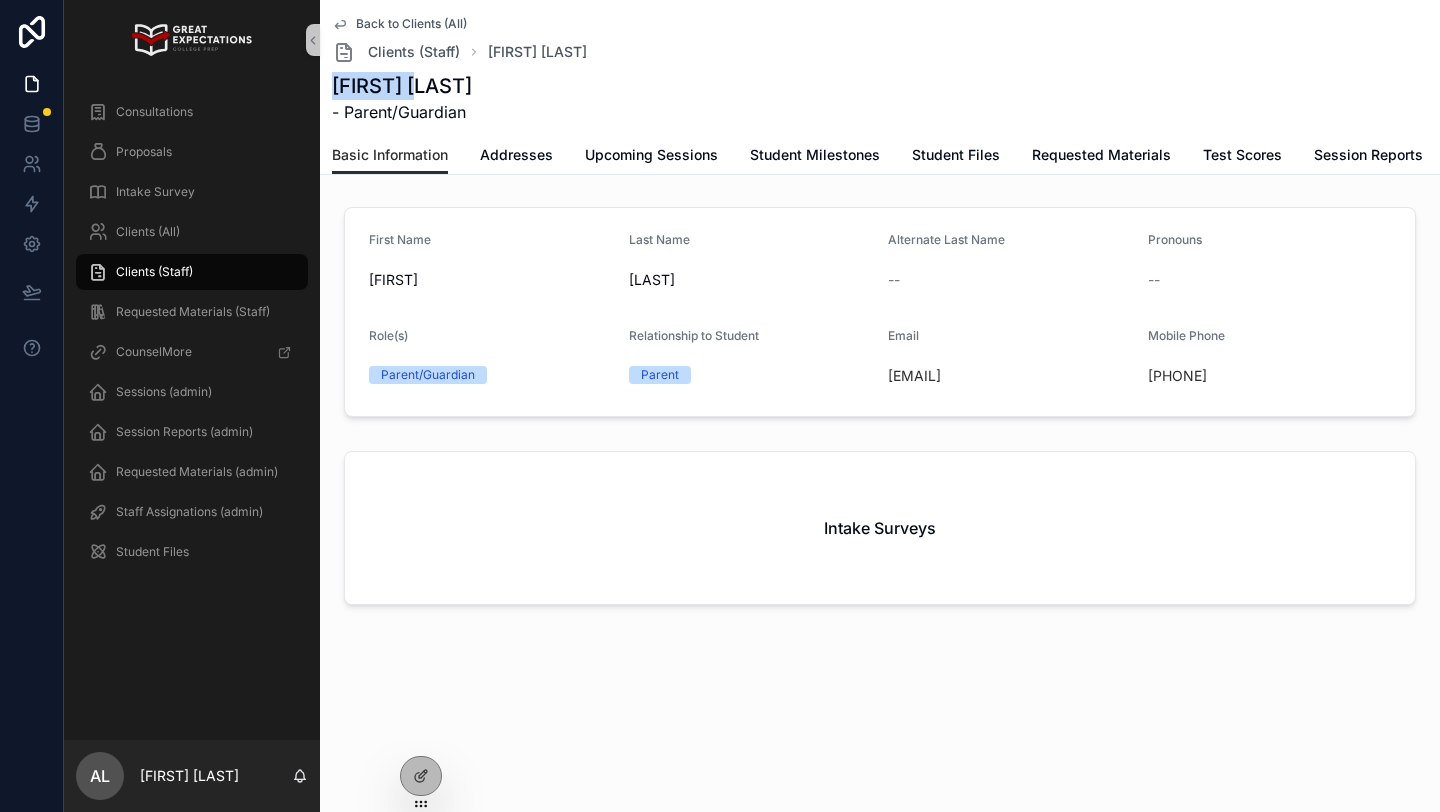 copy on "[FIRST]" 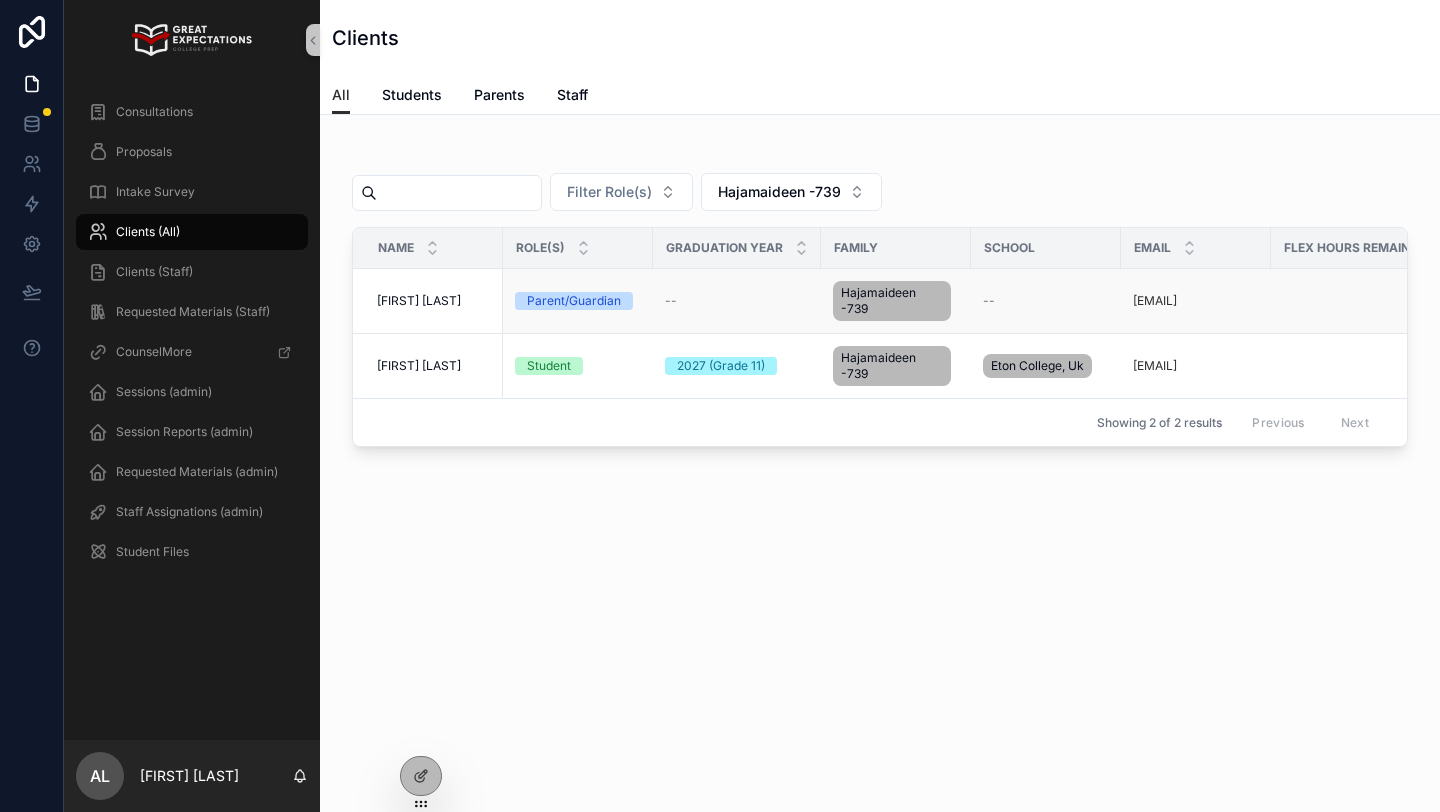 click on "[FIRST] [LAST]" at bounding box center [419, 301] 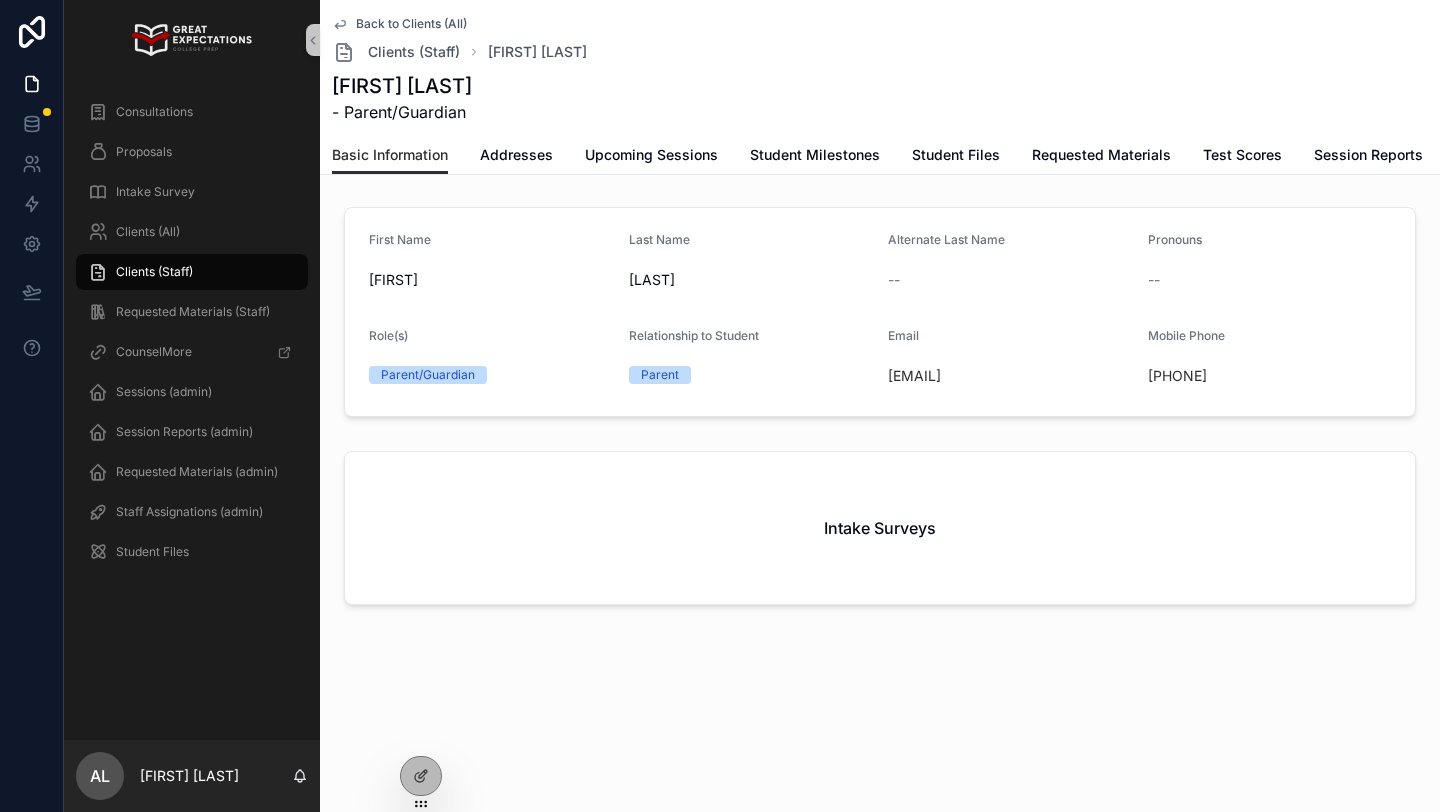 click on "[FIRST] [LAST]" at bounding box center (402, 86) 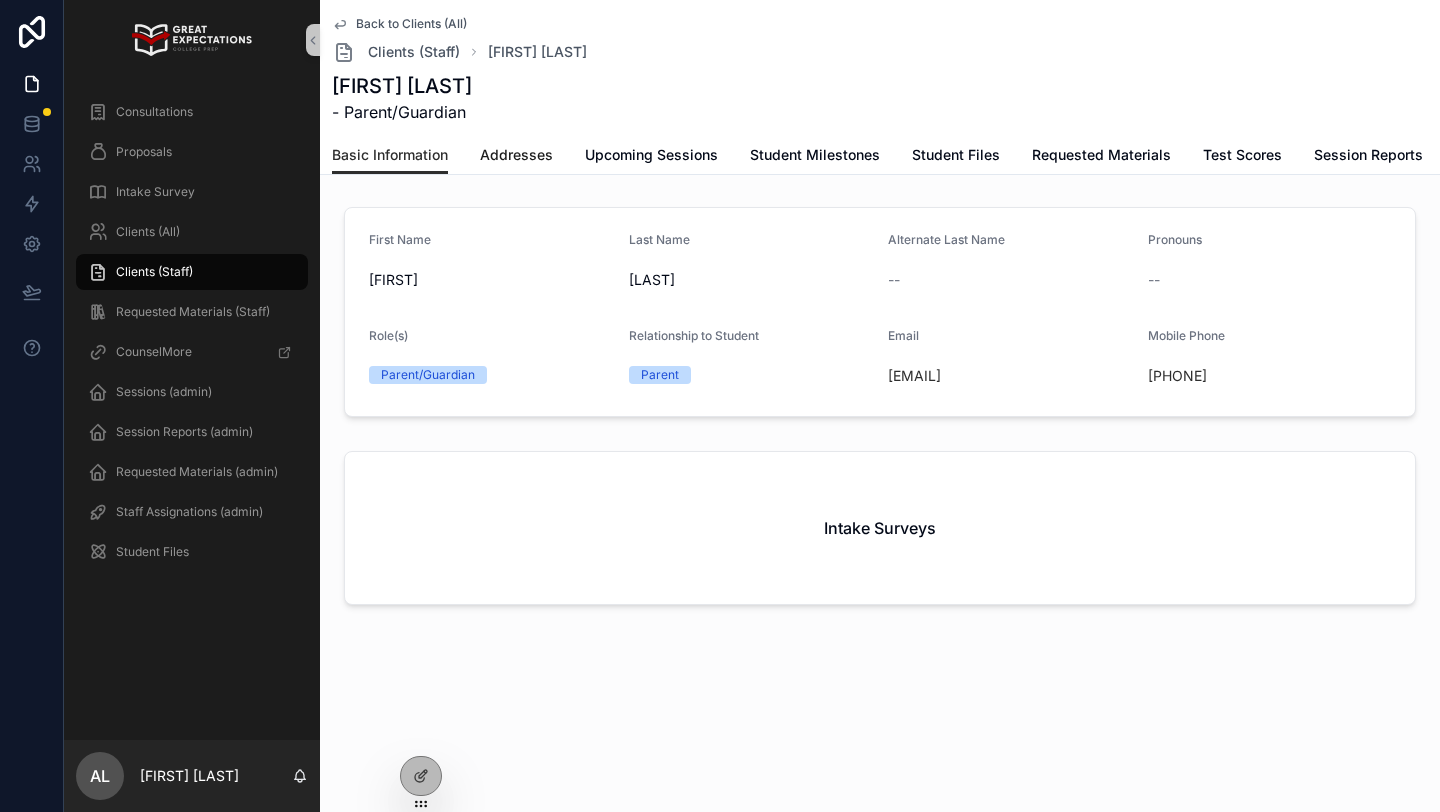 click on "Addresses" at bounding box center (516, 155) 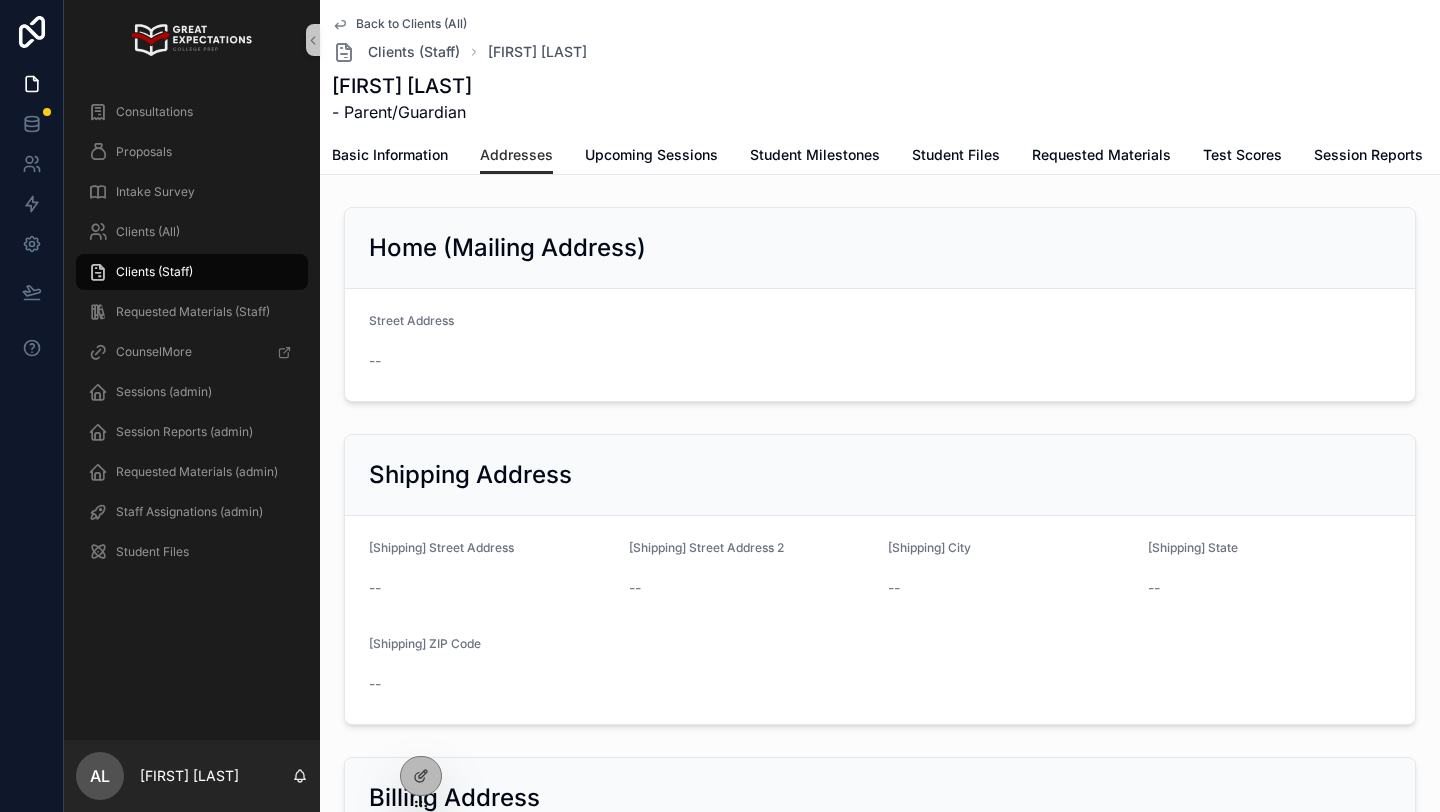 click on "Back to Clients (All)" at bounding box center (411, 24) 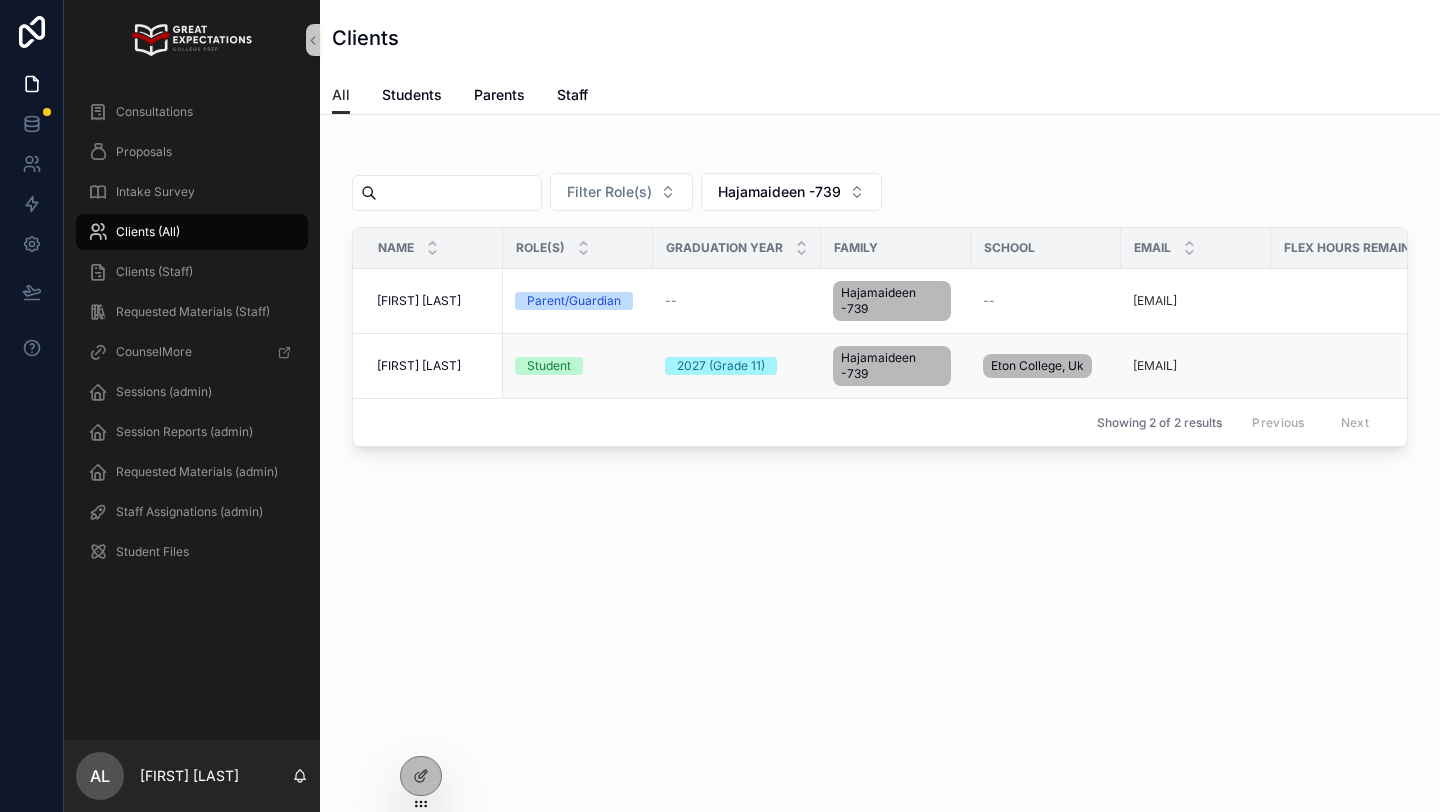 click on "[FIRST] [LAST]" at bounding box center (419, 366) 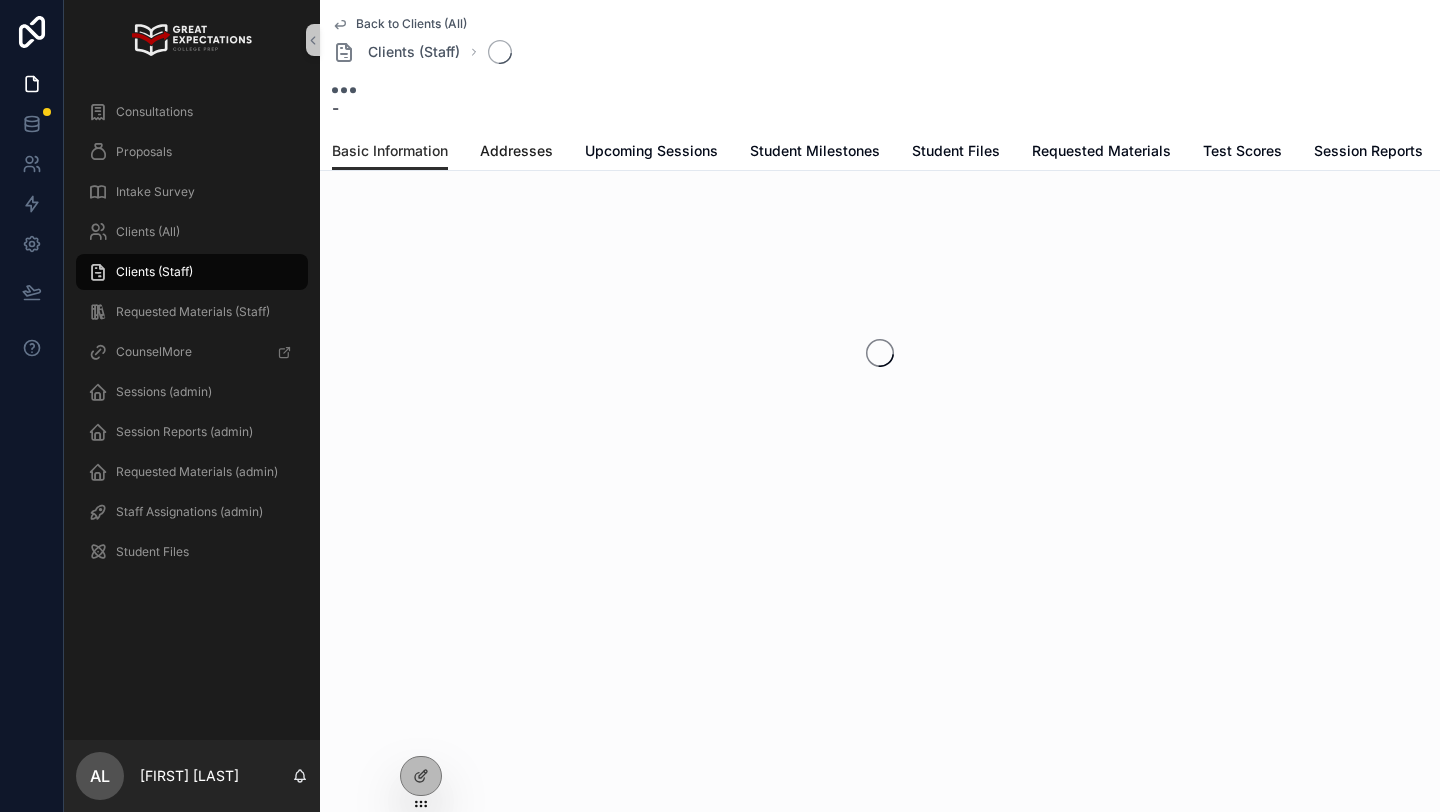 click on "Addresses" at bounding box center [516, 151] 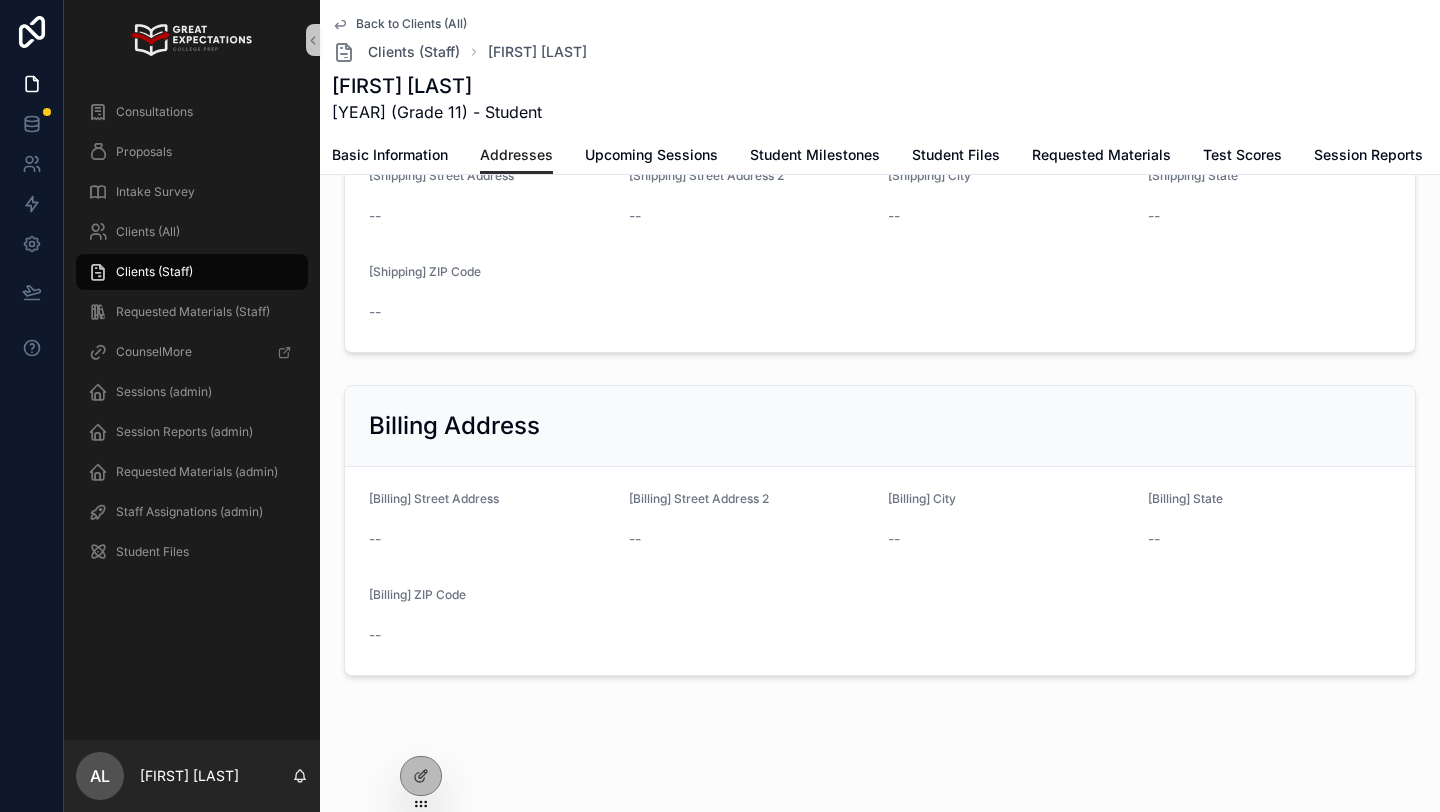 scroll, scrollTop: 0, scrollLeft: 0, axis: both 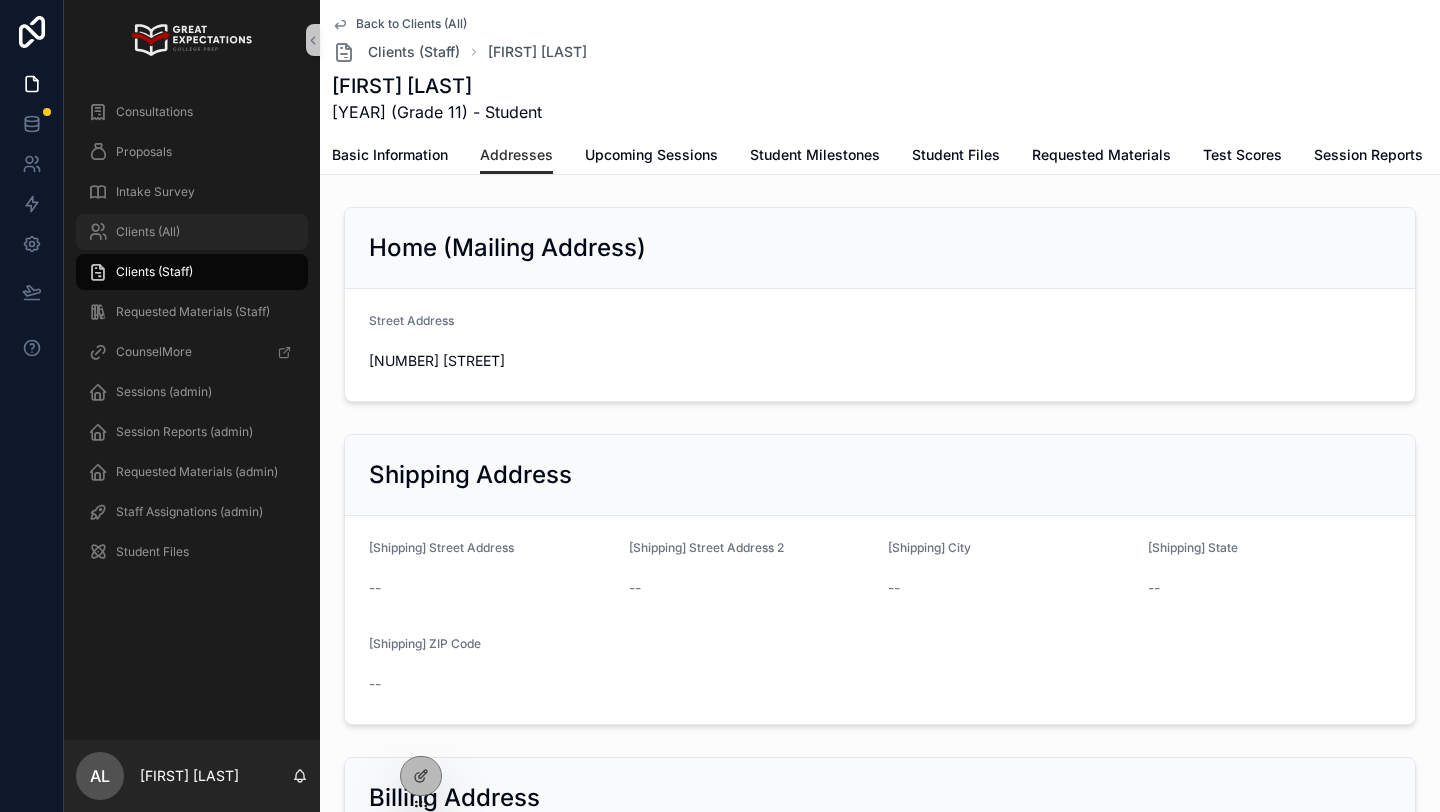 click on "Clients (All)" at bounding box center (148, 232) 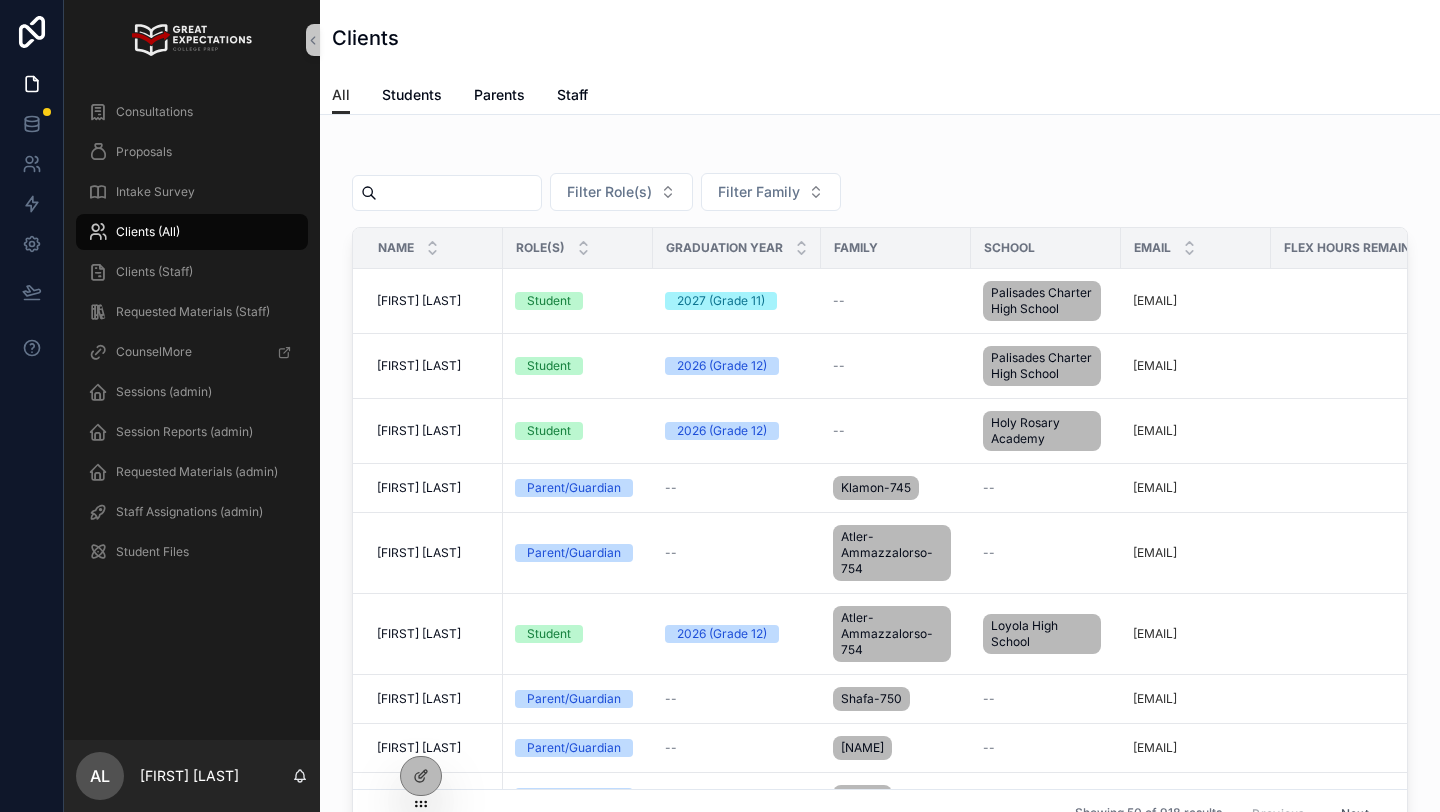 click at bounding box center (459, 193) 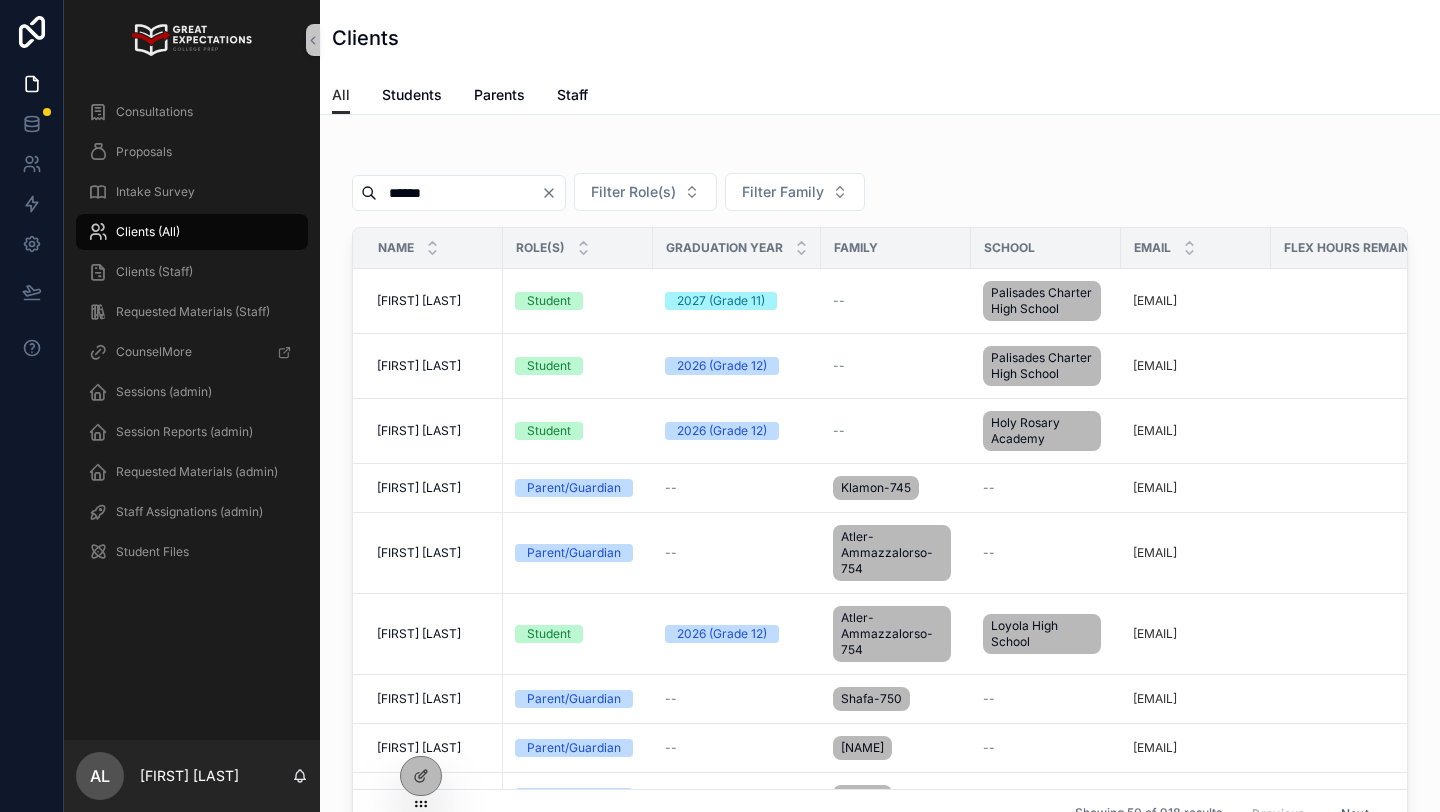 type on "*******" 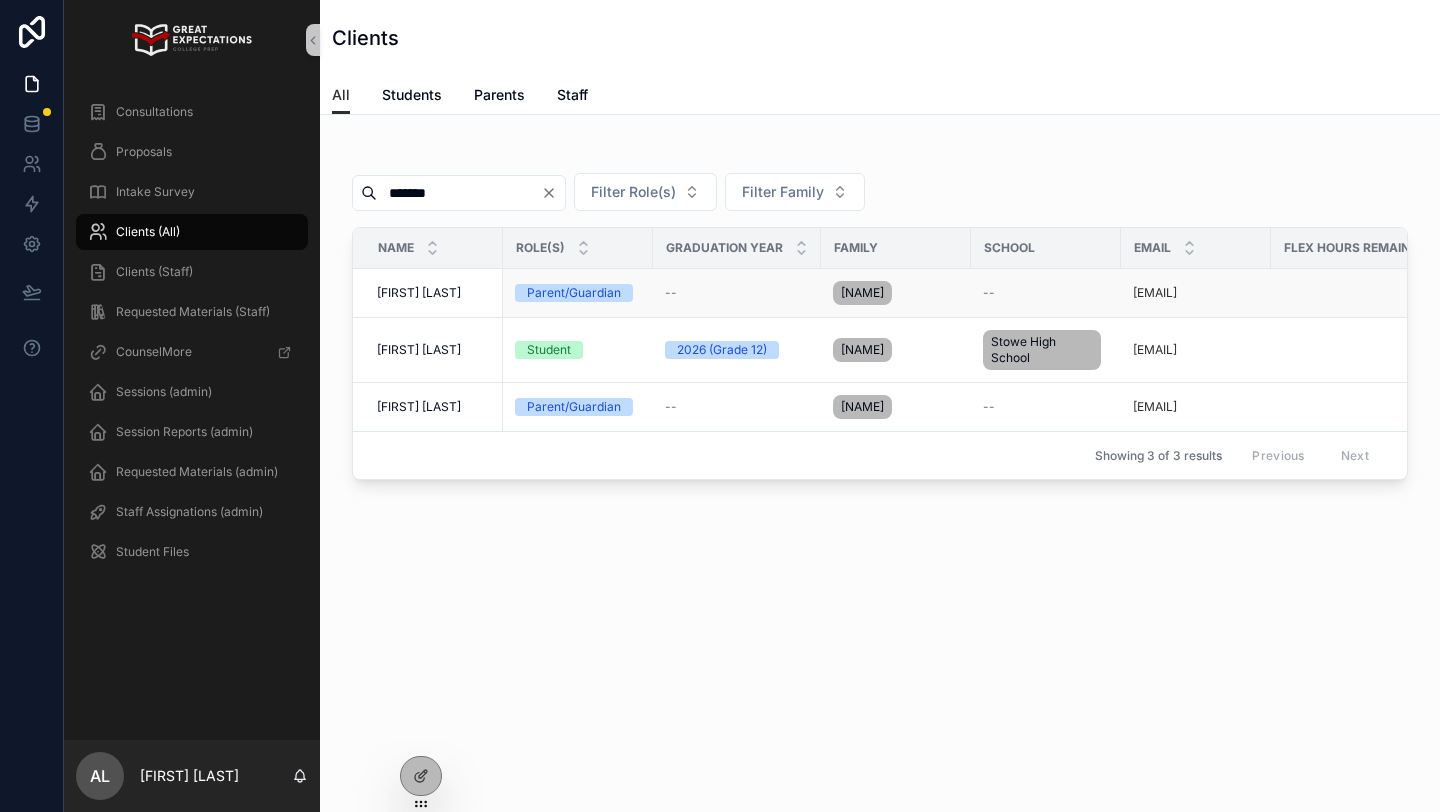 click on "[FIRST] [LAST]" at bounding box center [419, 293] 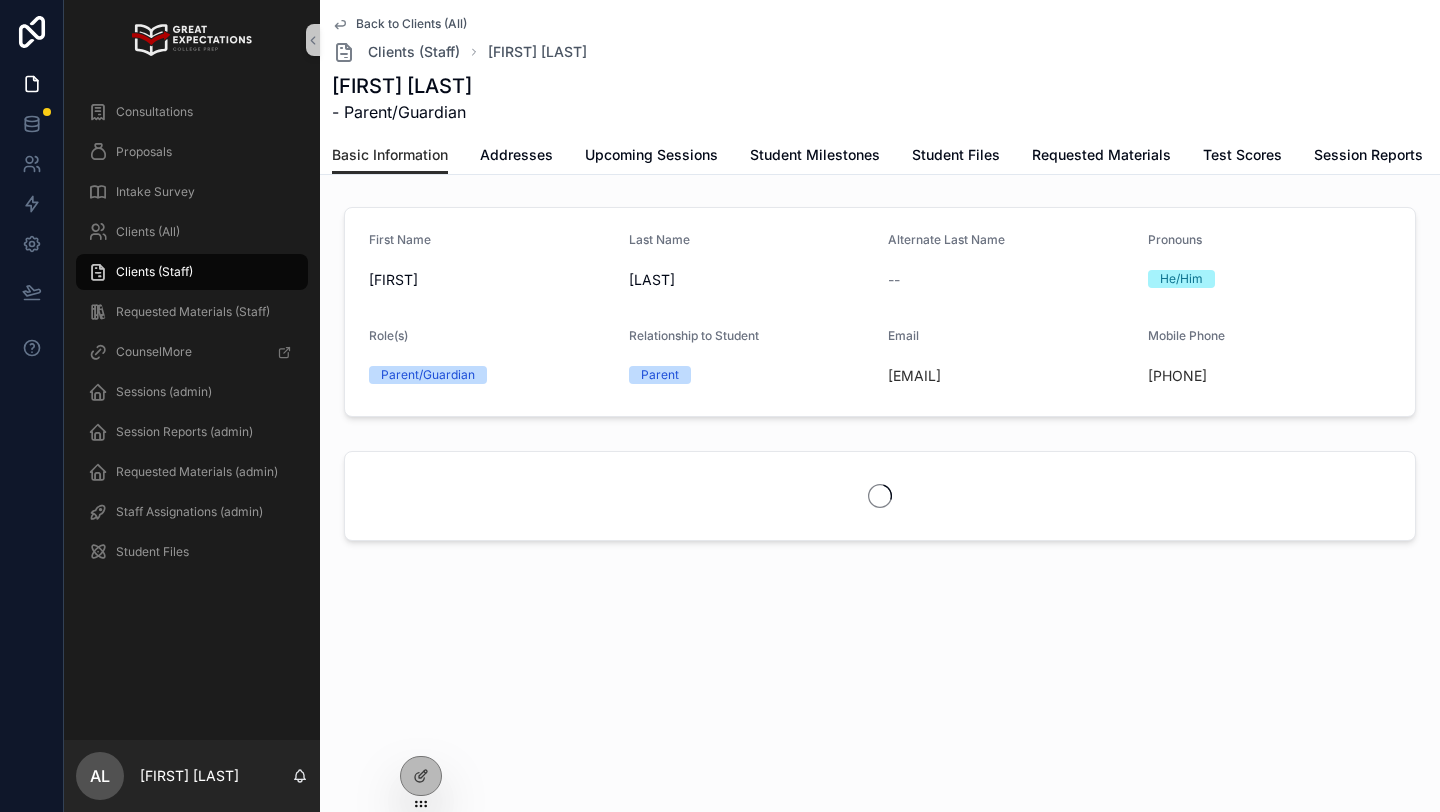 click on "[FIRST] [LAST]" at bounding box center [402, 86] 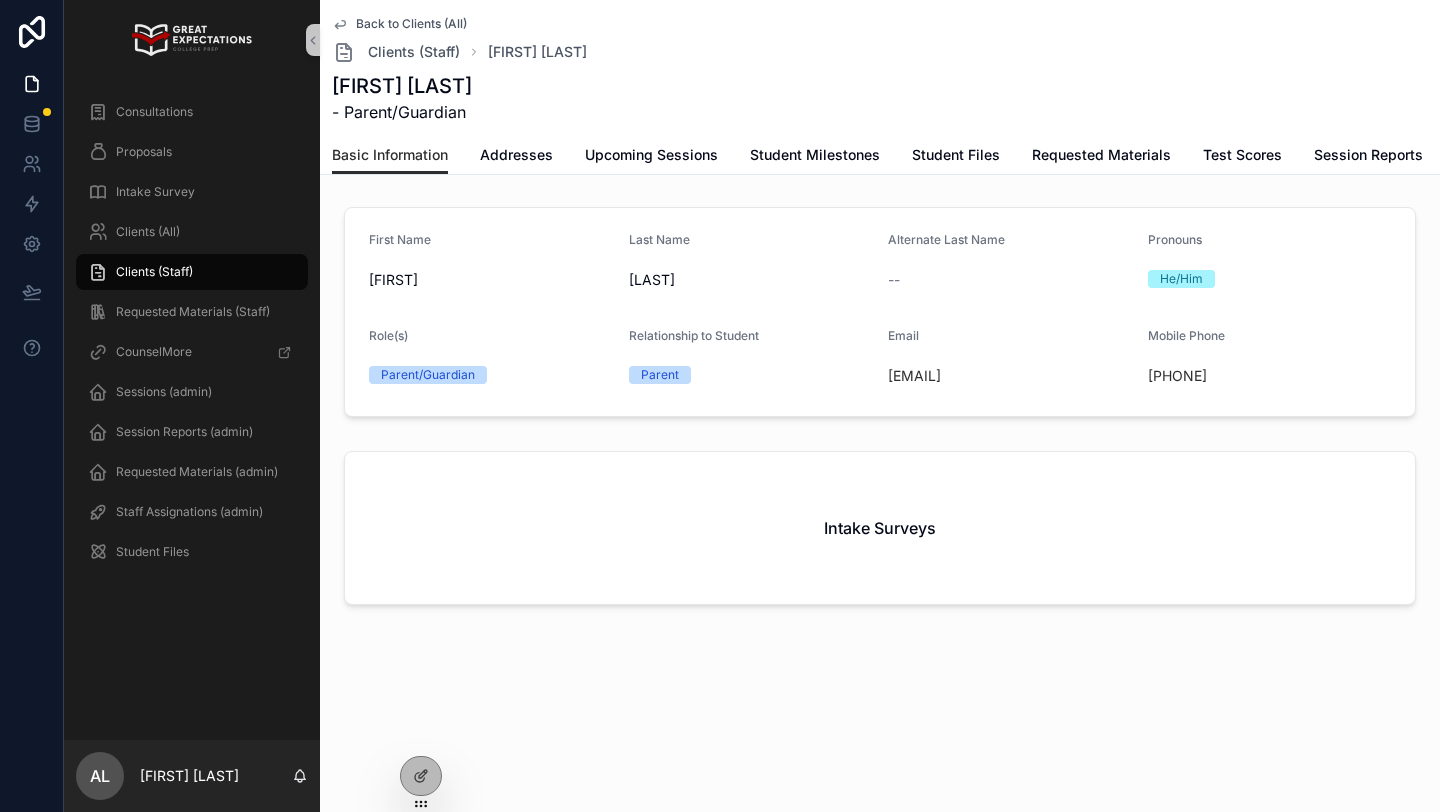 click on "[FIRST] [LAST]" at bounding box center [402, 86] 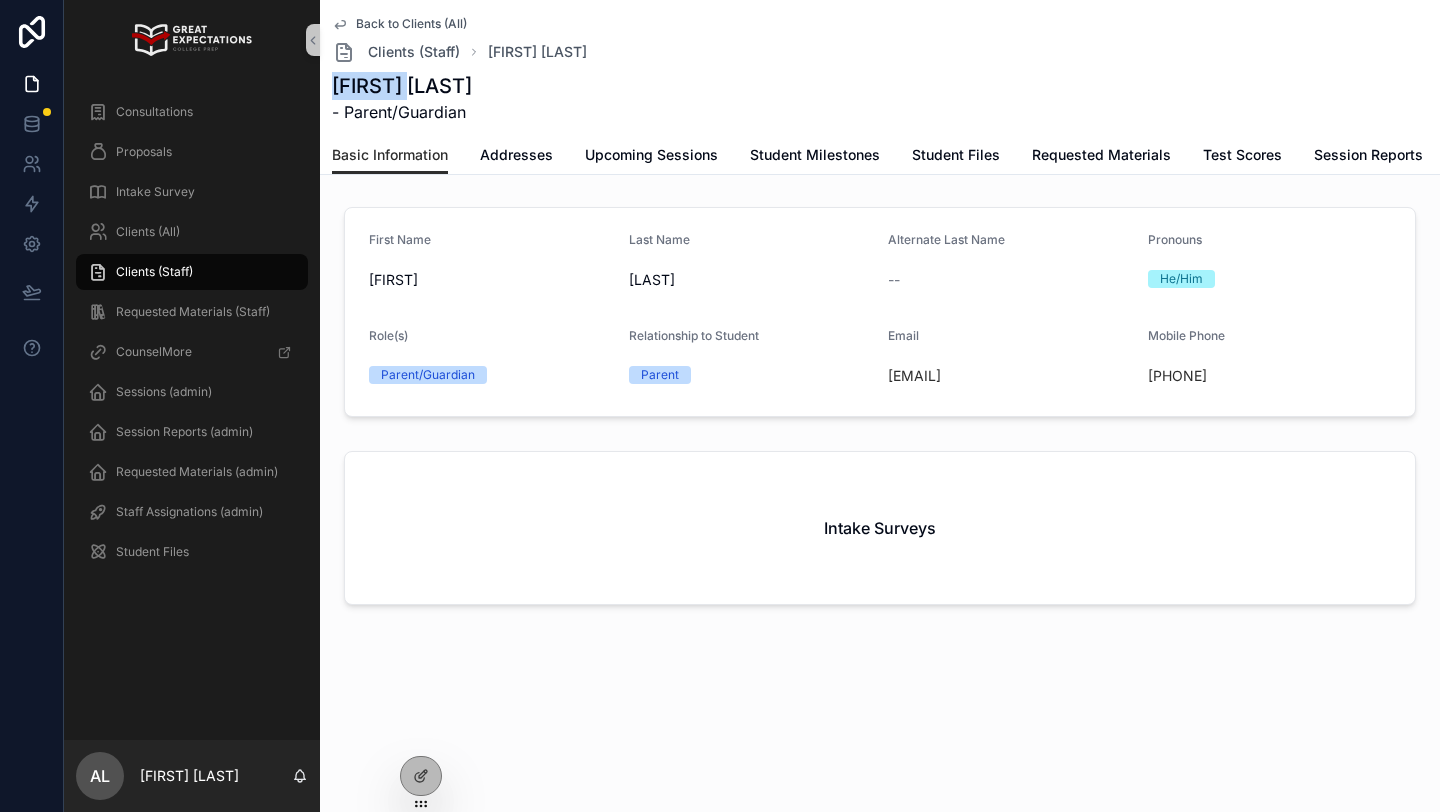 click on "[FIRST] [LAST]" at bounding box center [402, 86] 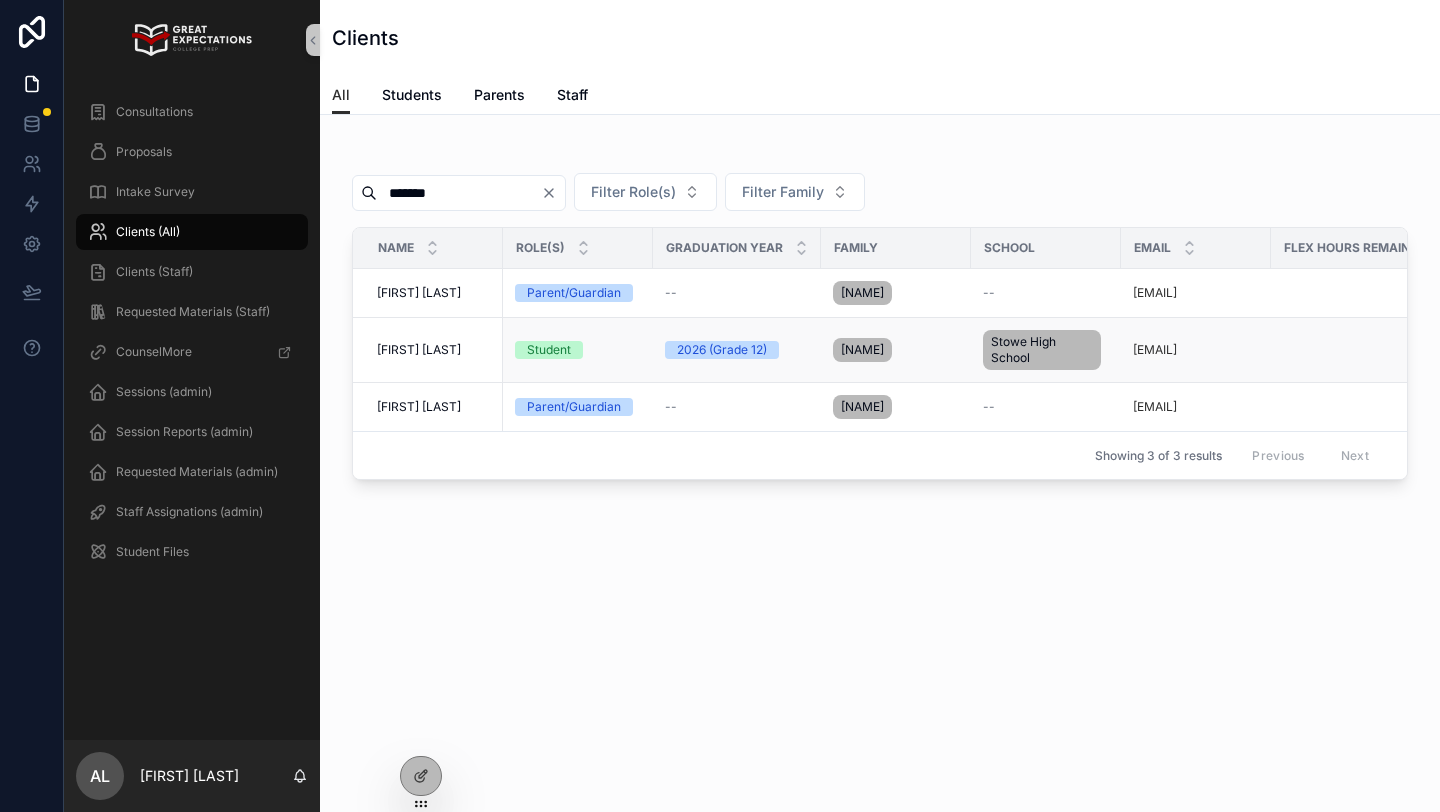 click on "[FIRST] [LAST]" at bounding box center [419, 350] 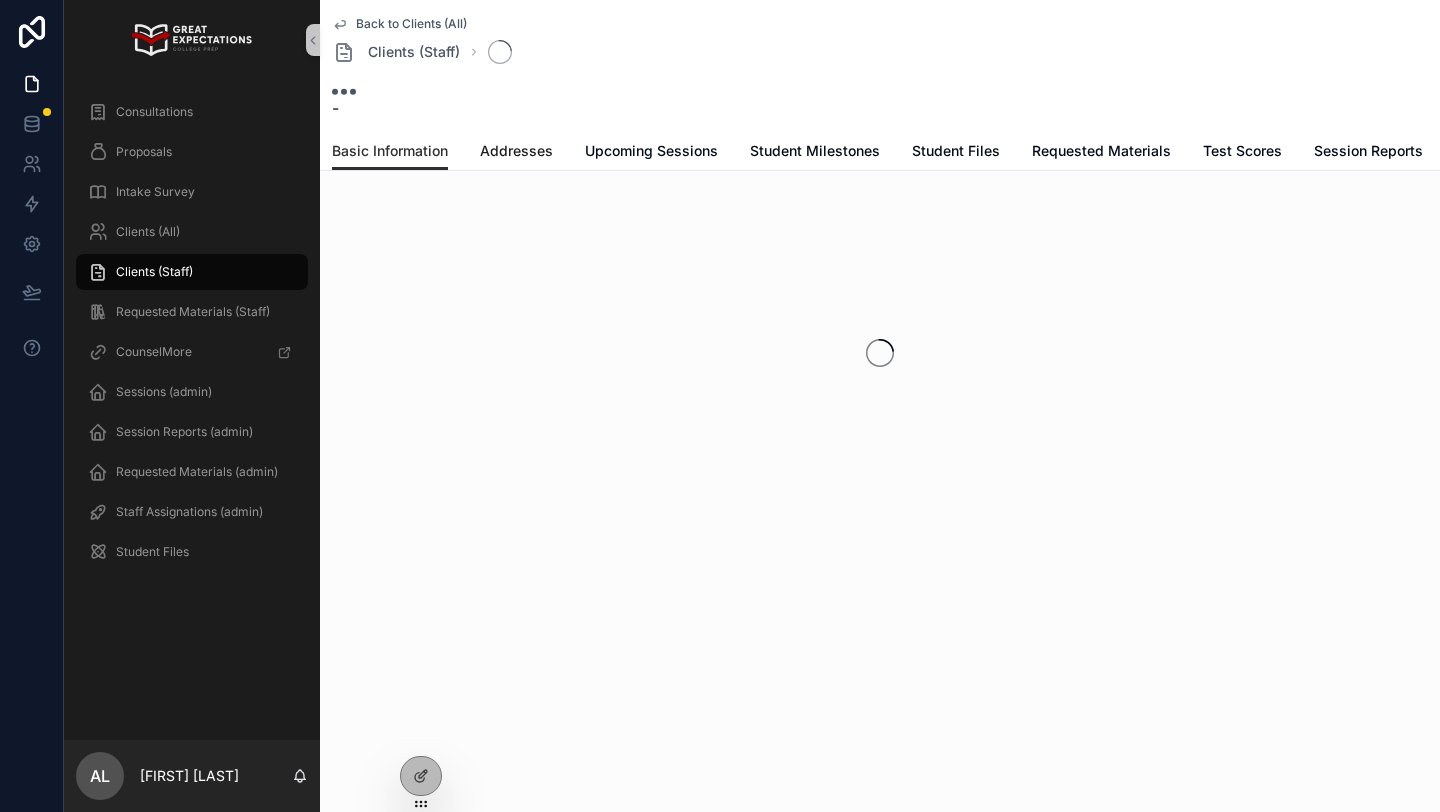 click on "Addresses" at bounding box center [516, 151] 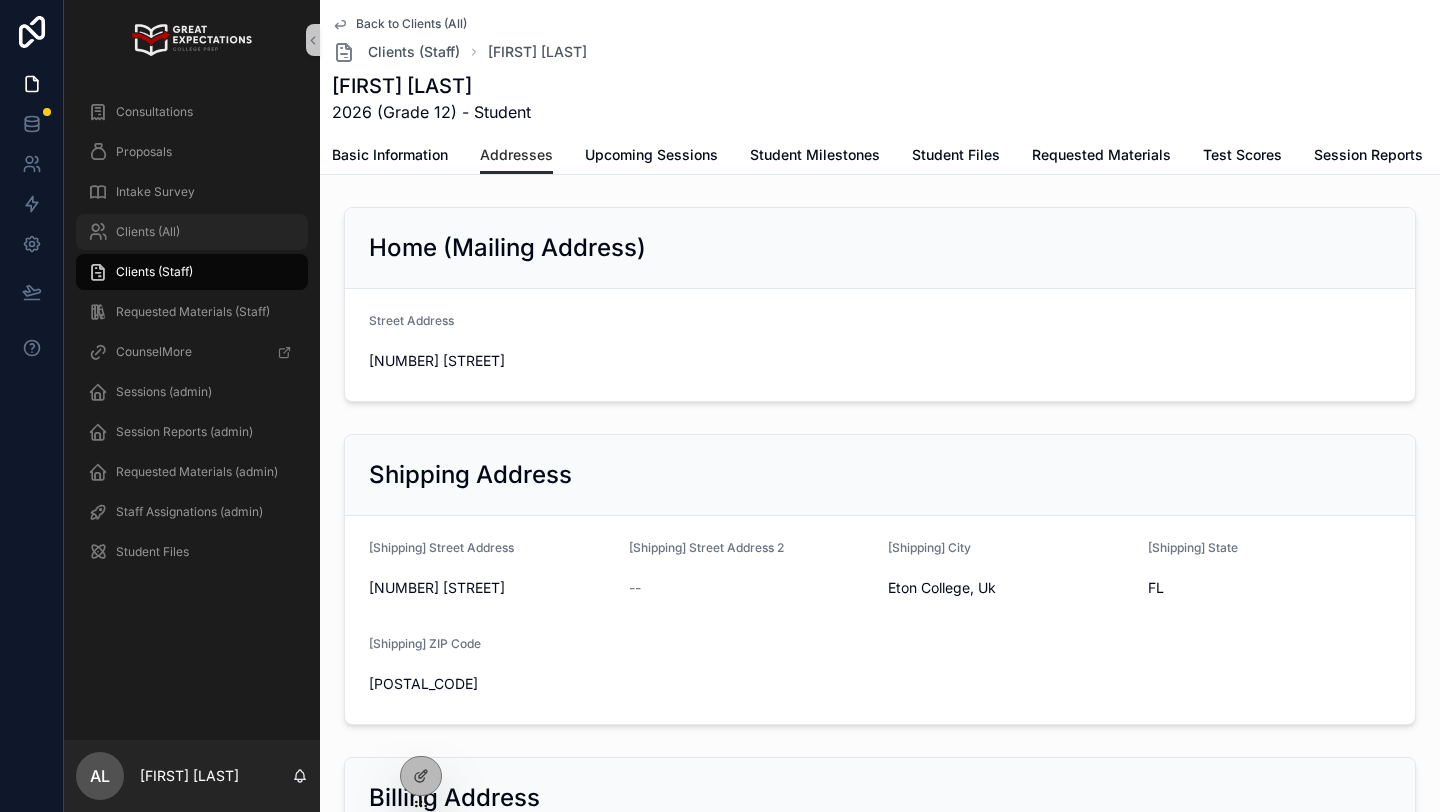 click on "Clients (All)" at bounding box center (148, 232) 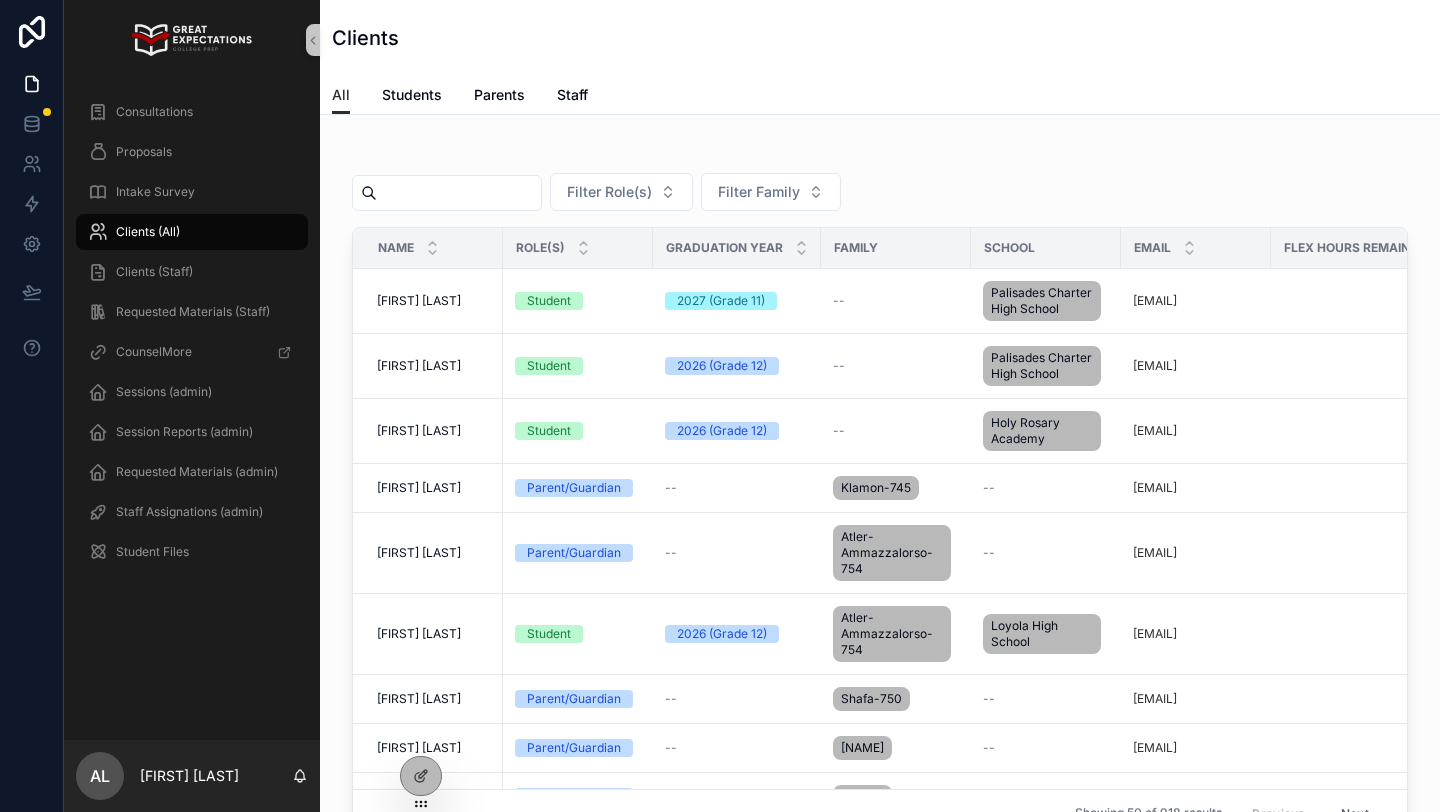 click at bounding box center [459, 193] 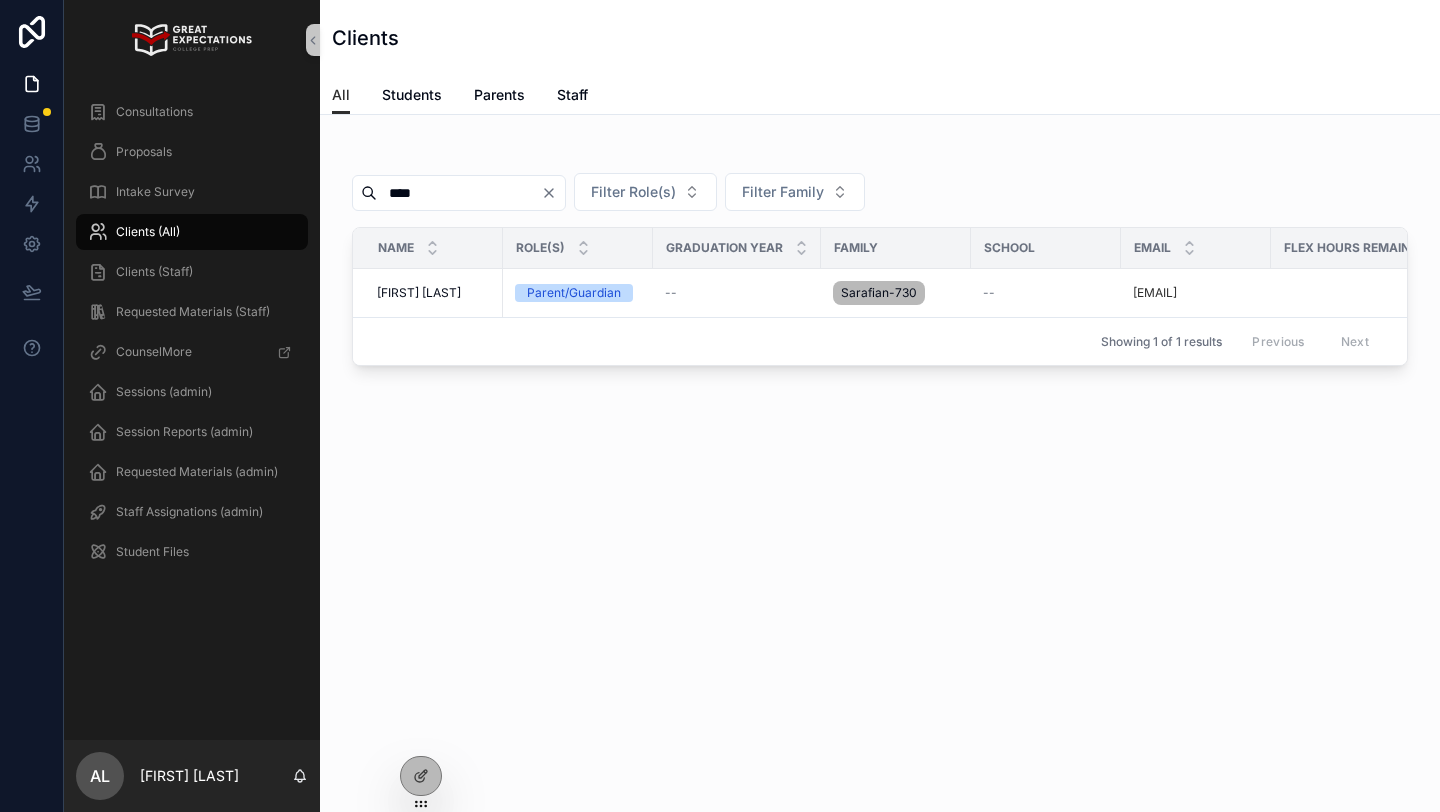 click on "****" at bounding box center [459, 193] 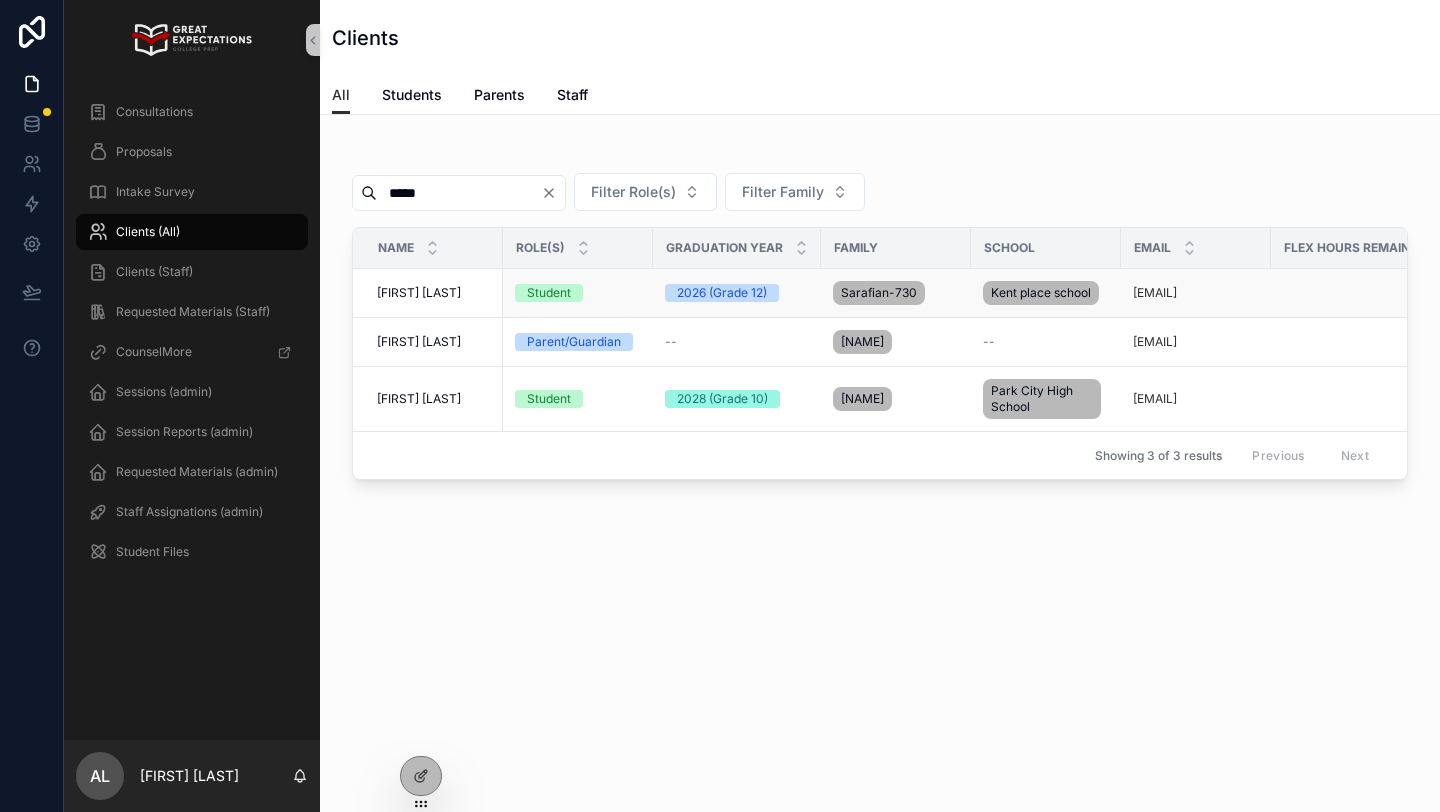 type on "*****" 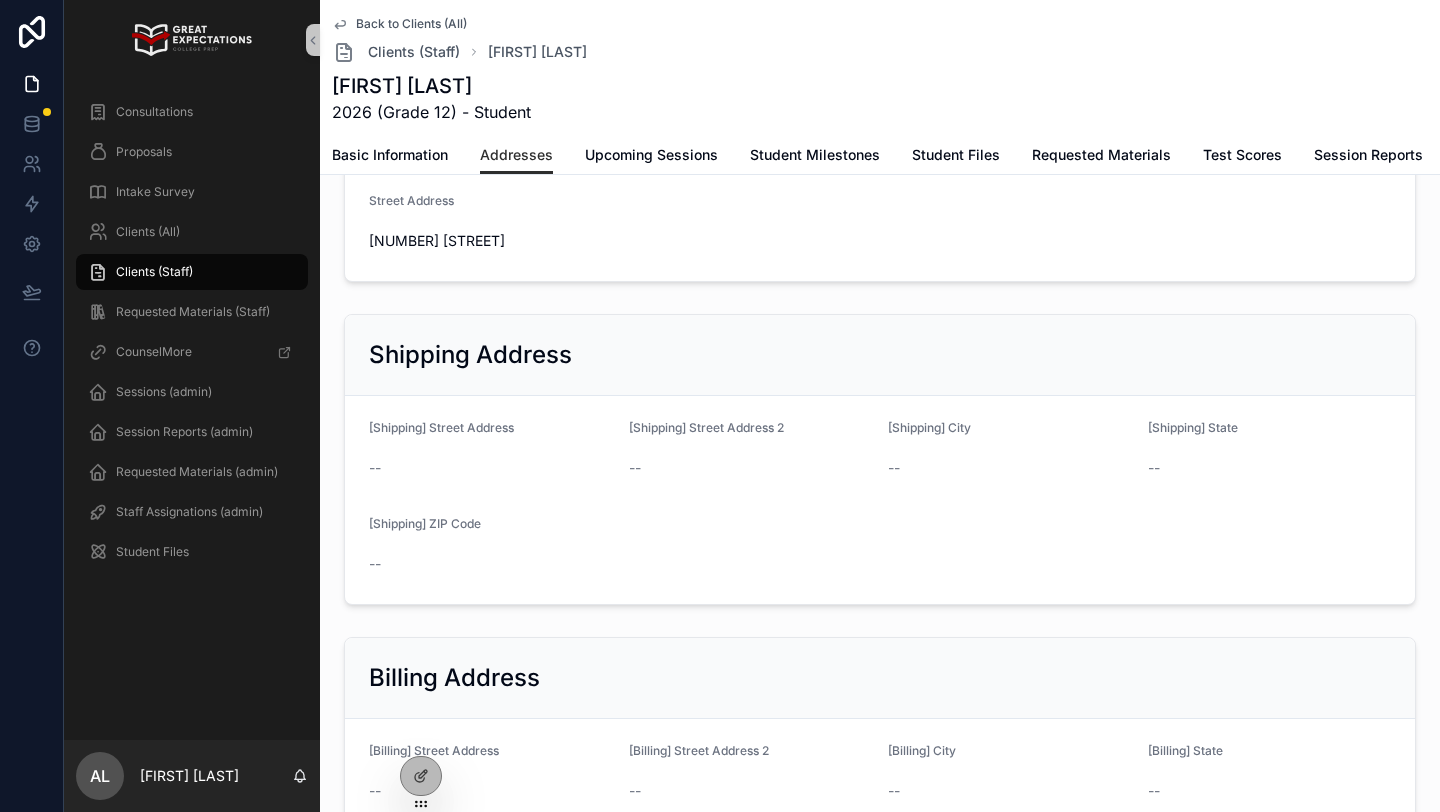 scroll, scrollTop: 0, scrollLeft: 0, axis: both 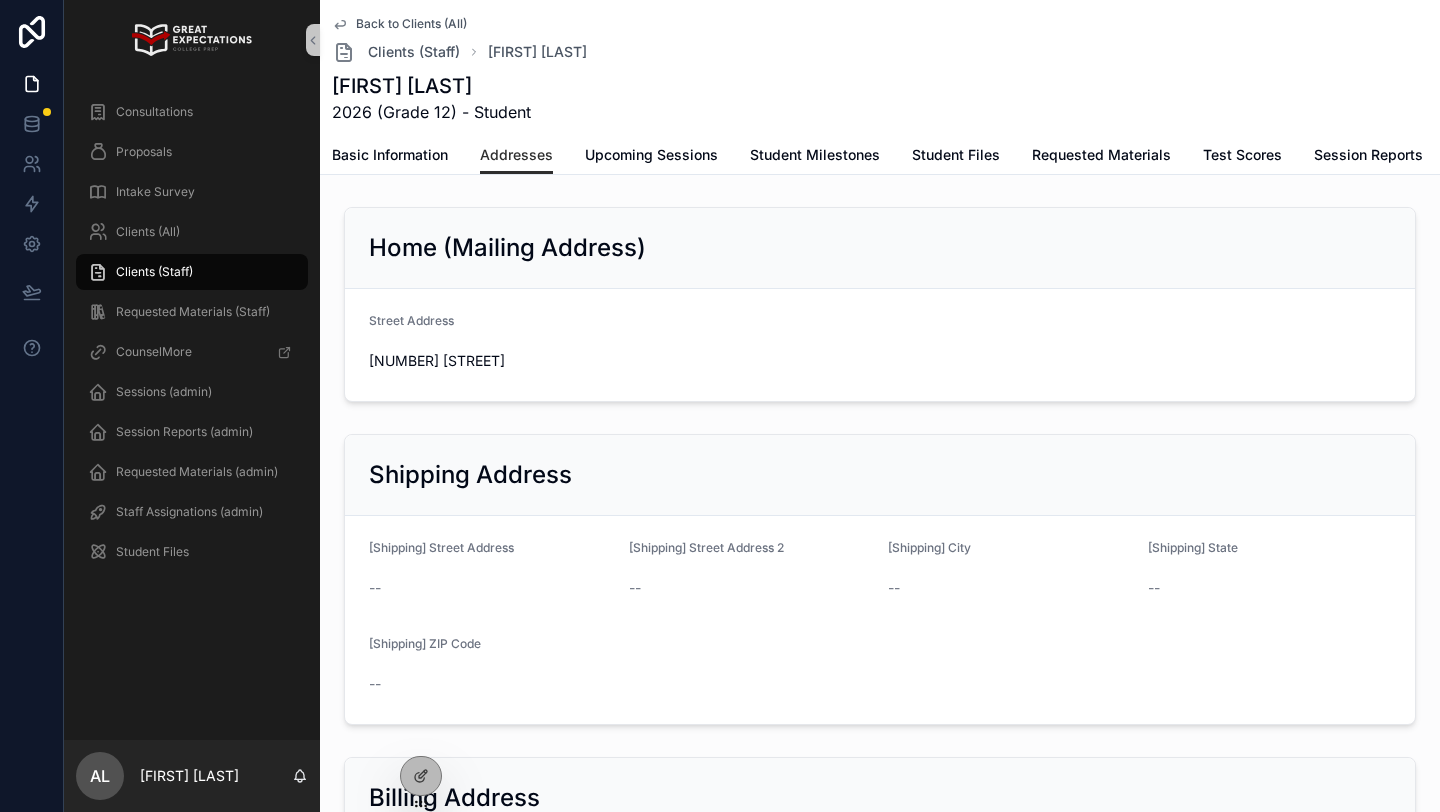click on "[NUMBER] [STREET]" at bounding box center (491, 361) 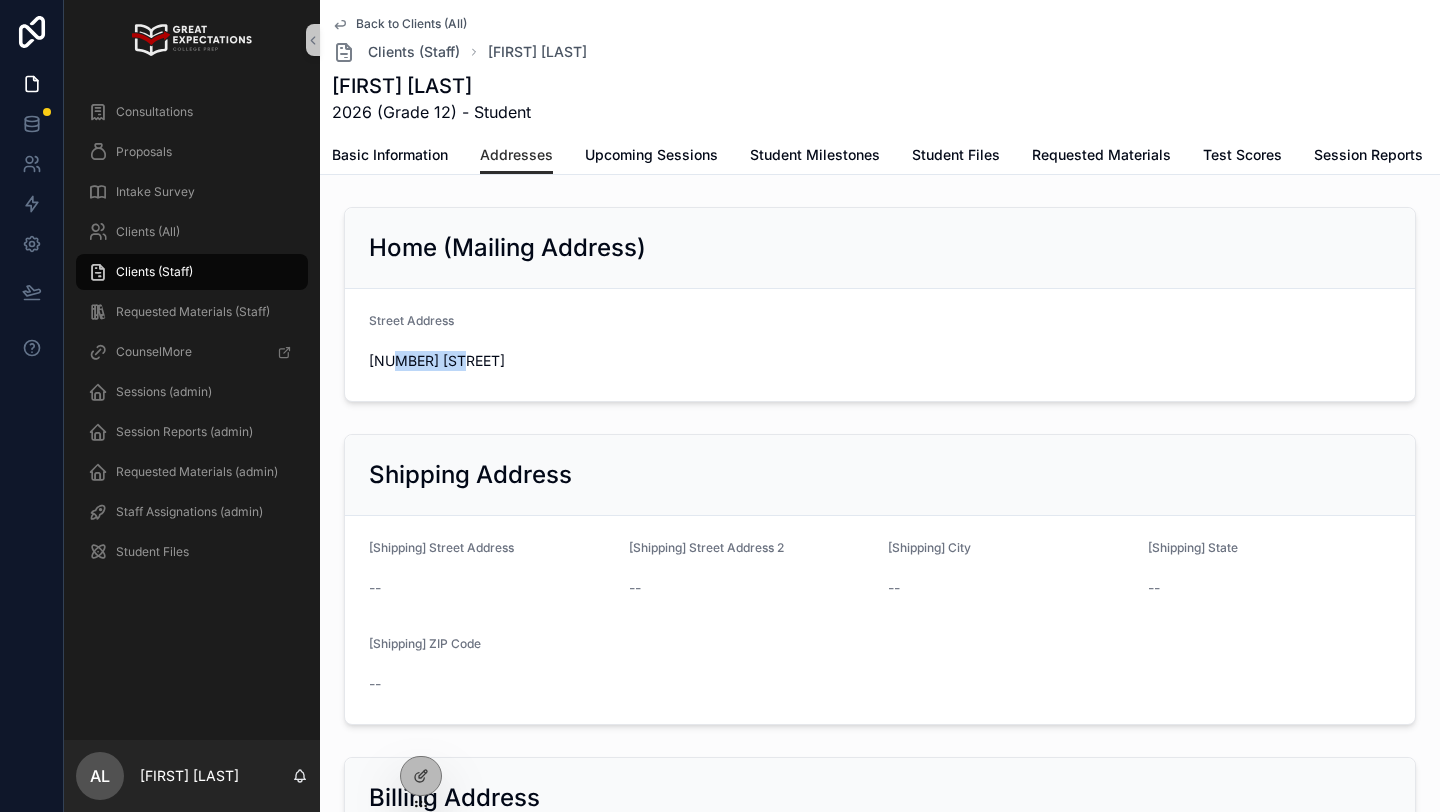 click on "[NUMBER] [STREET]" at bounding box center [491, 361] 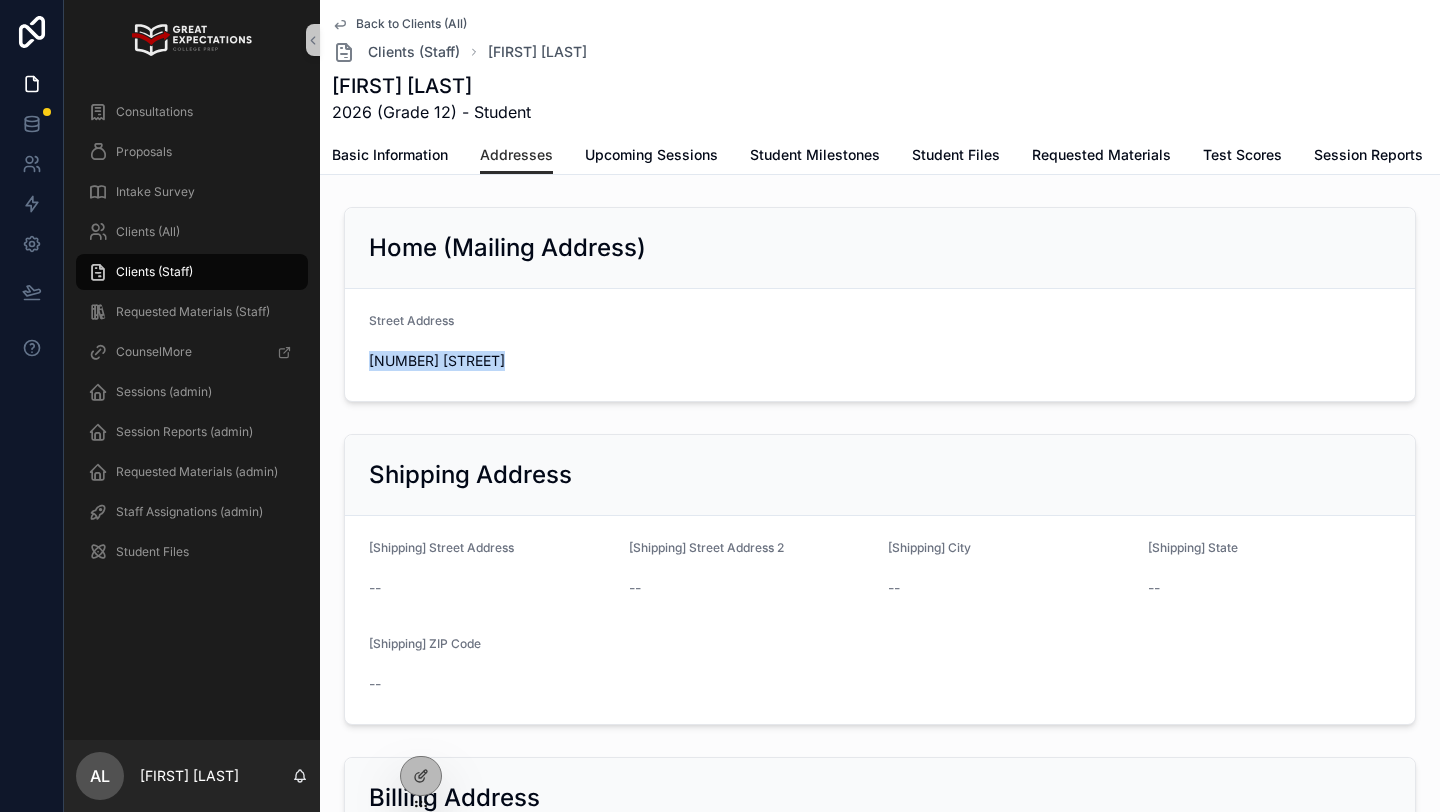 click on "[NUMBER] [STREET]" at bounding box center (491, 361) 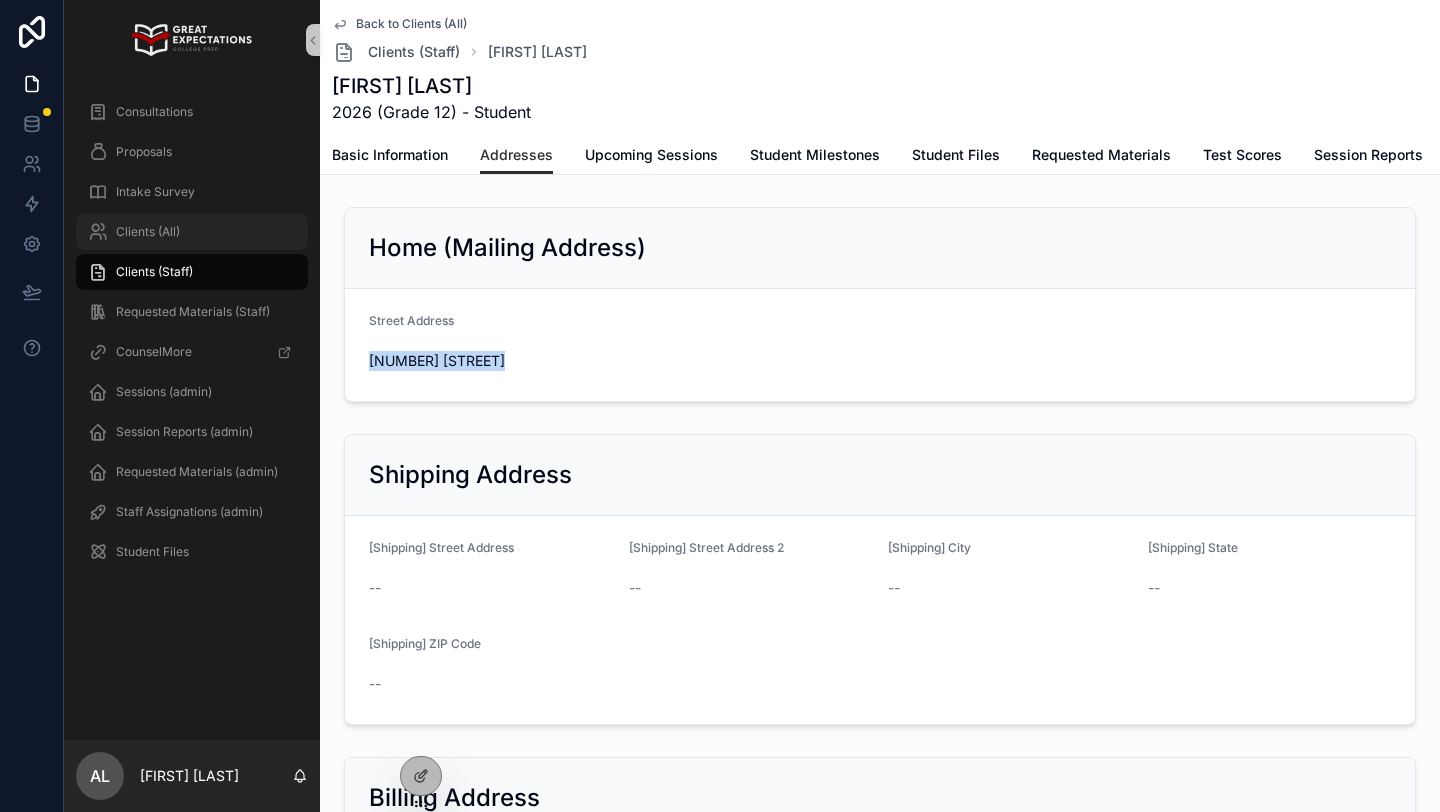 click on "Clients (All)" at bounding box center [148, 232] 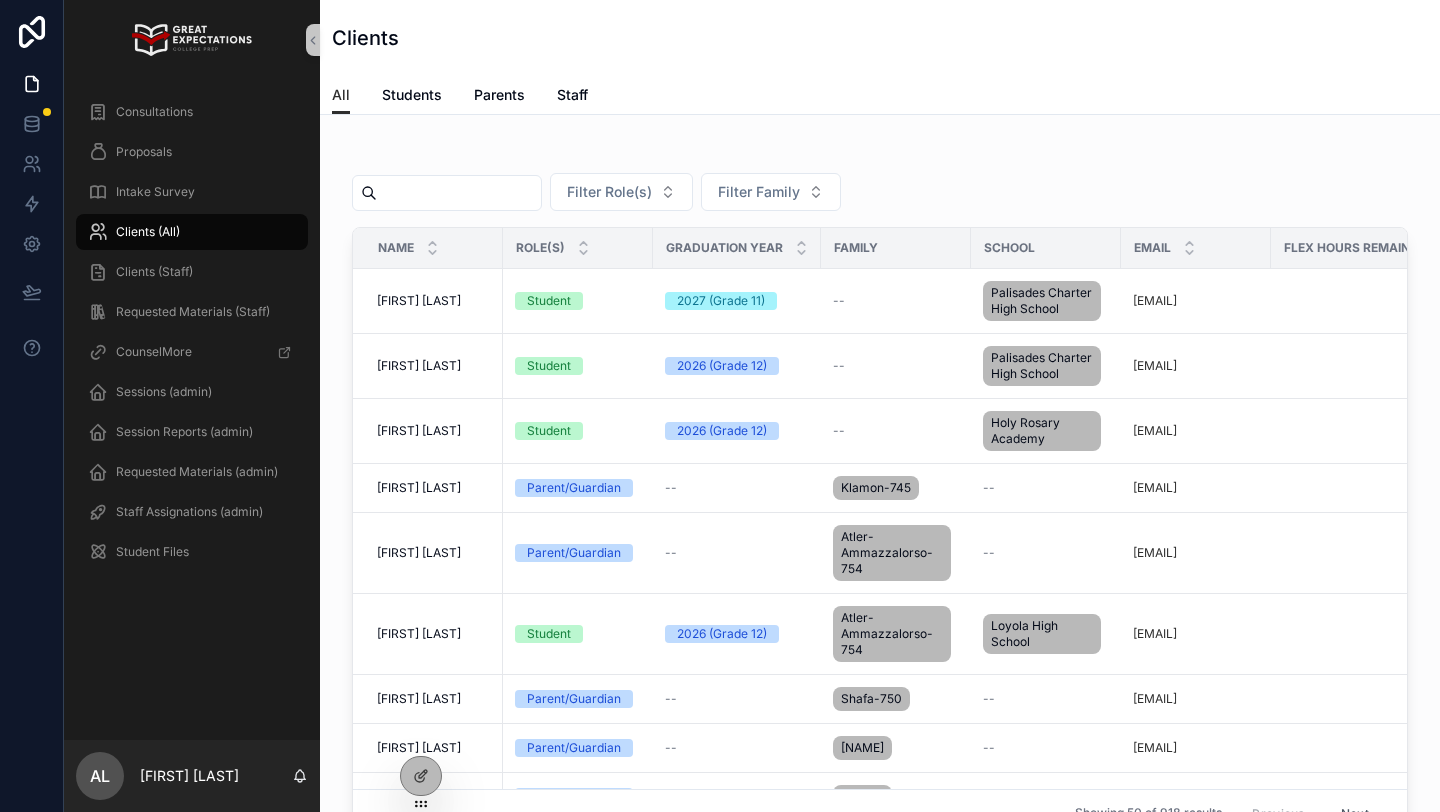 click at bounding box center [459, 193] 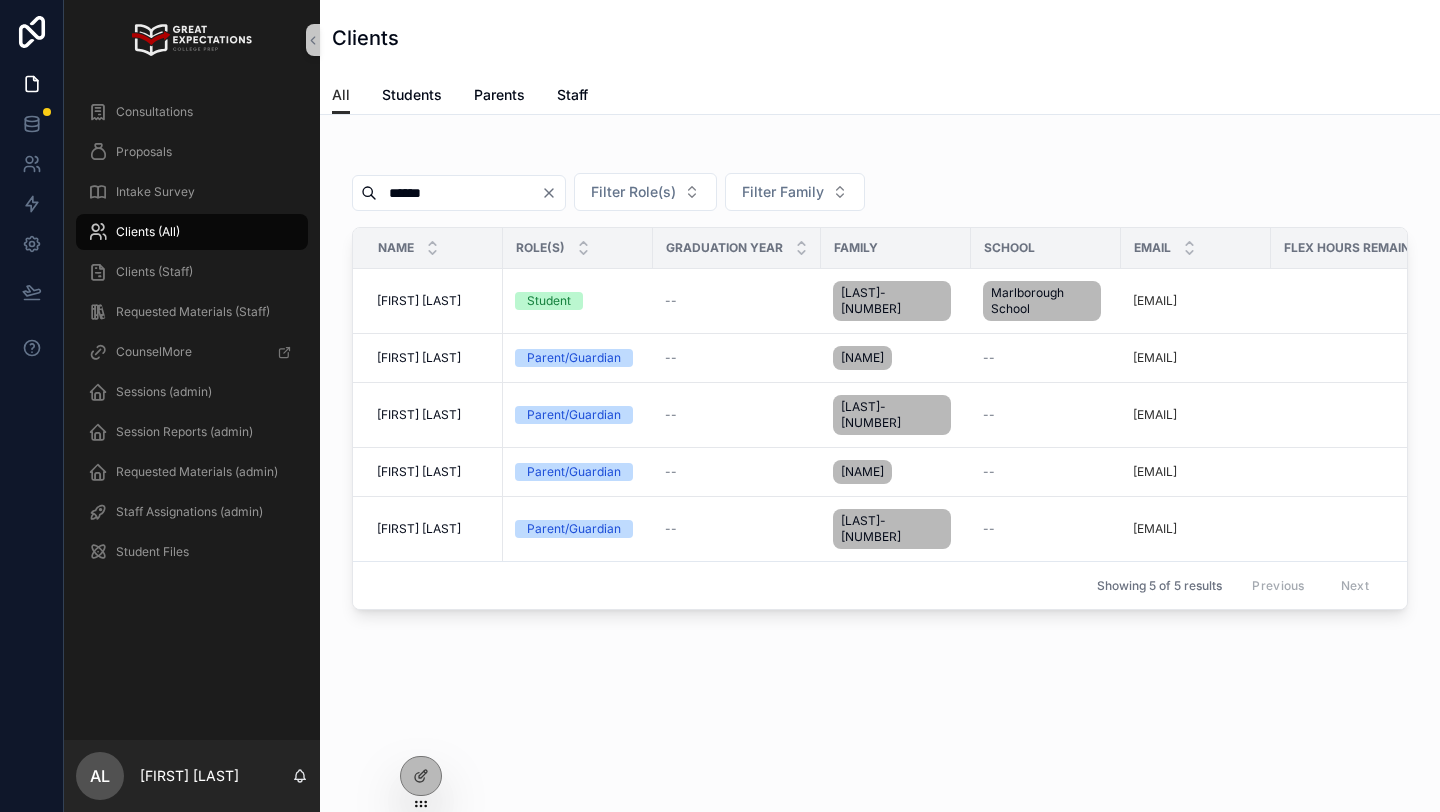type on "******" 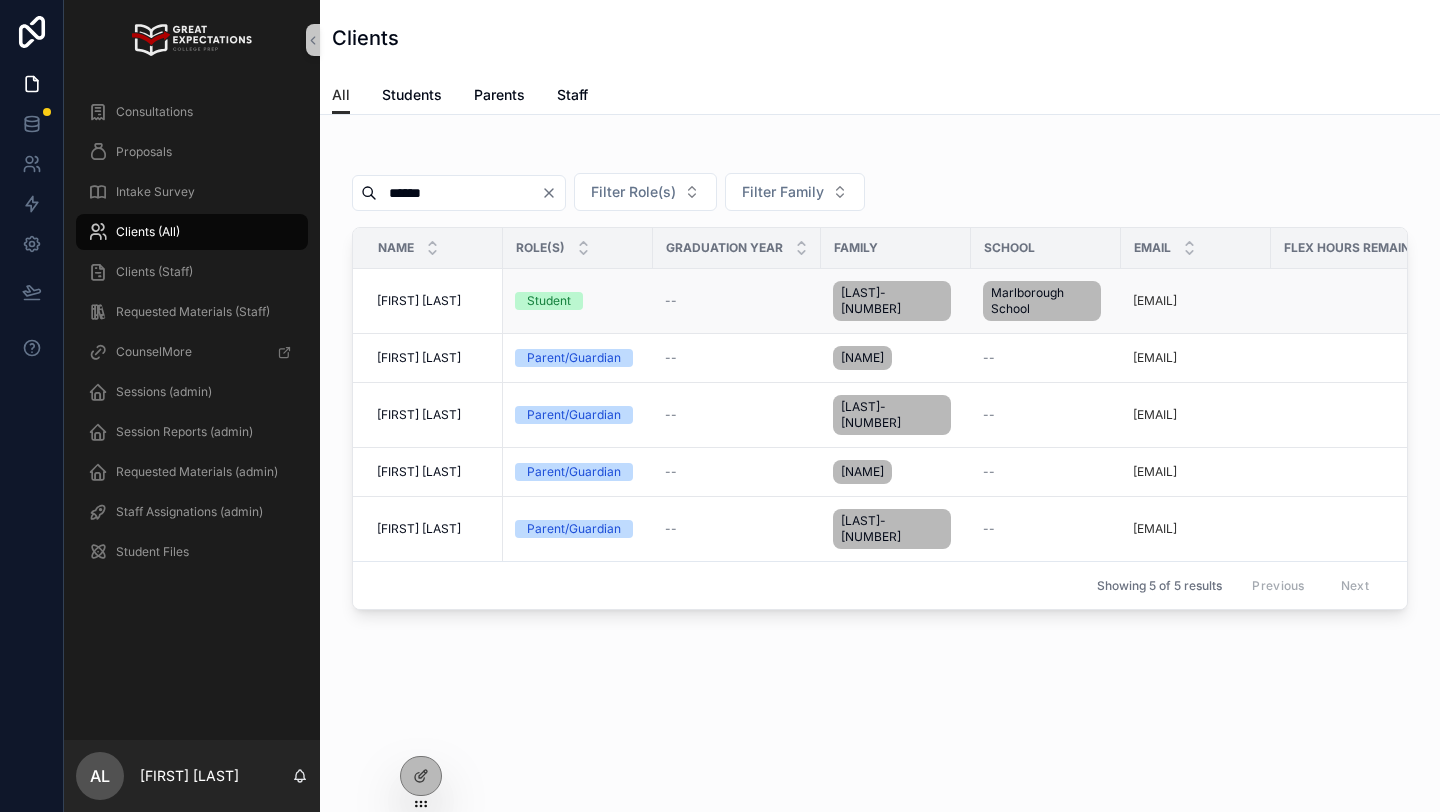 click on "[FIRST] [LAST]" at bounding box center [419, 301] 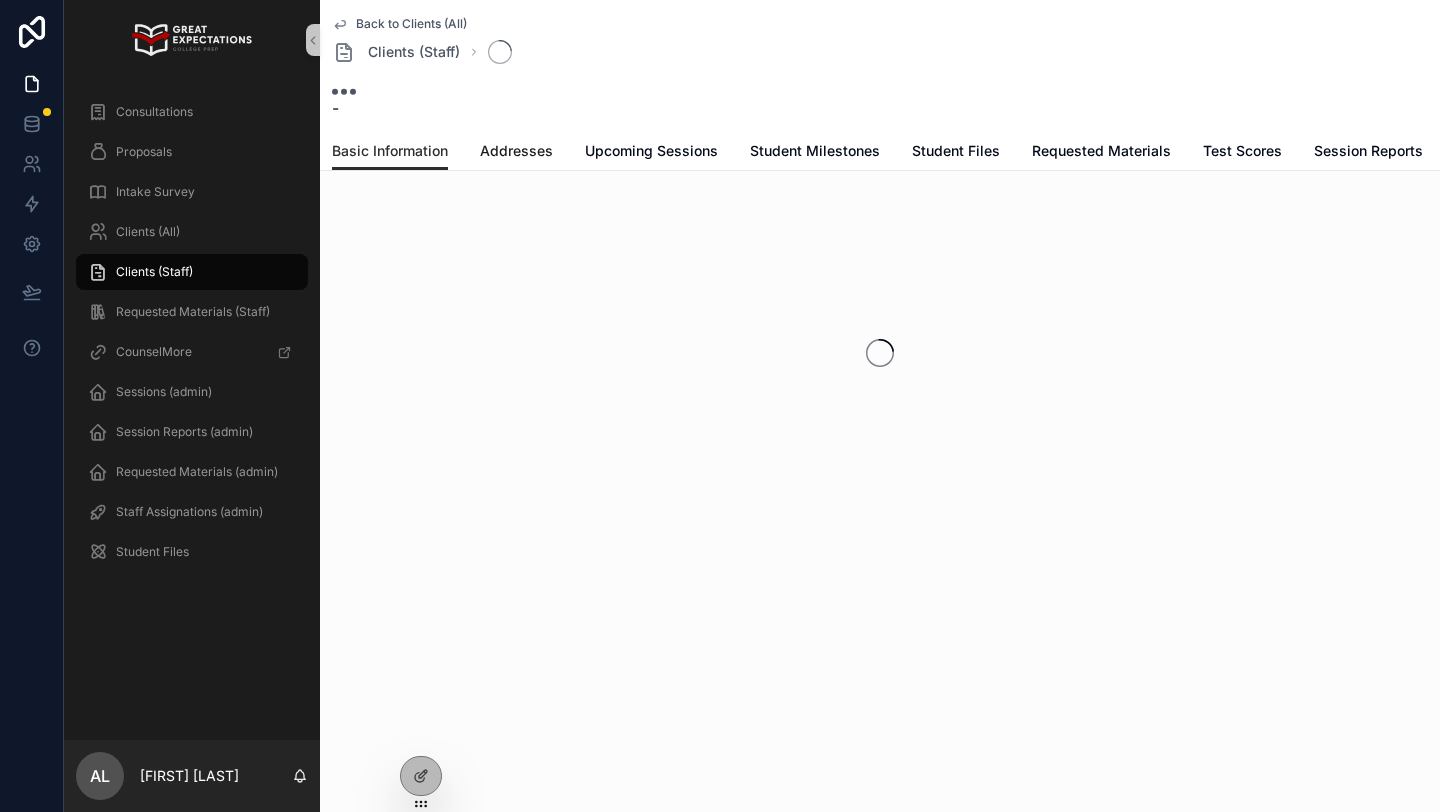 click on "Addresses" at bounding box center (516, 151) 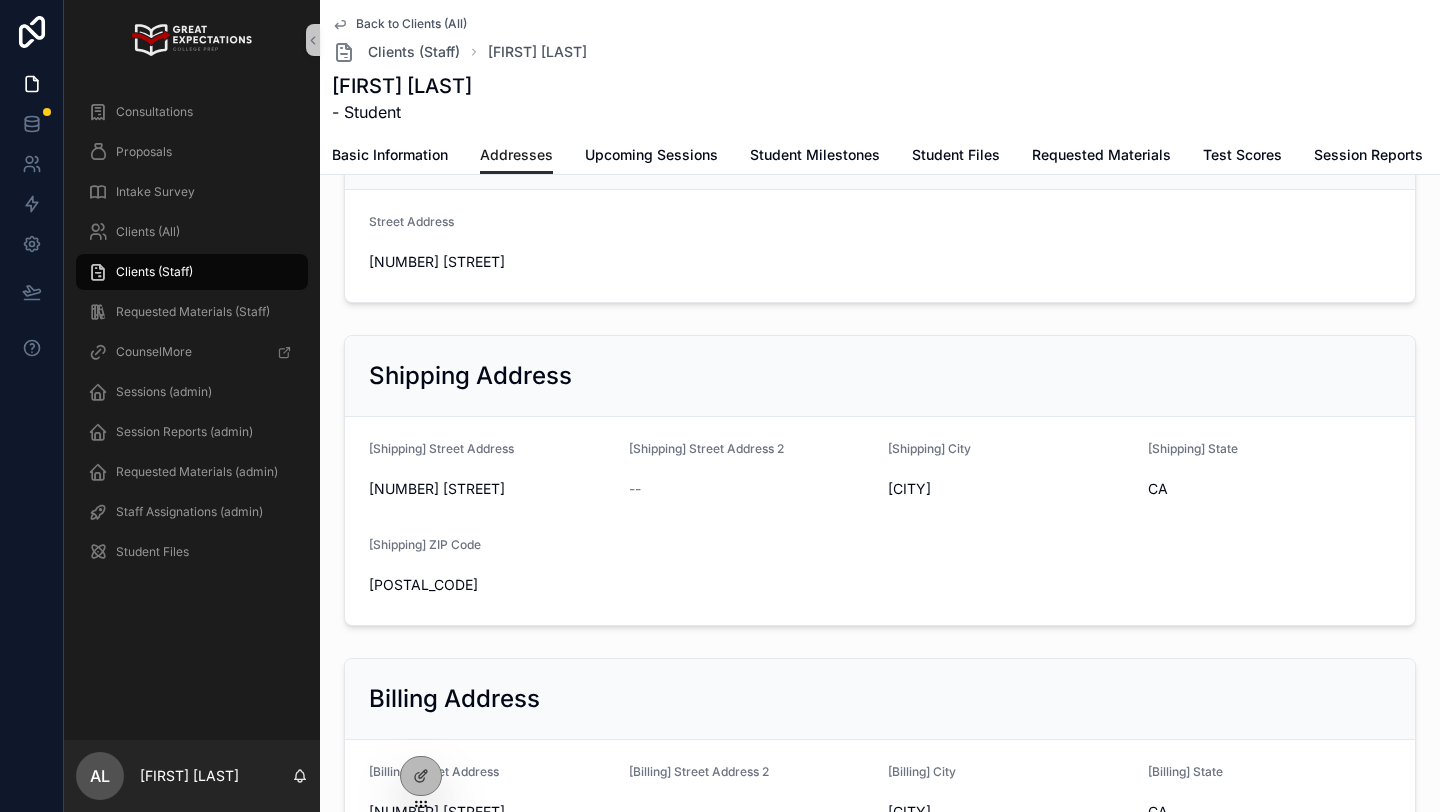 scroll, scrollTop: 100, scrollLeft: 0, axis: vertical 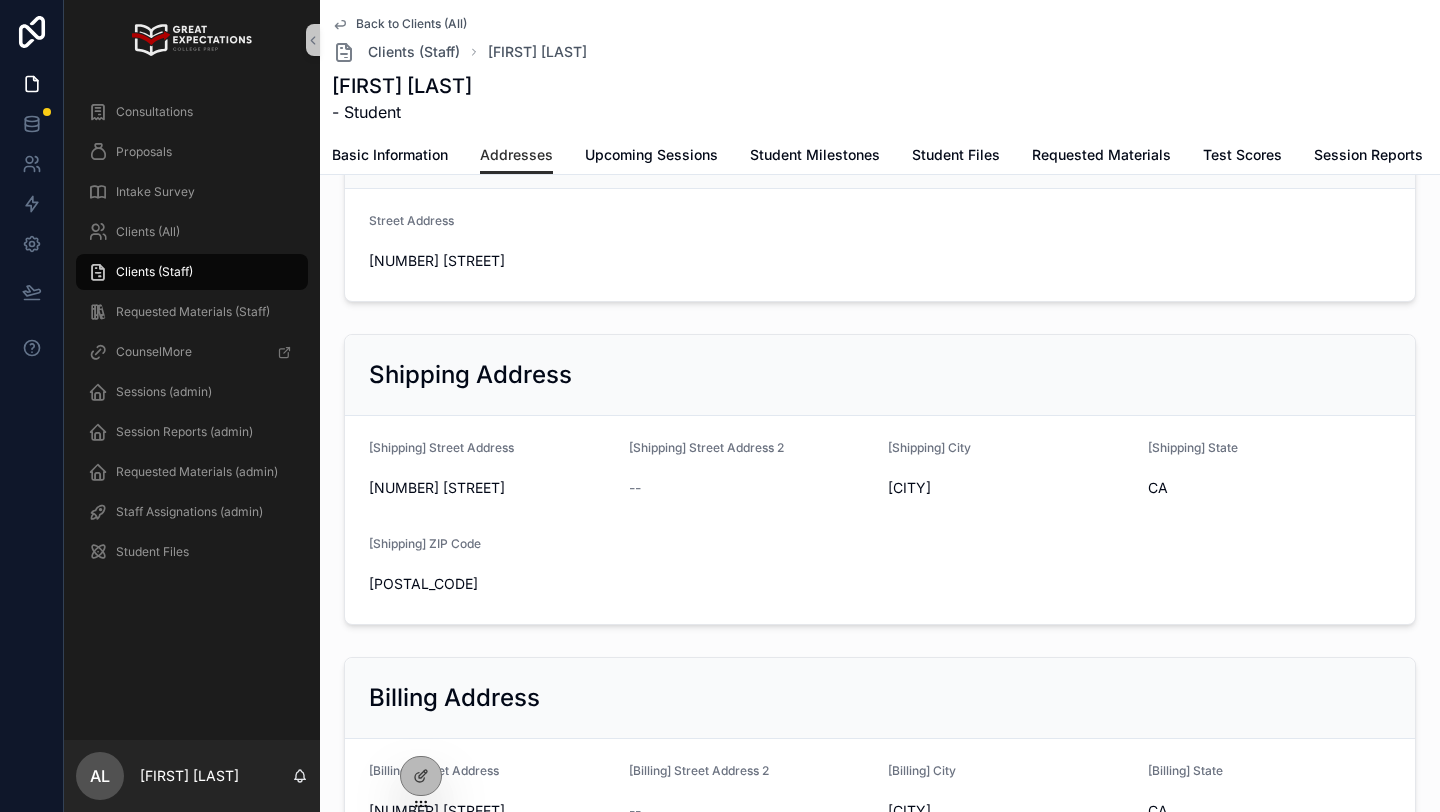 click on "[NUMBER] [STREET]" at bounding box center (491, 488) 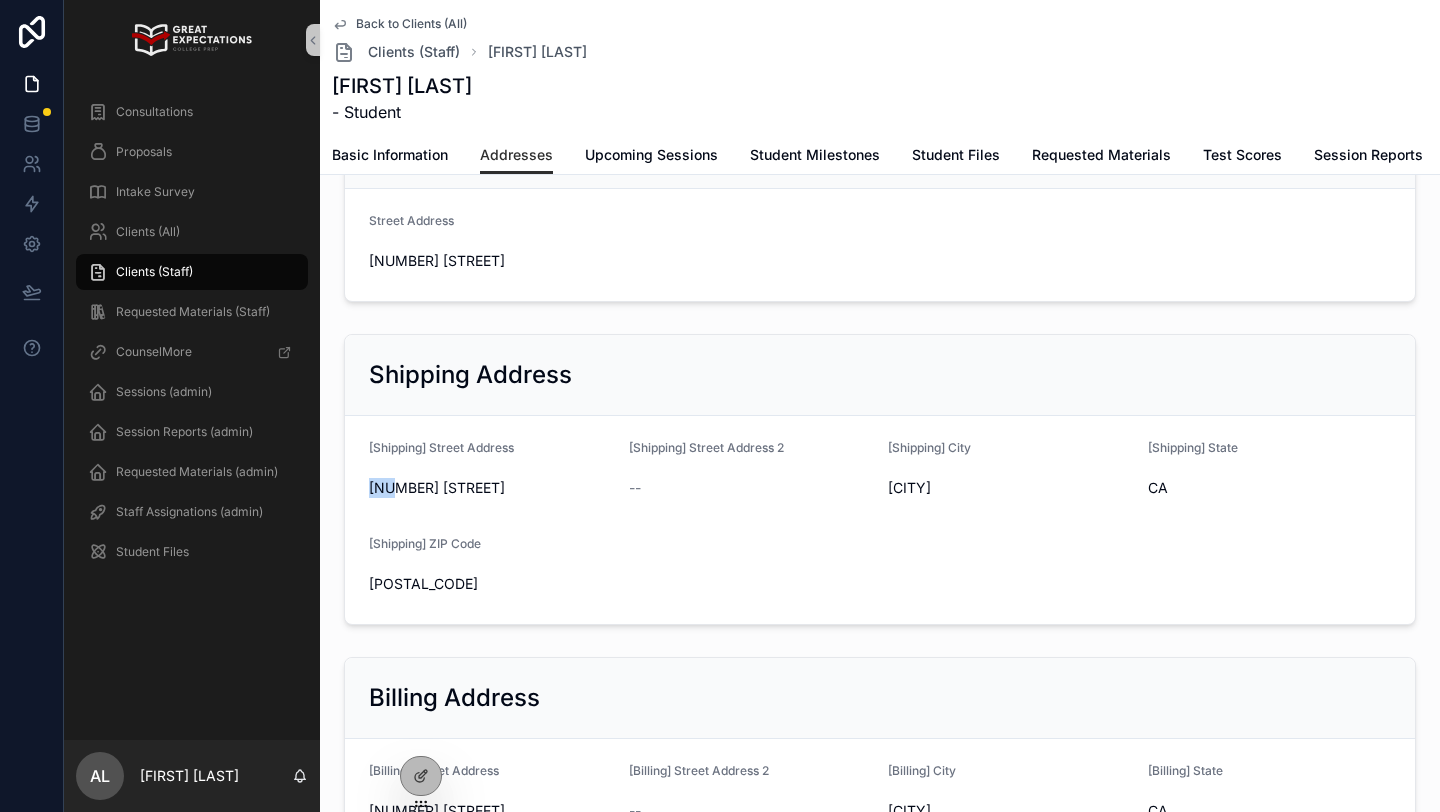 click on "[NUMBER] [STREET]" at bounding box center (491, 488) 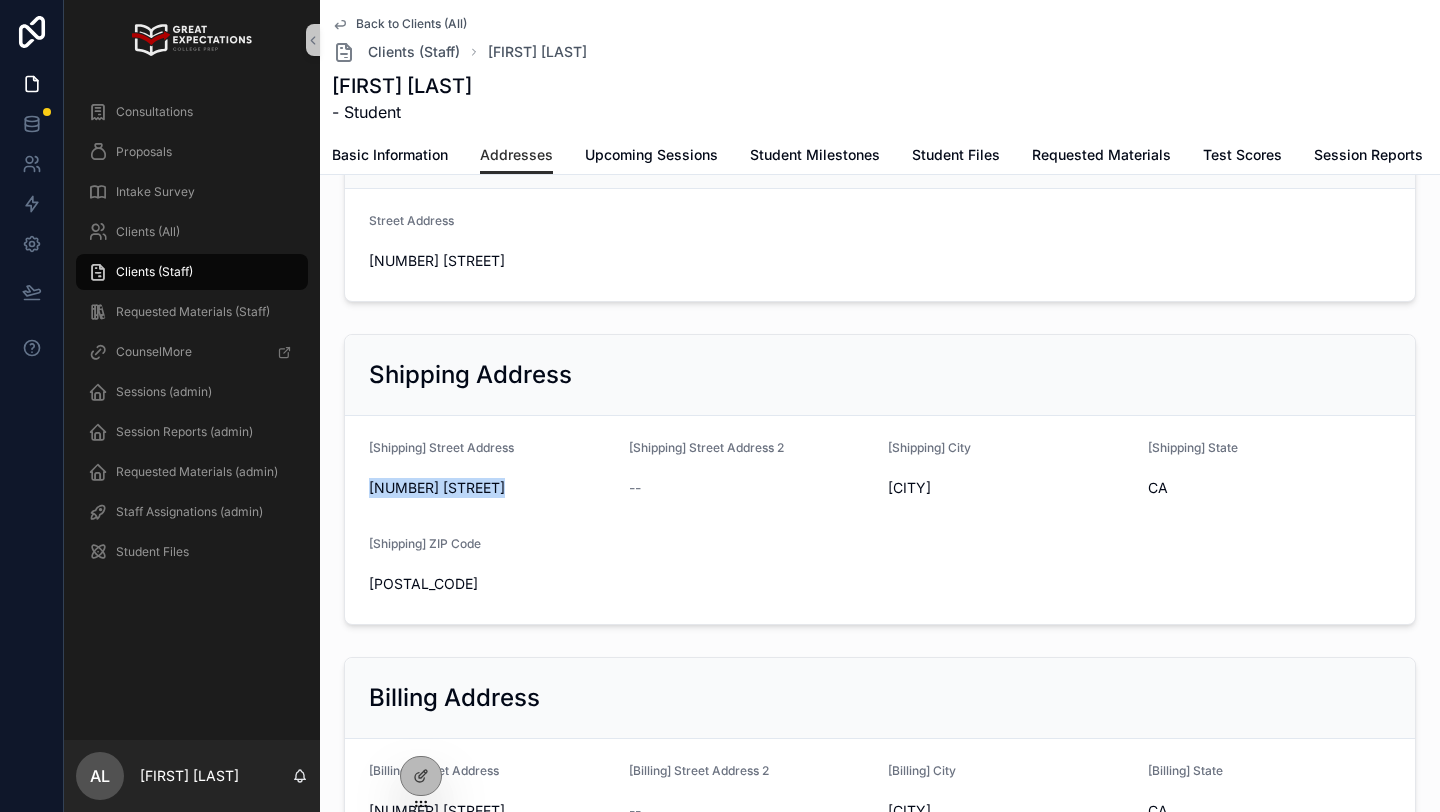 click on "[NUMBER] [STREET]" at bounding box center (491, 488) 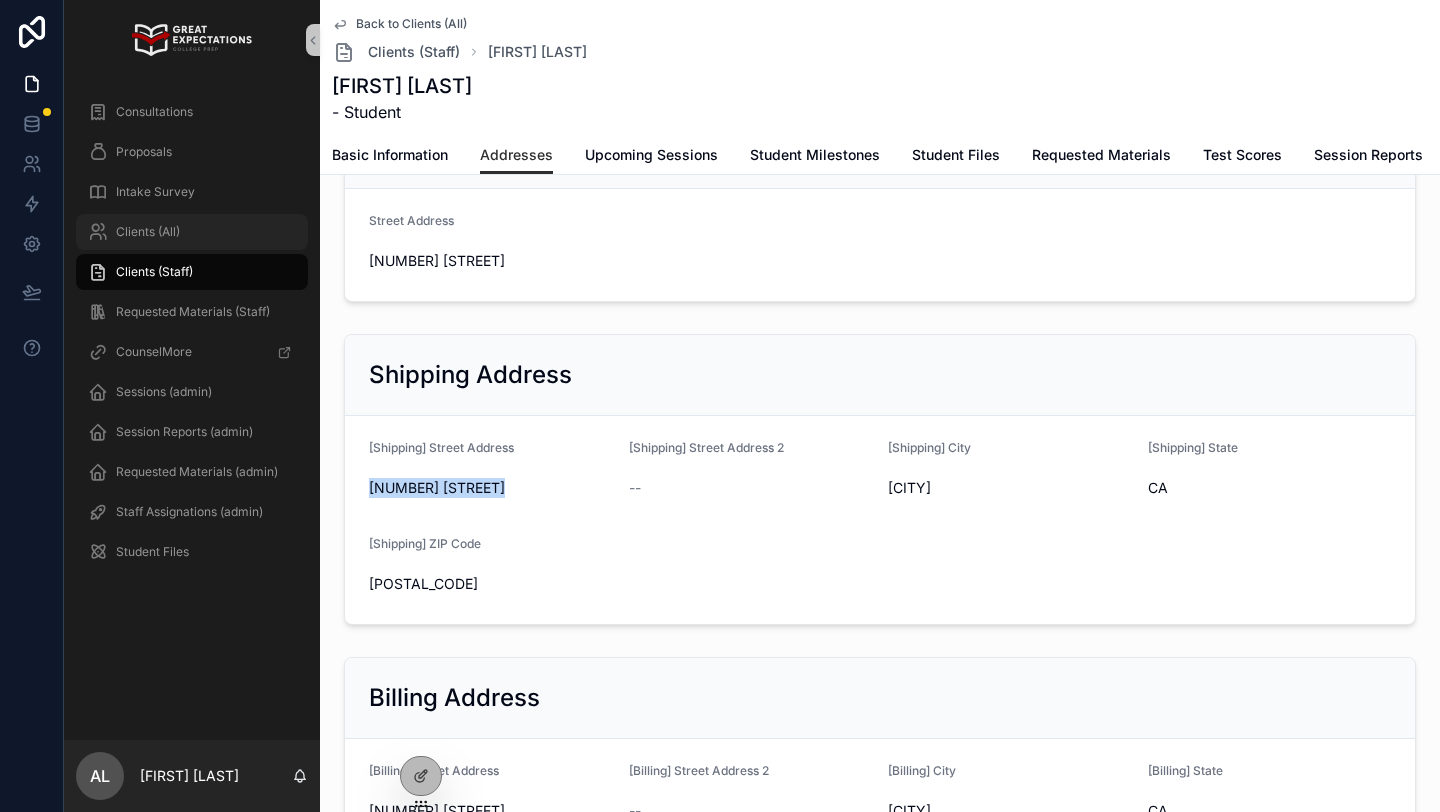 click on "Clients (All)" at bounding box center (148, 232) 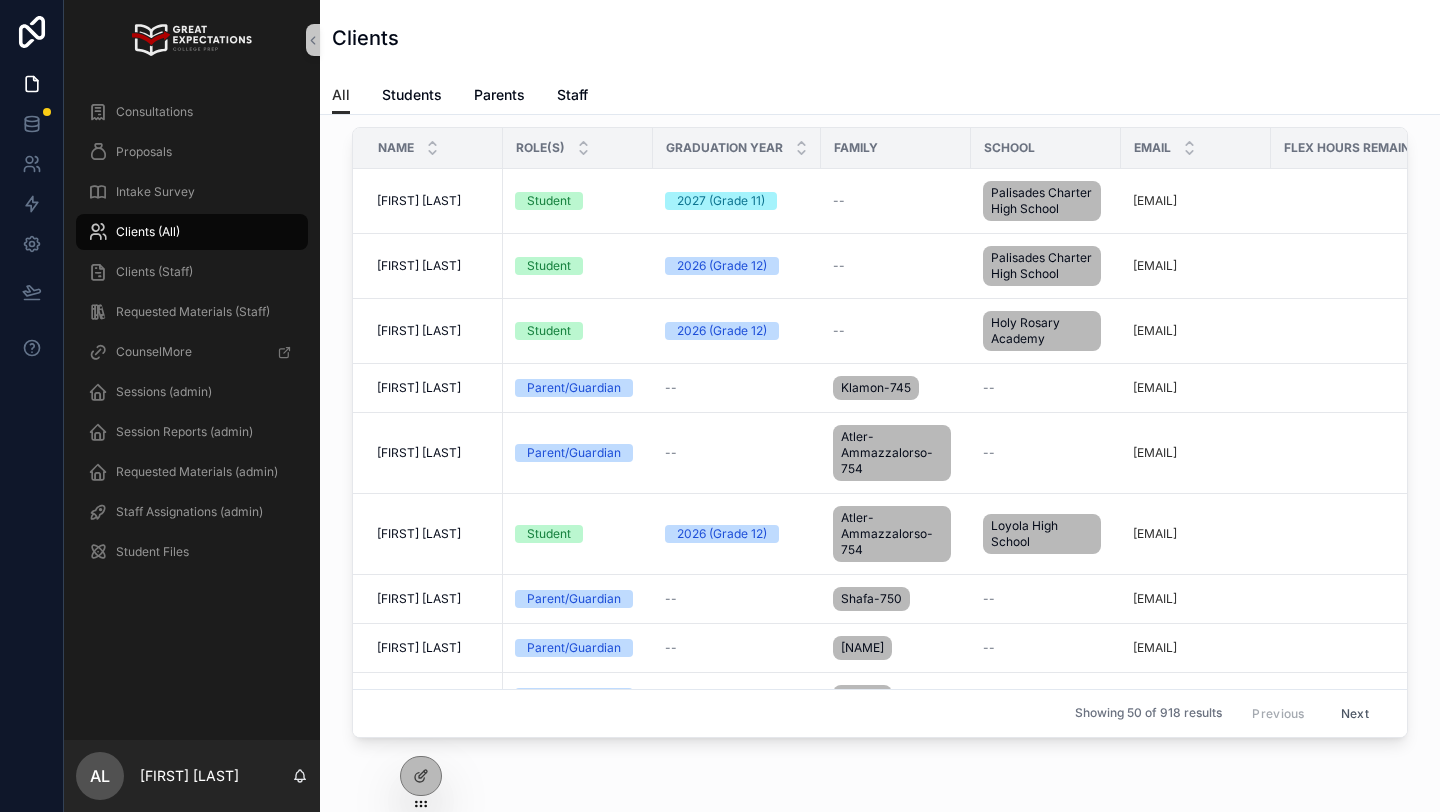 scroll, scrollTop: 0, scrollLeft: 0, axis: both 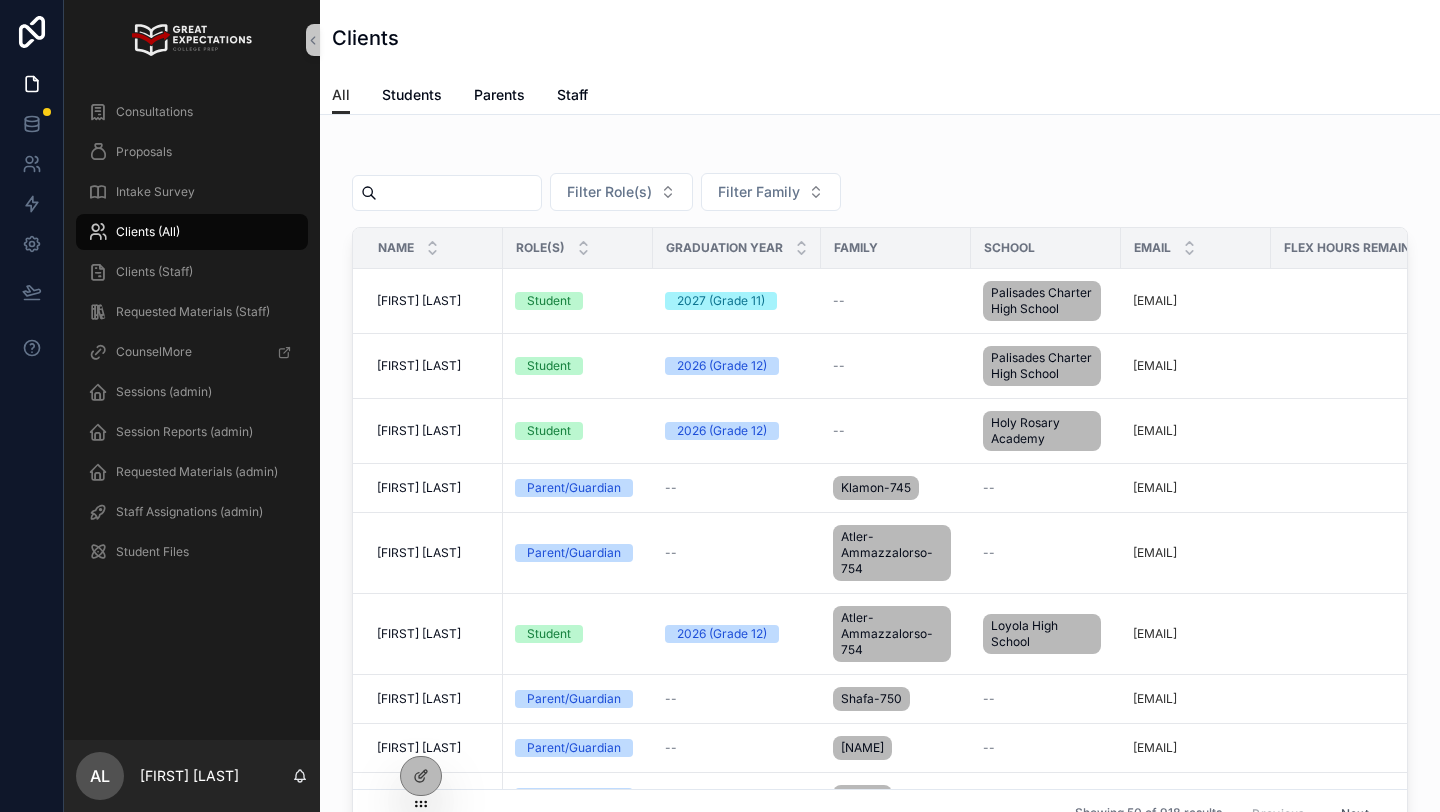 click at bounding box center [459, 193] 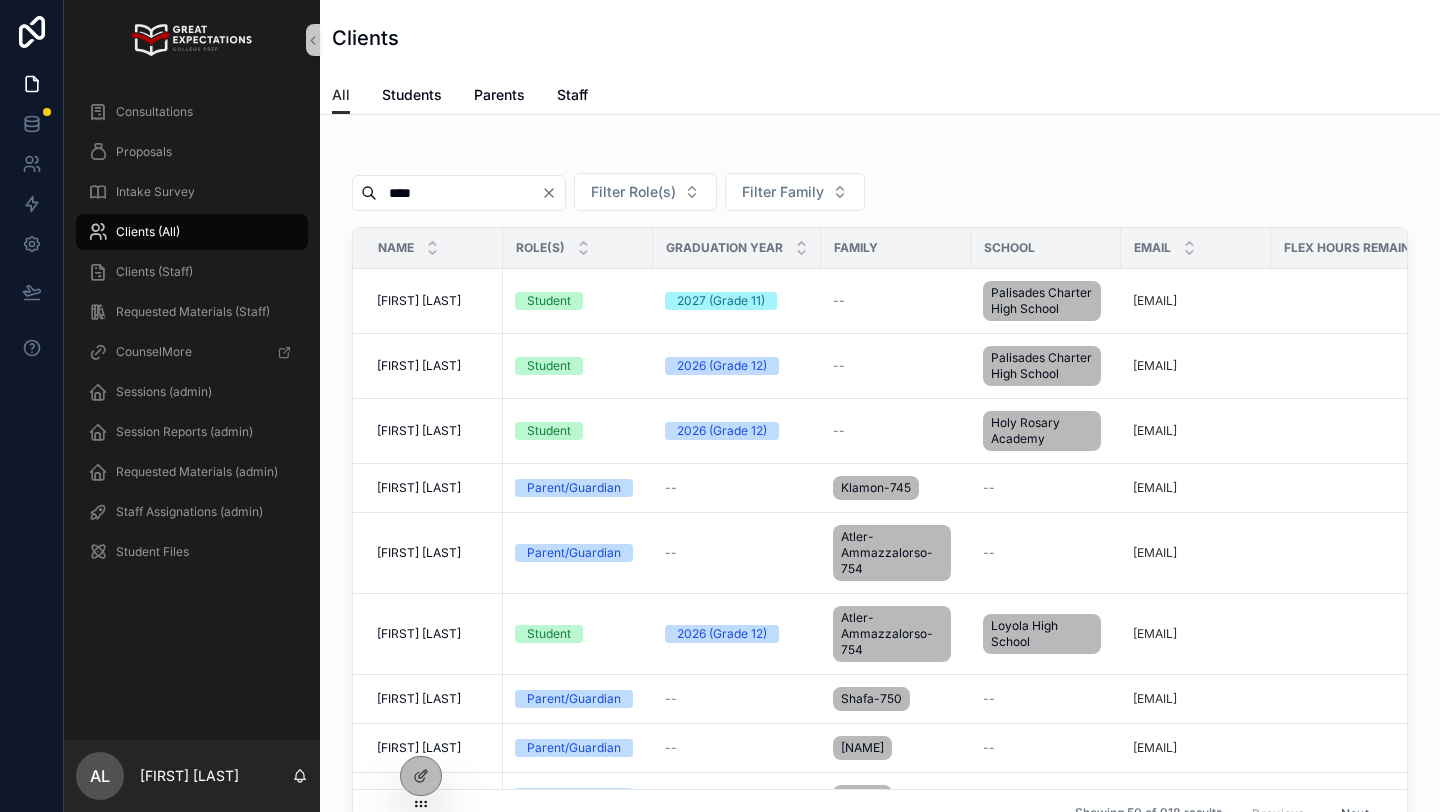 type on "*****" 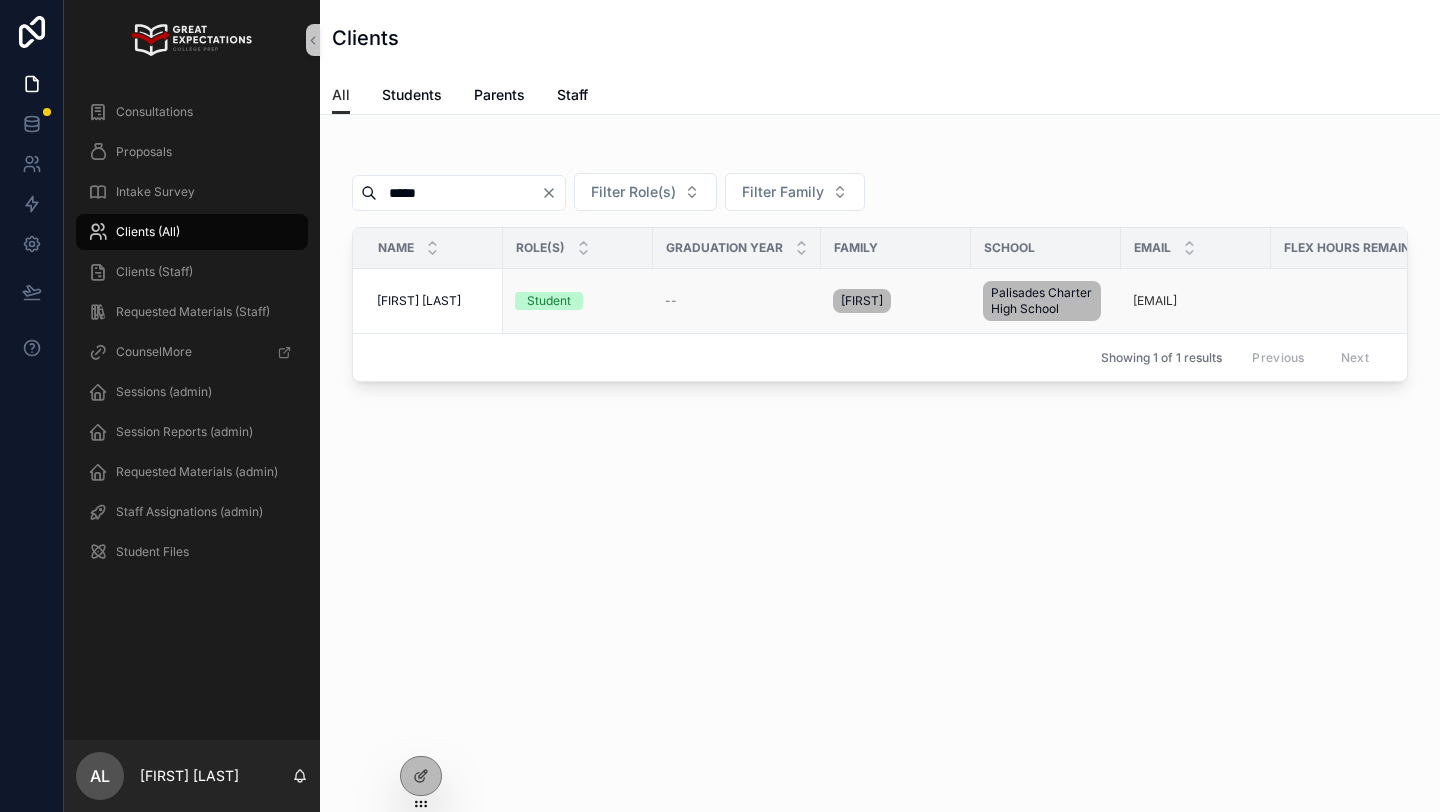 click on "[FIRST] [LAST]" at bounding box center [419, 301] 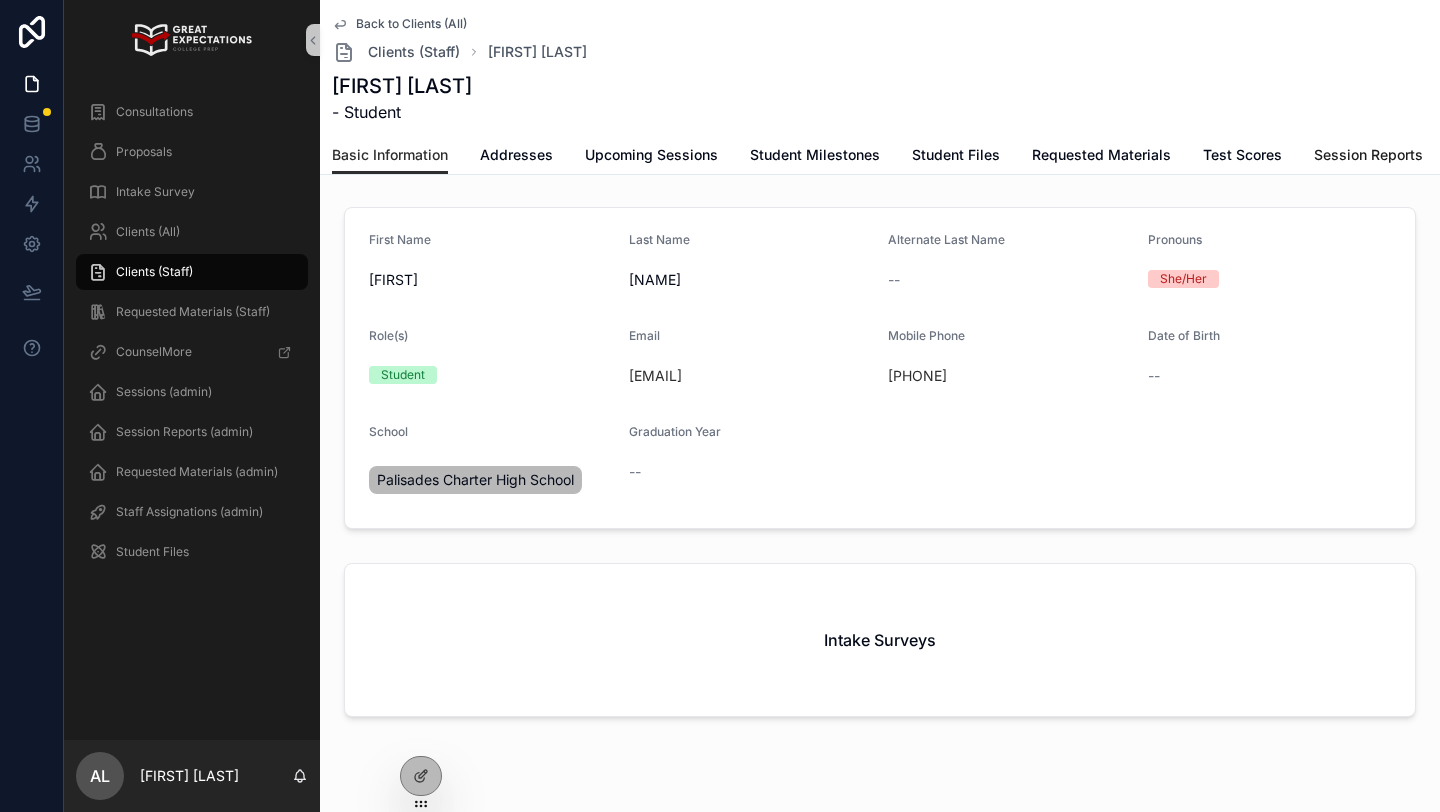 click on "Session Reports" at bounding box center [1368, 155] 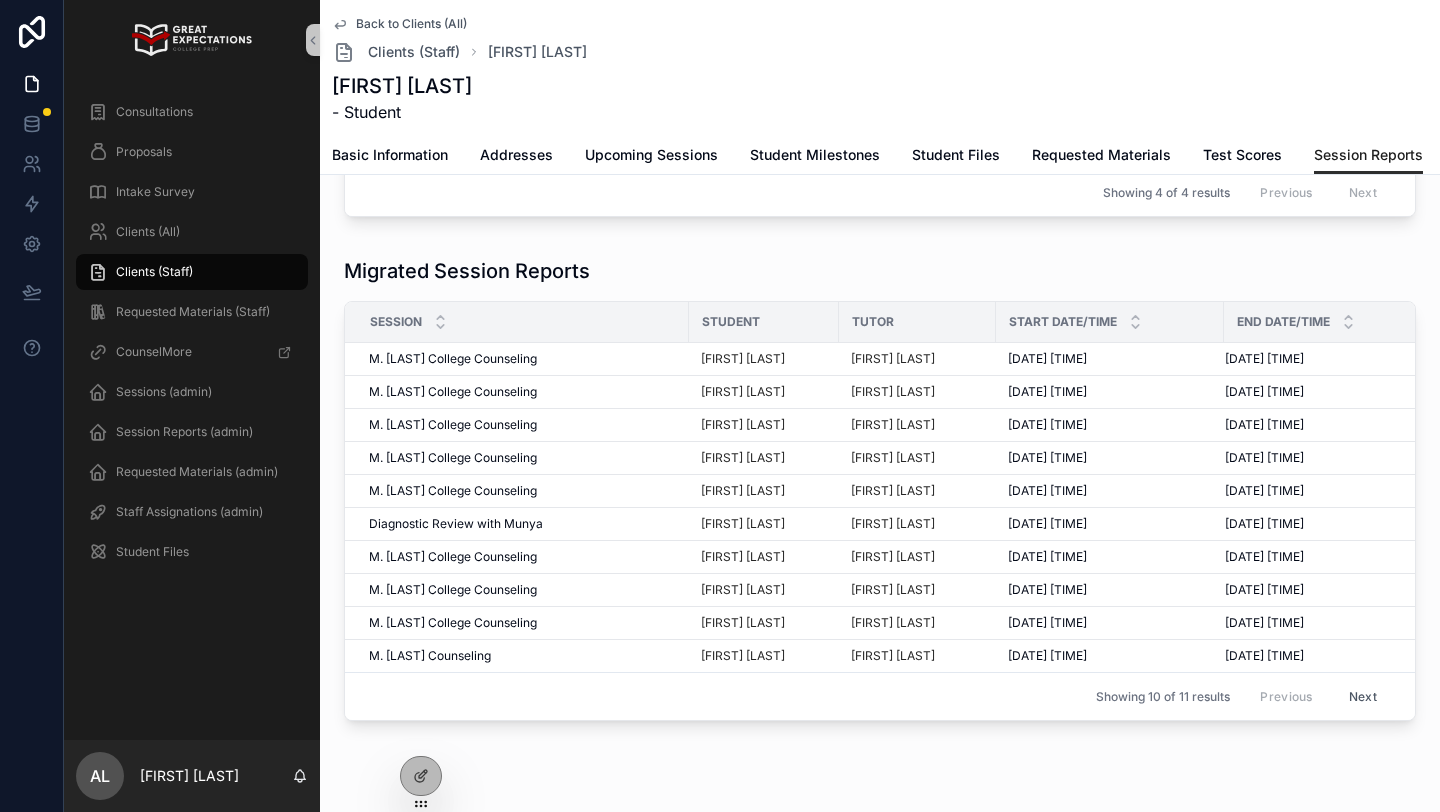 scroll, scrollTop: 322, scrollLeft: 0, axis: vertical 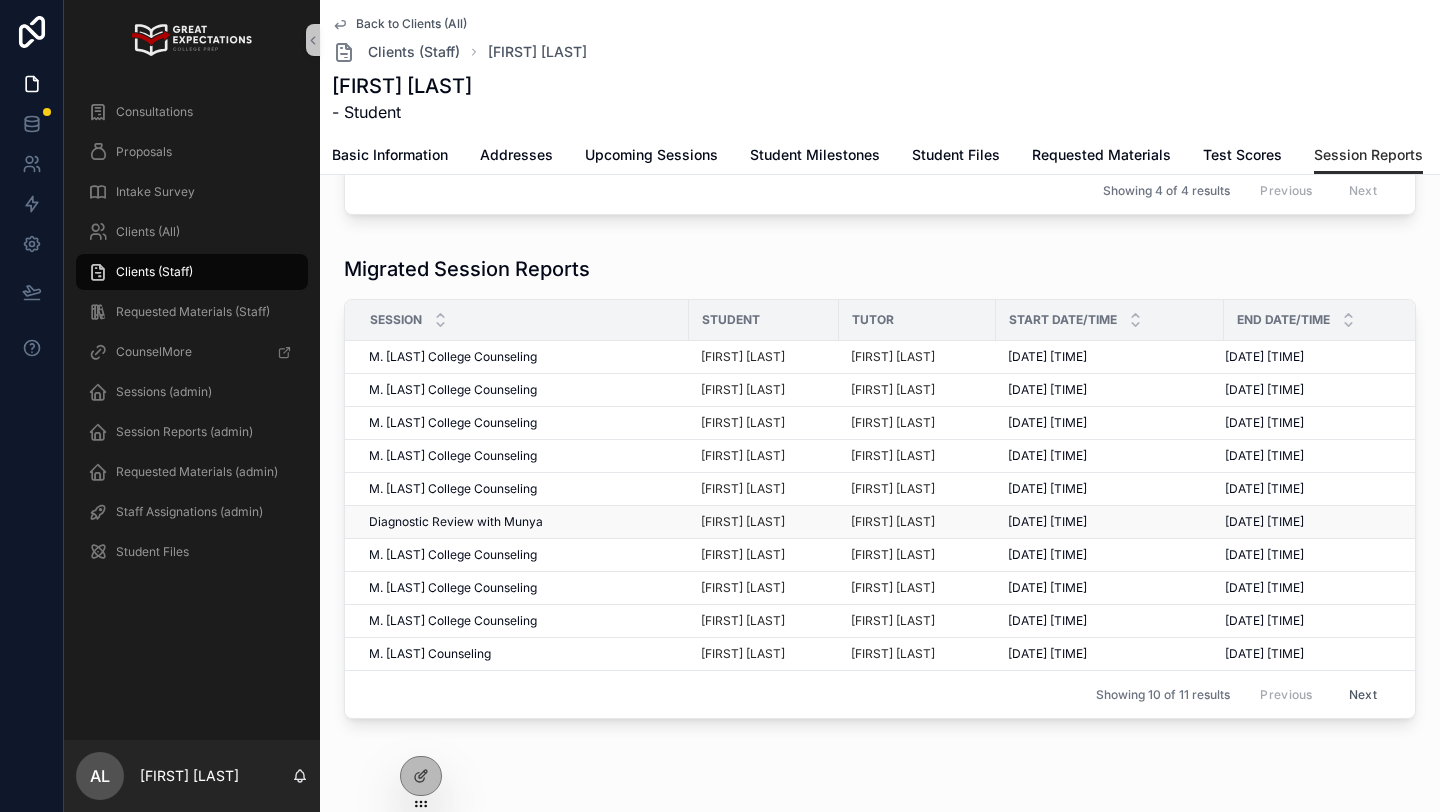 click on "Diagnostic Review with Munya" at bounding box center [456, 522] 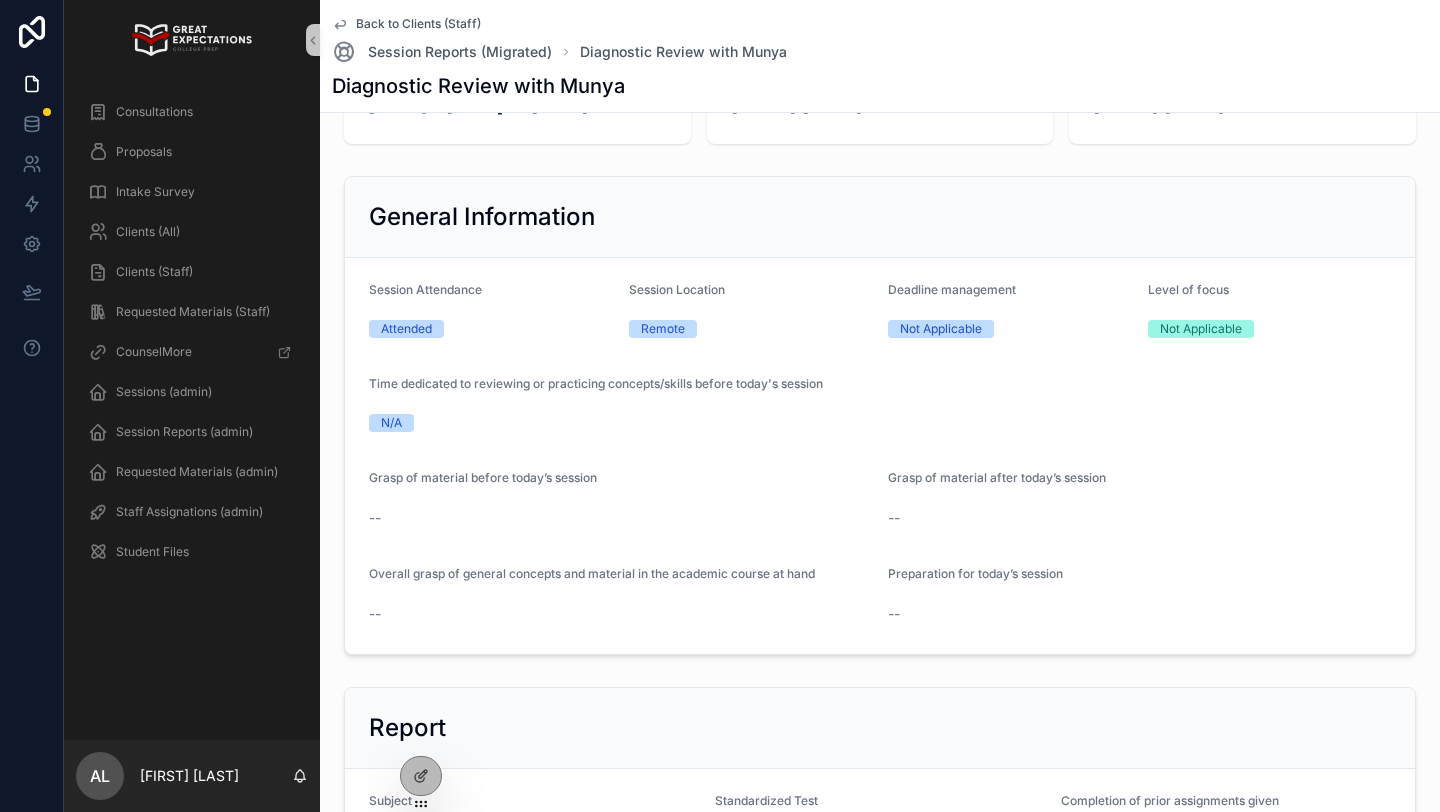 scroll, scrollTop: 0, scrollLeft: 0, axis: both 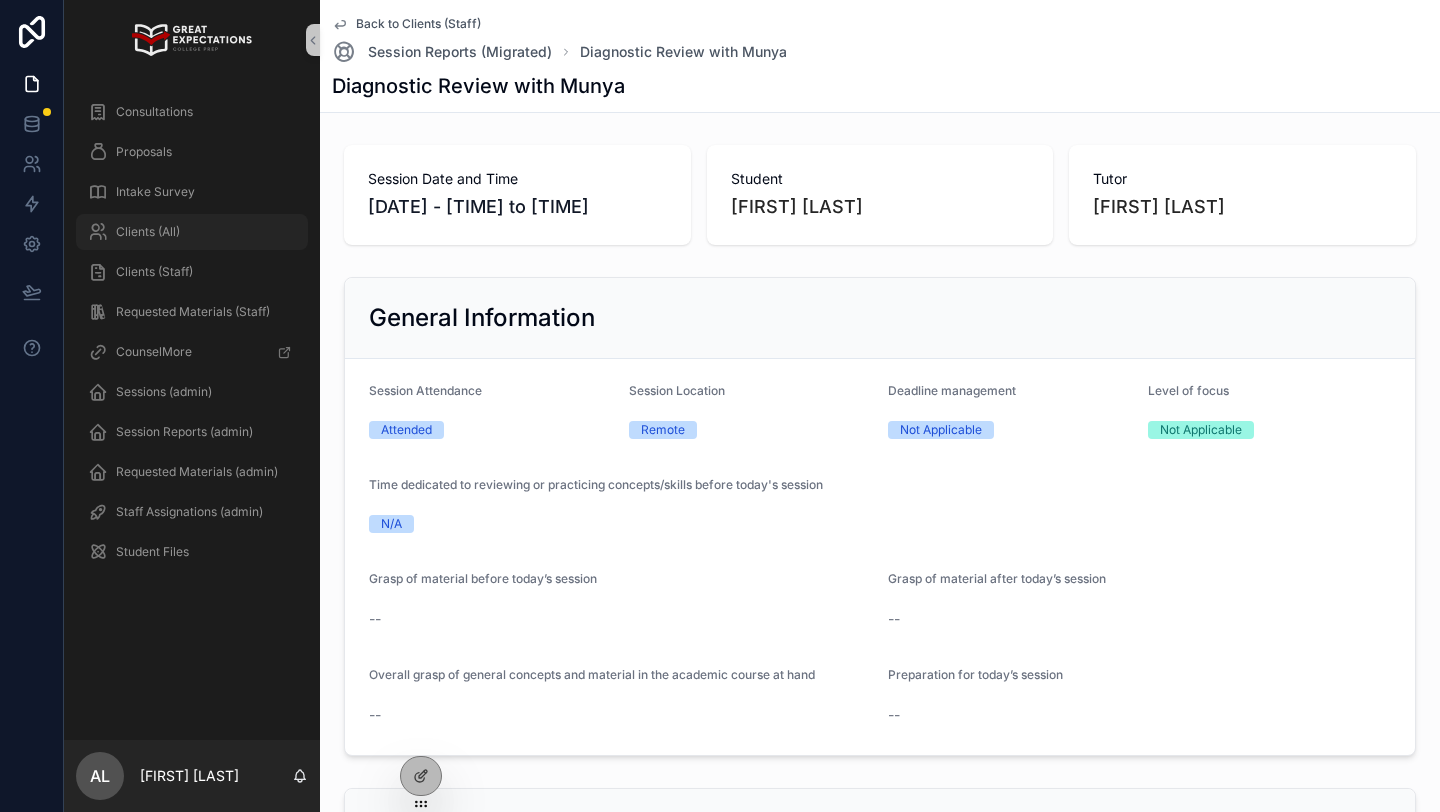 click on "Clients (All)" at bounding box center [148, 232] 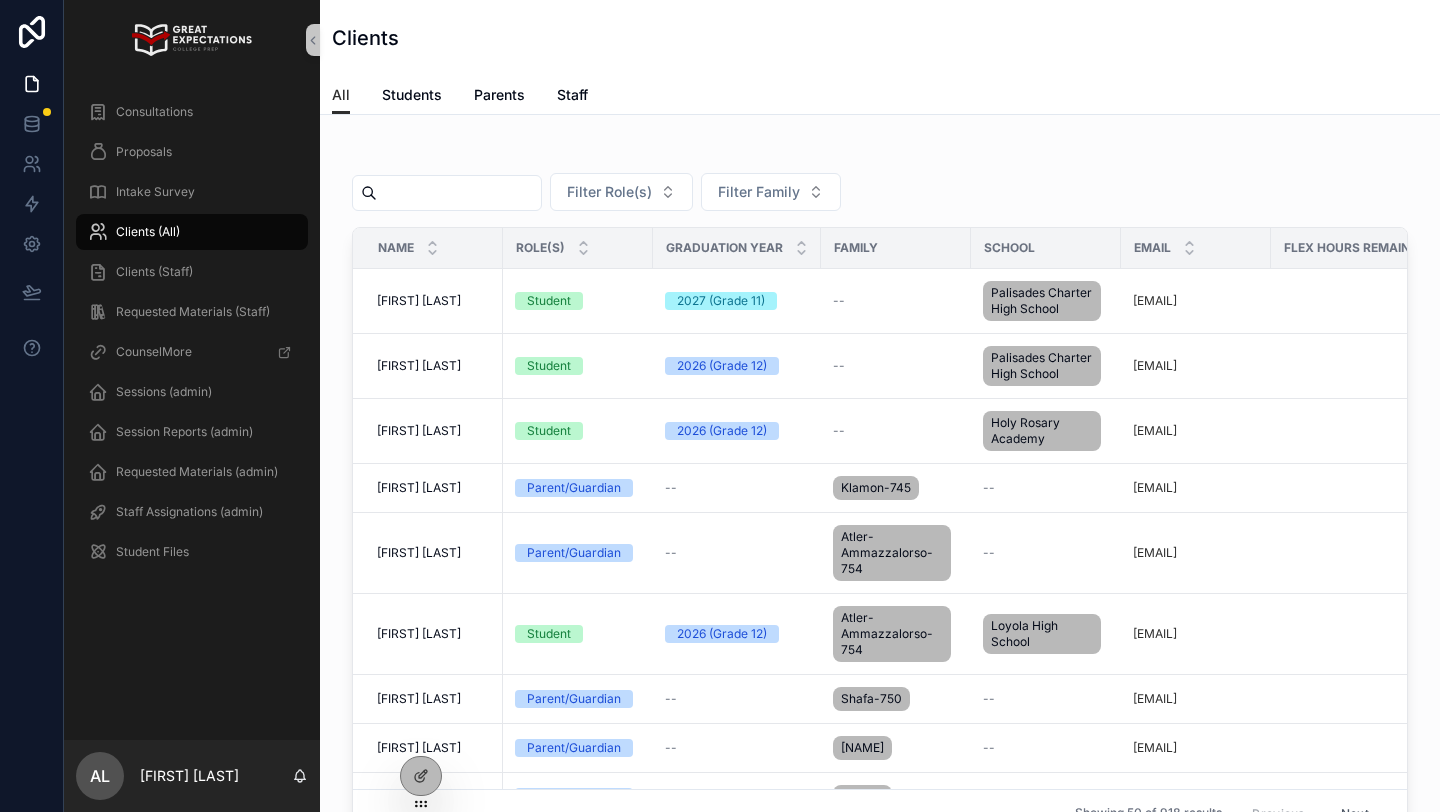 click at bounding box center (459, 193) 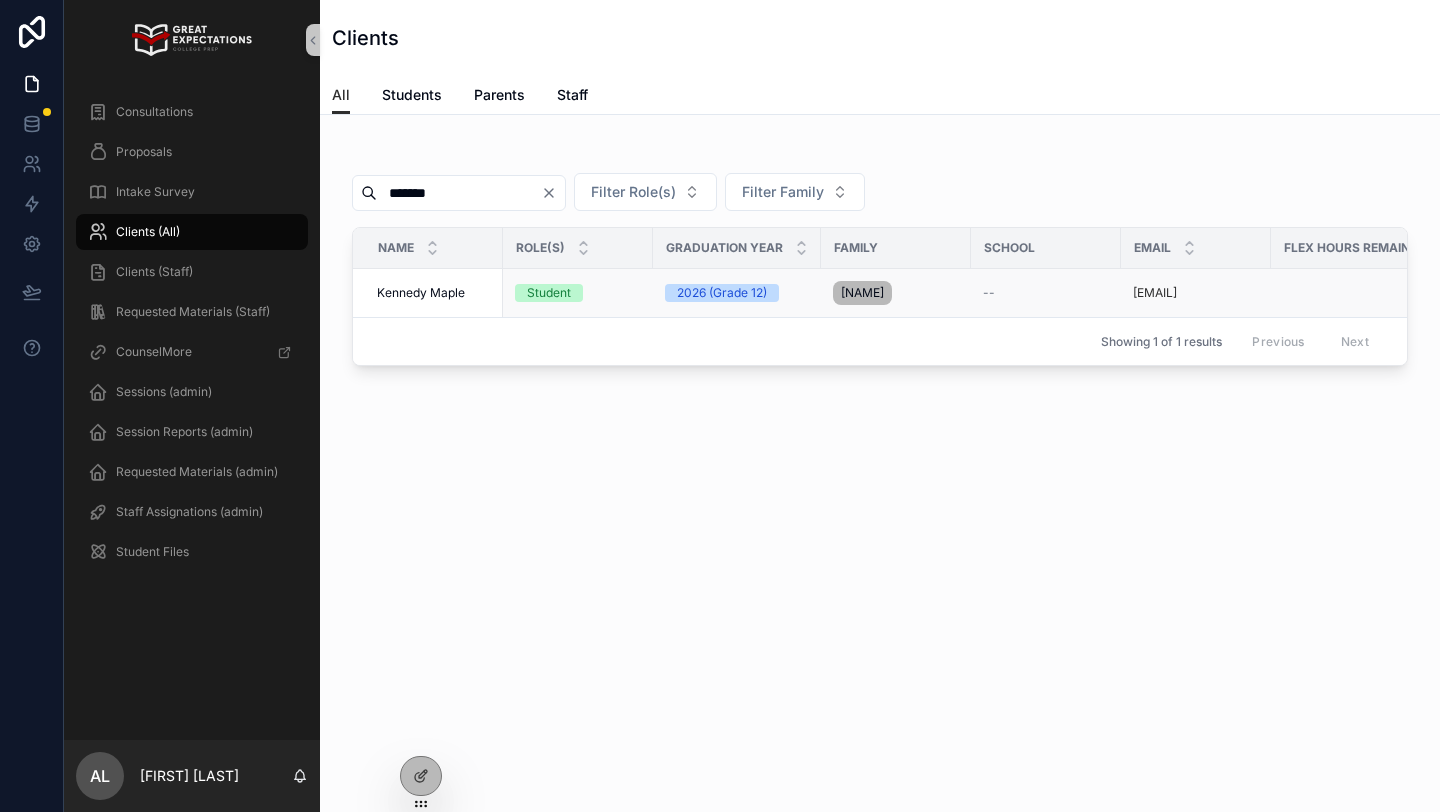 type on "*******" 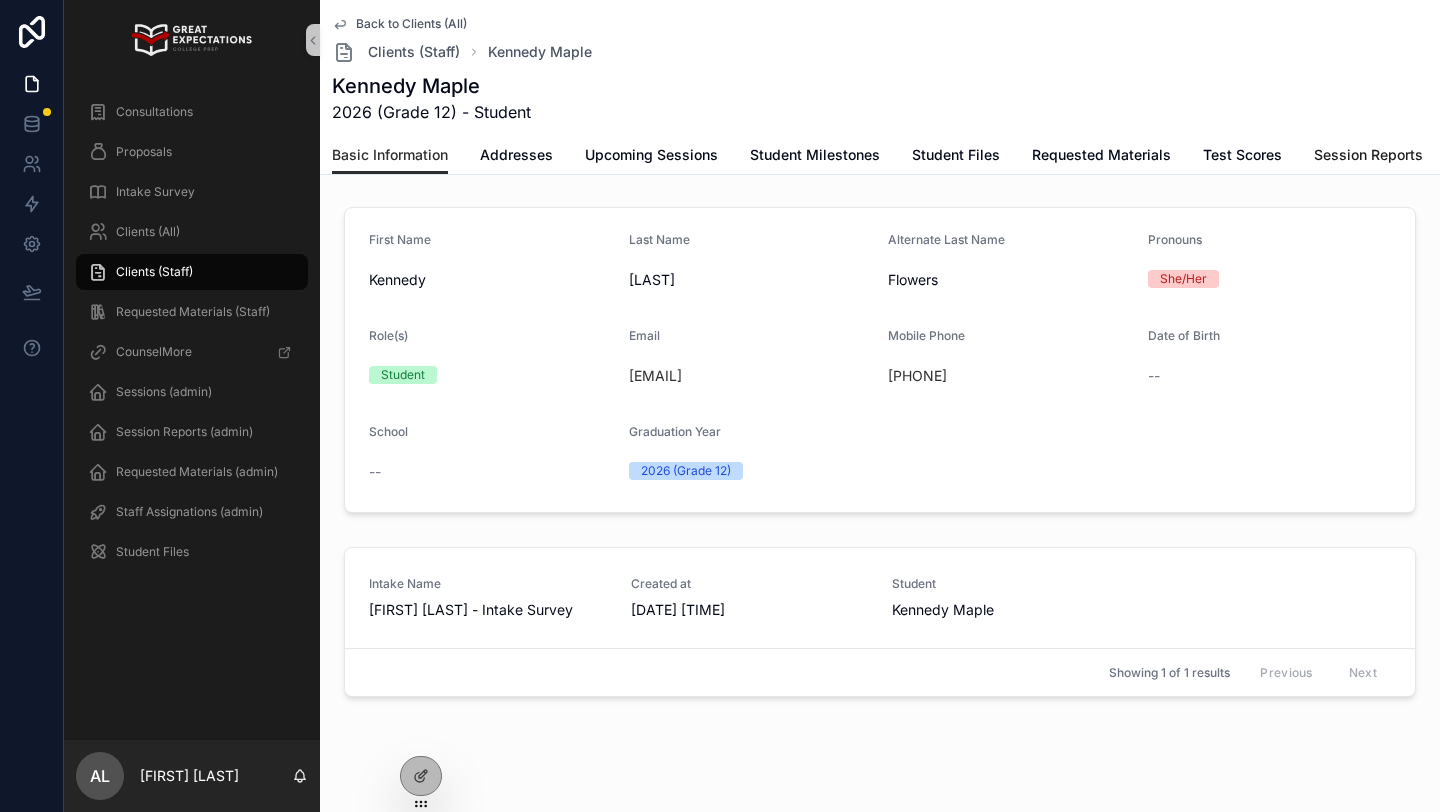 click on "Session Reports" at bounding box center [1368, 155] 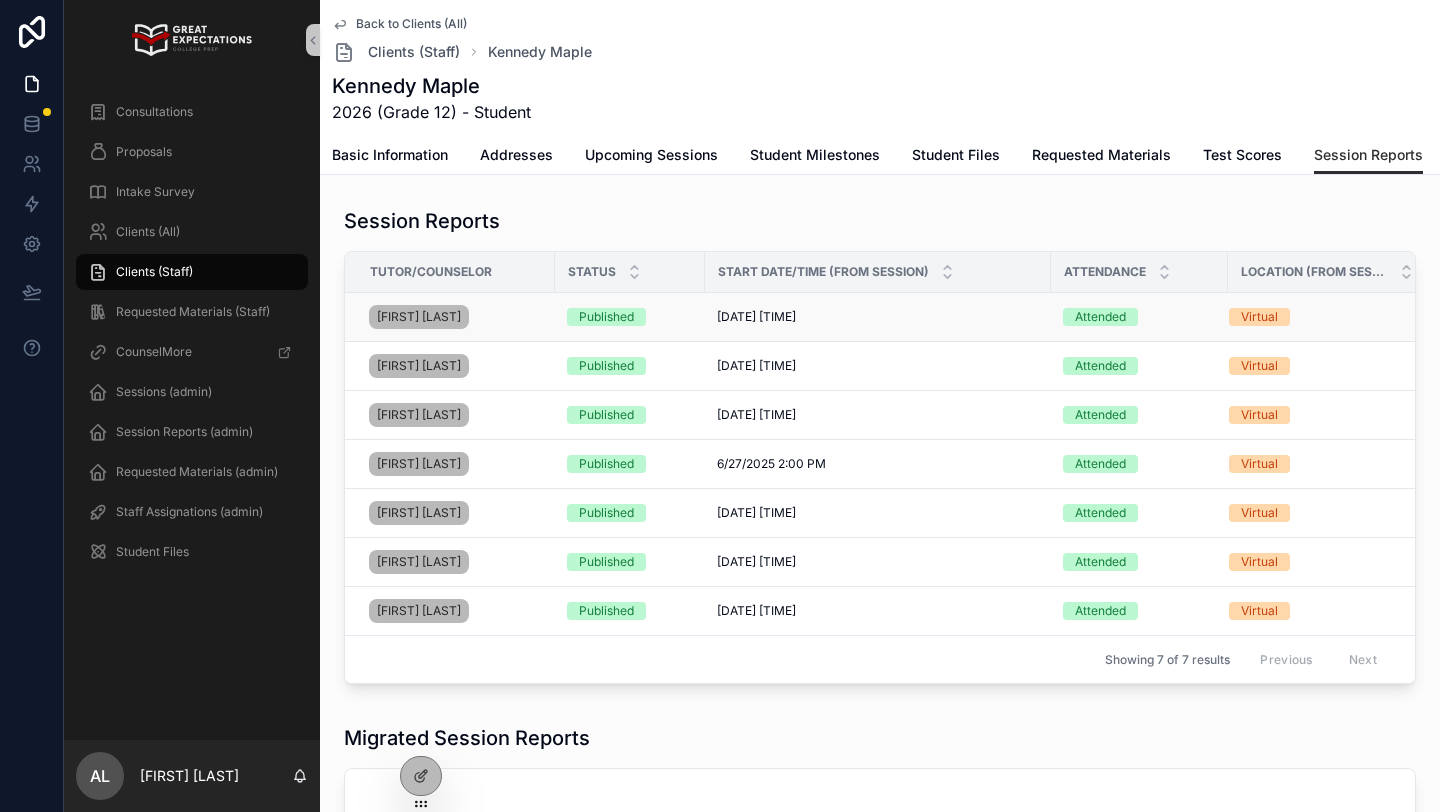 click on "[DATE] [TIME] [DATE] [TIME]" at bounding box center [878, 317] 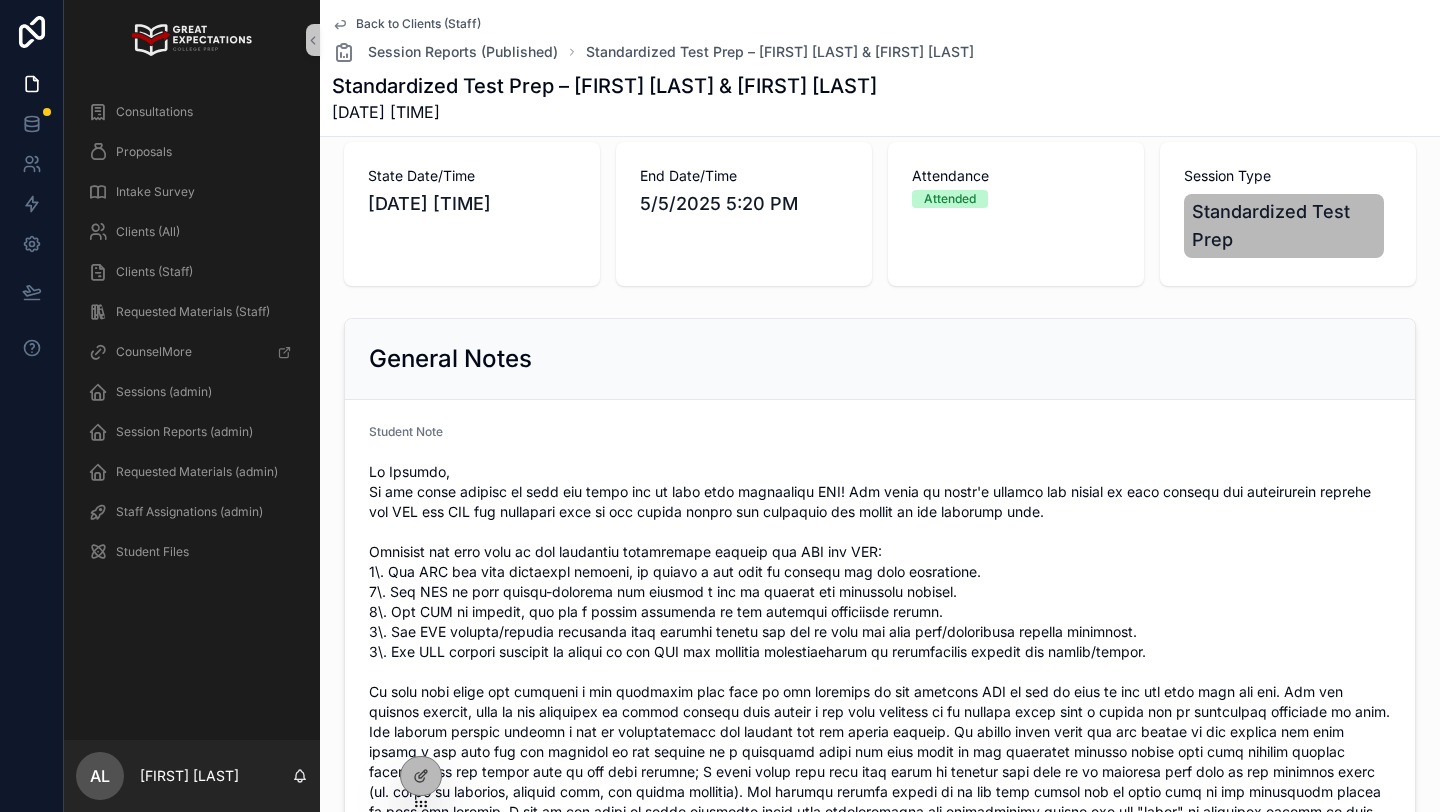 scroll, scrollTop: 0, scrollLeft: 0, axis: both 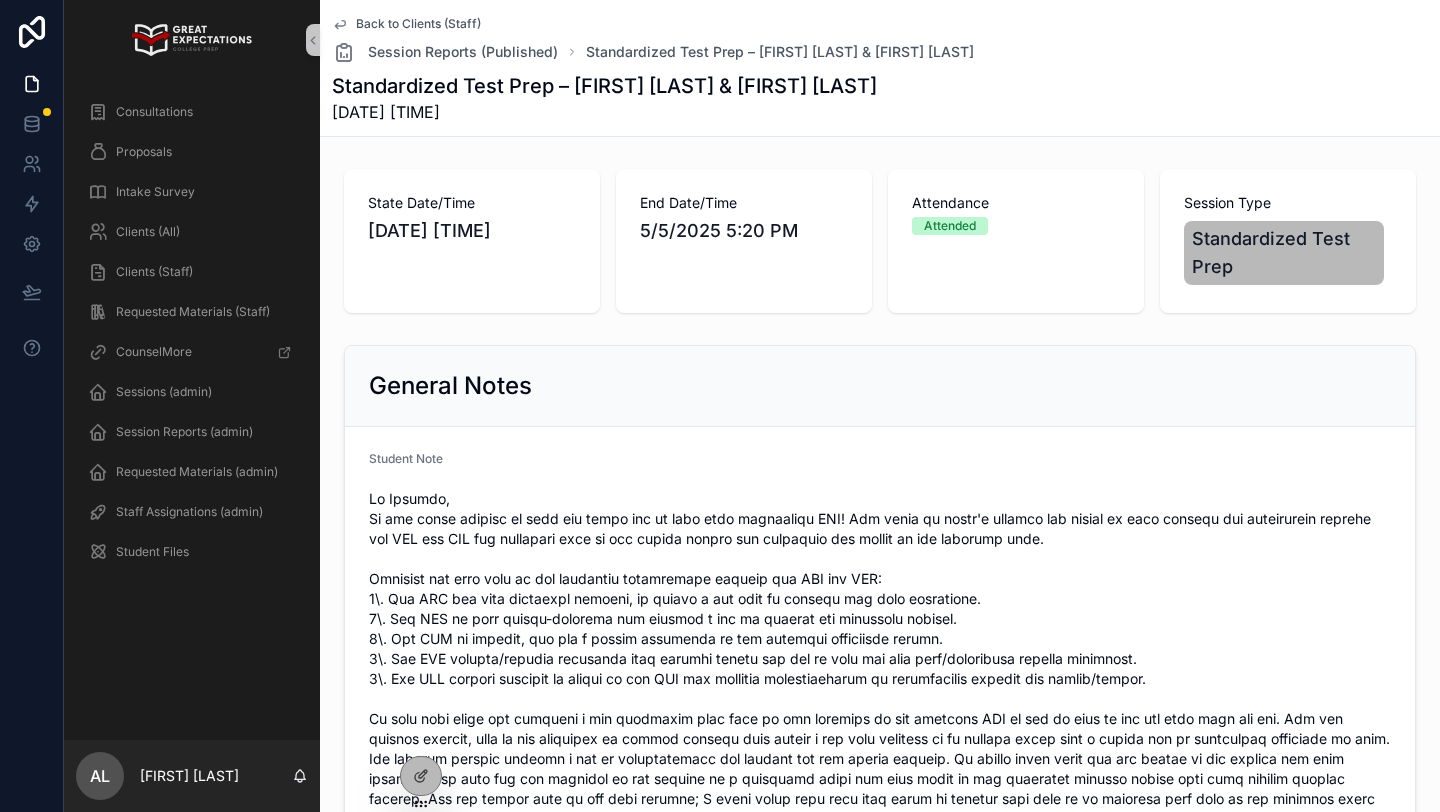 click 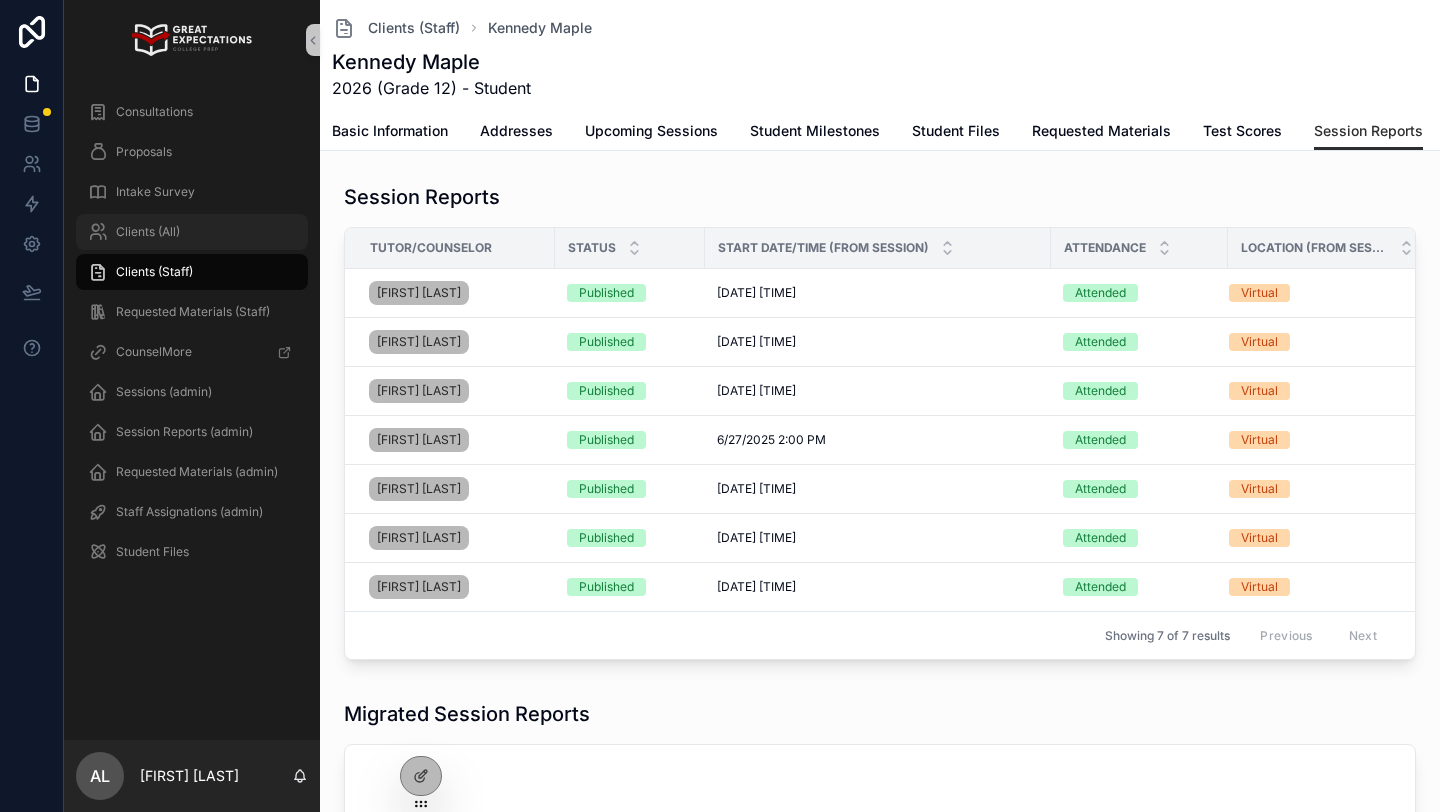 click on "Clients (All)" at bounding box center (192, 232) 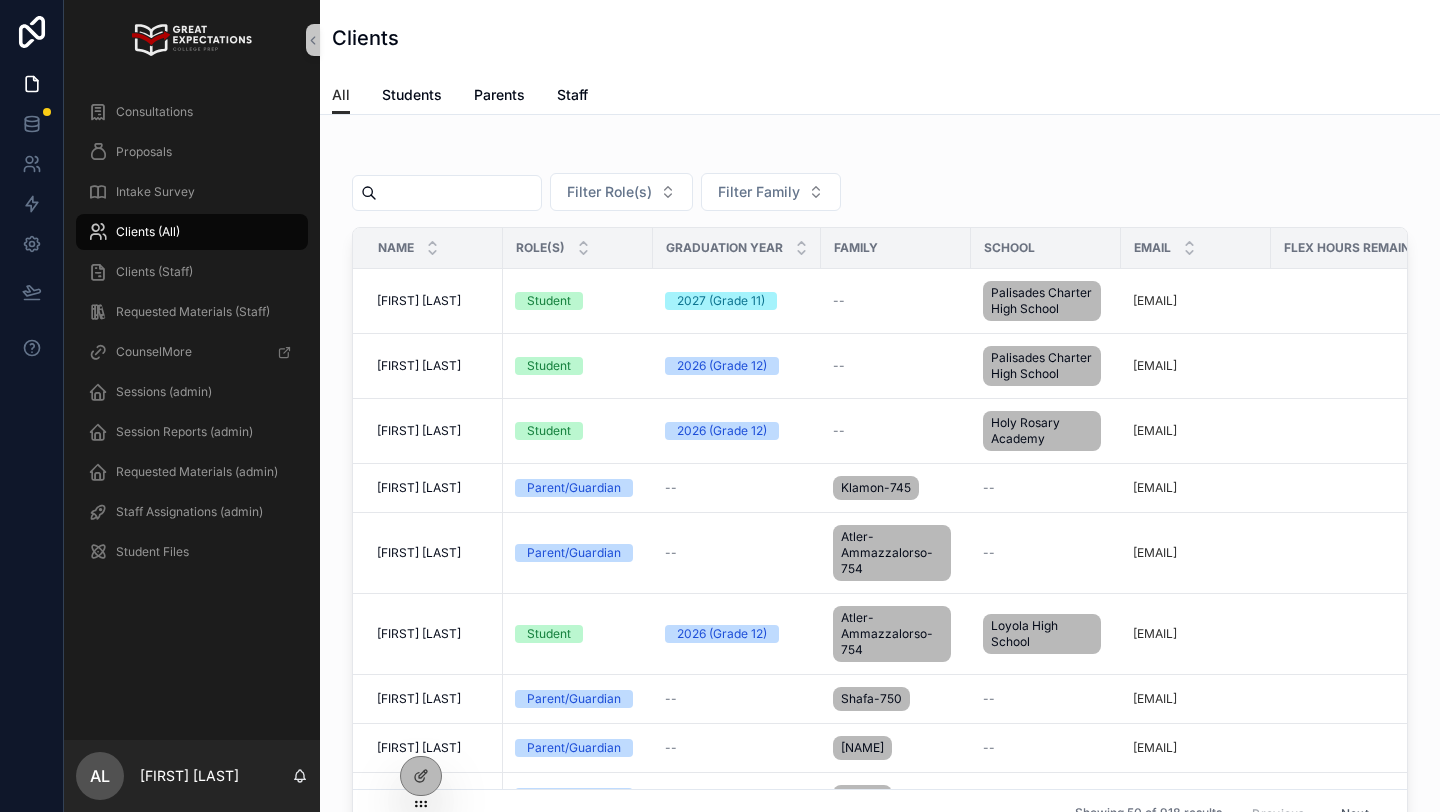 click at bounding box center [459, 193] 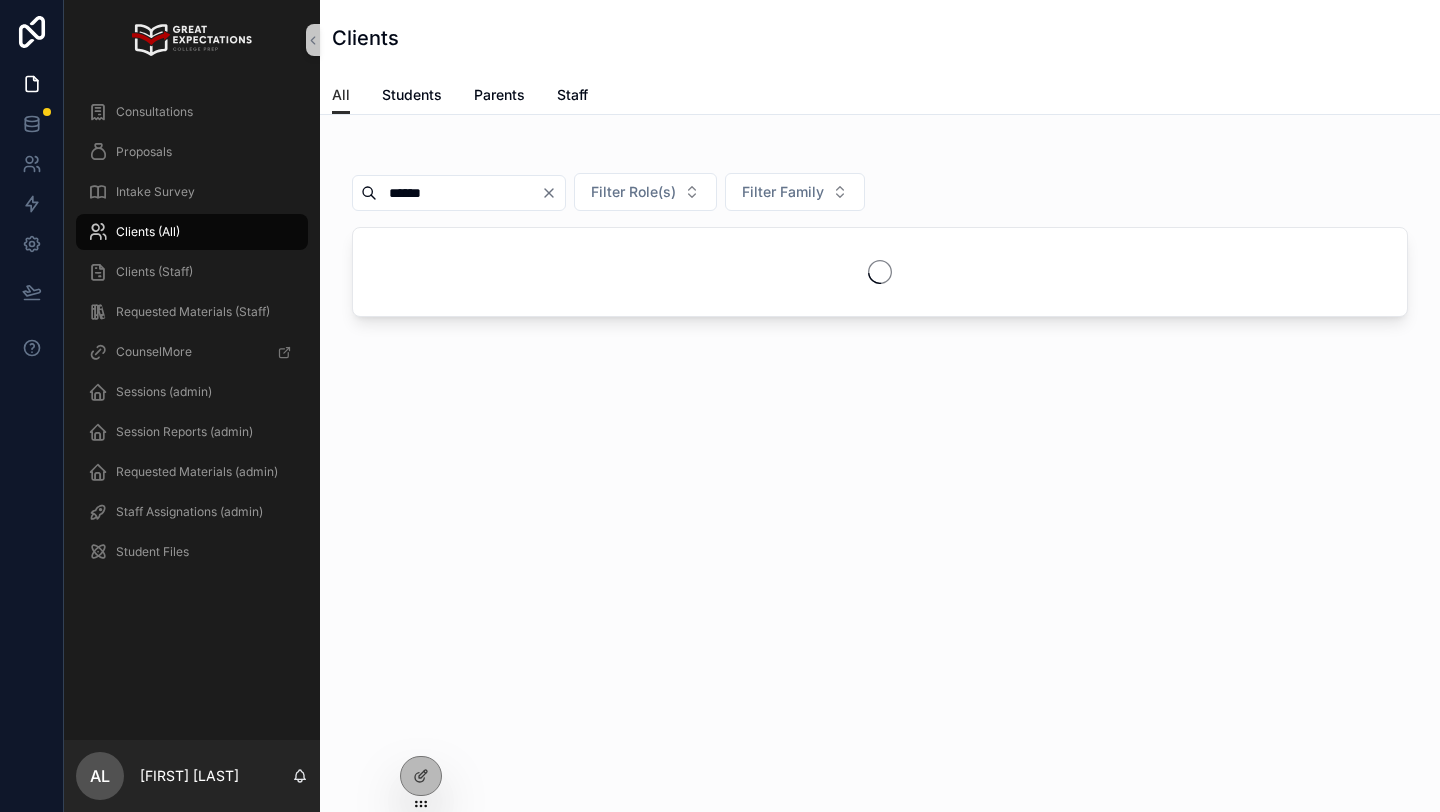 type on "******" 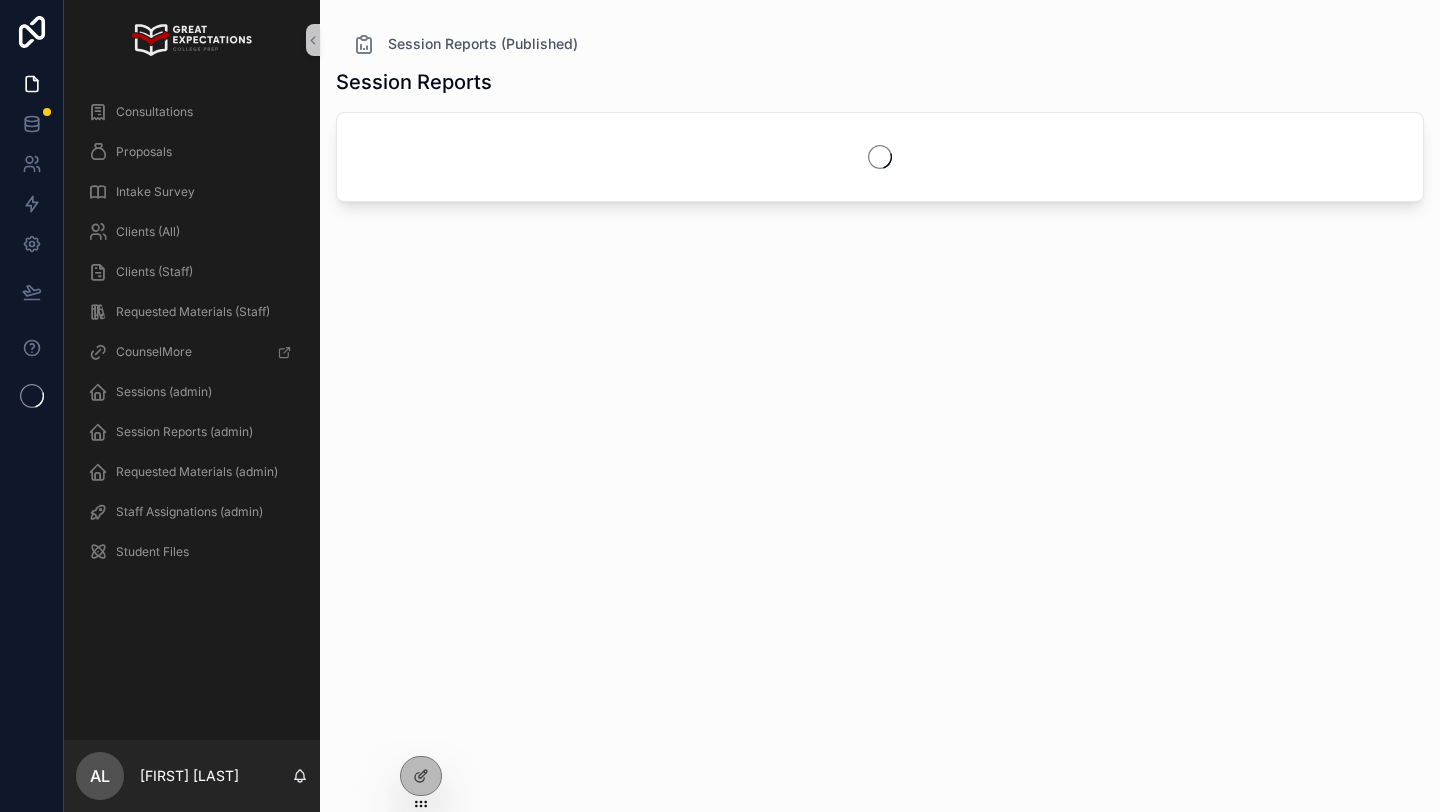 scroll, scrollTop: 0, scrollLeft: 0, axis: both 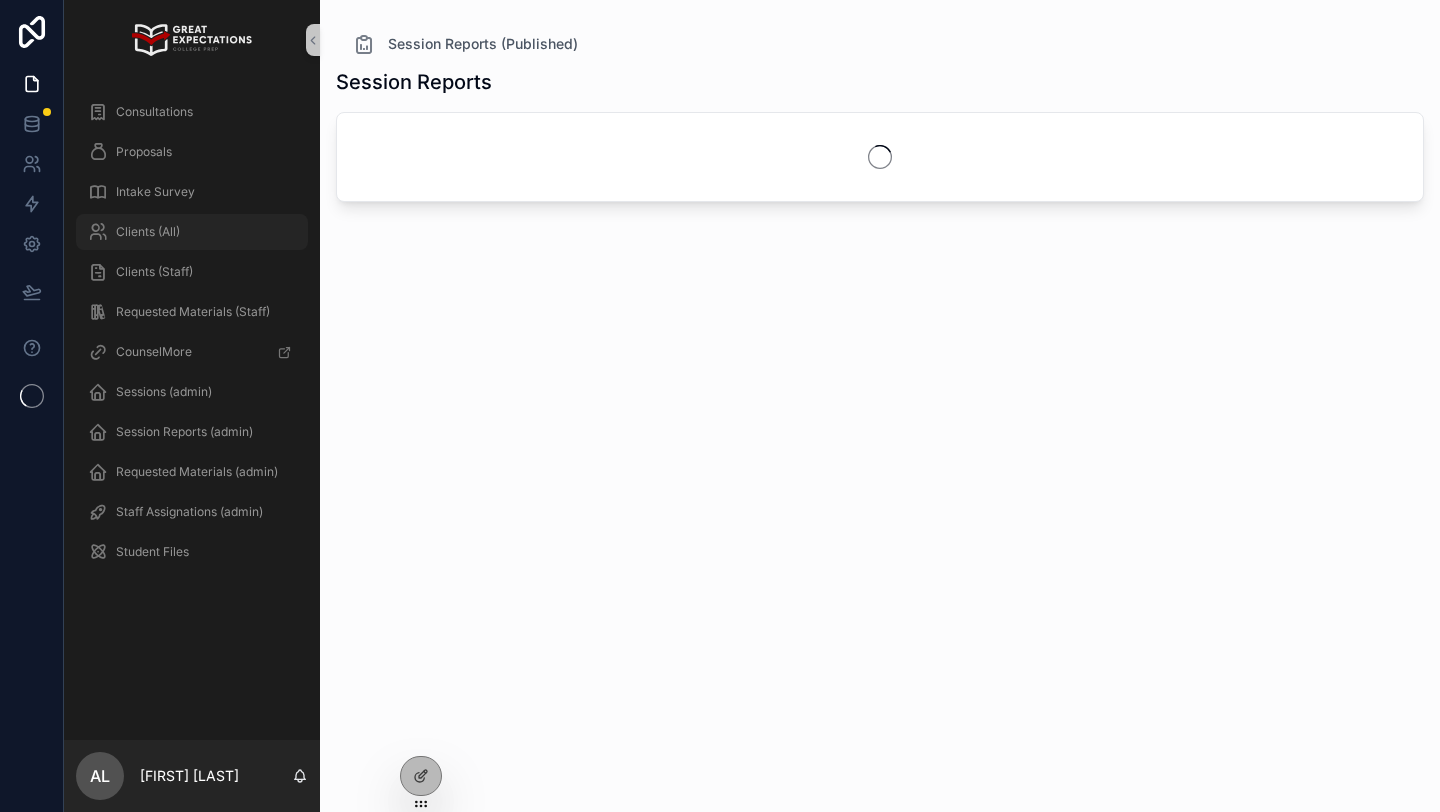 click on "Clients (All)" at bounding box center (192, 232) 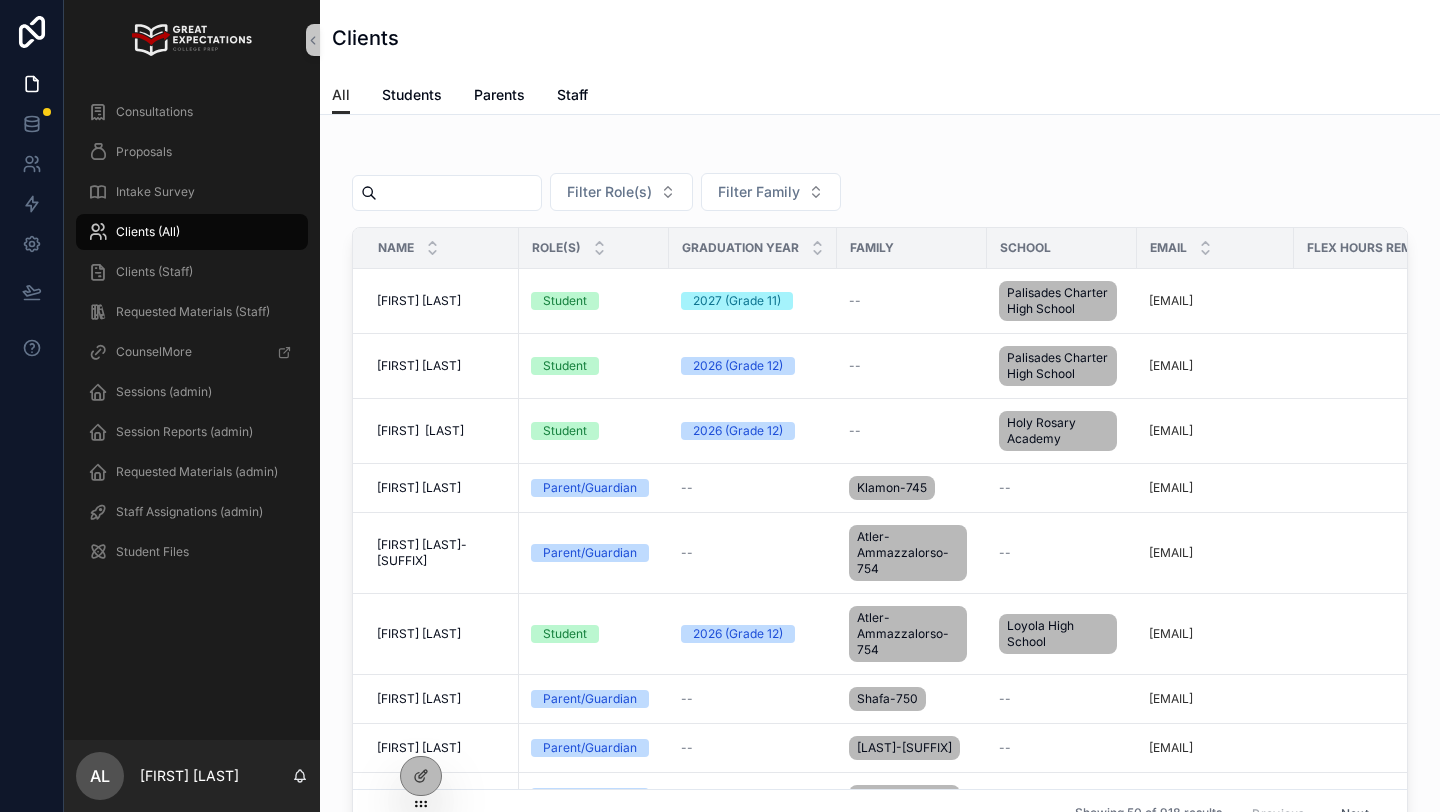 click at bounding box center (459, 193) 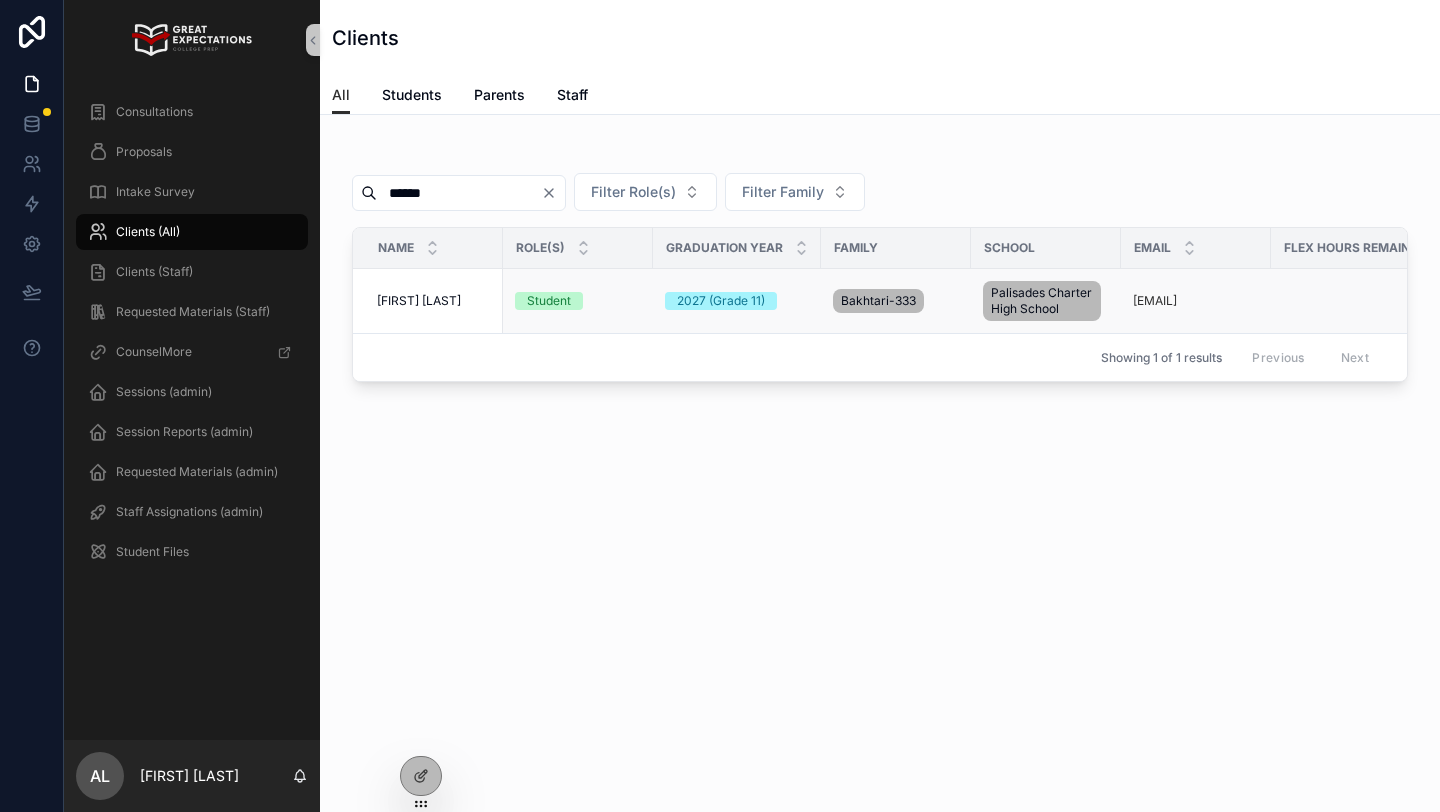 type on "******" 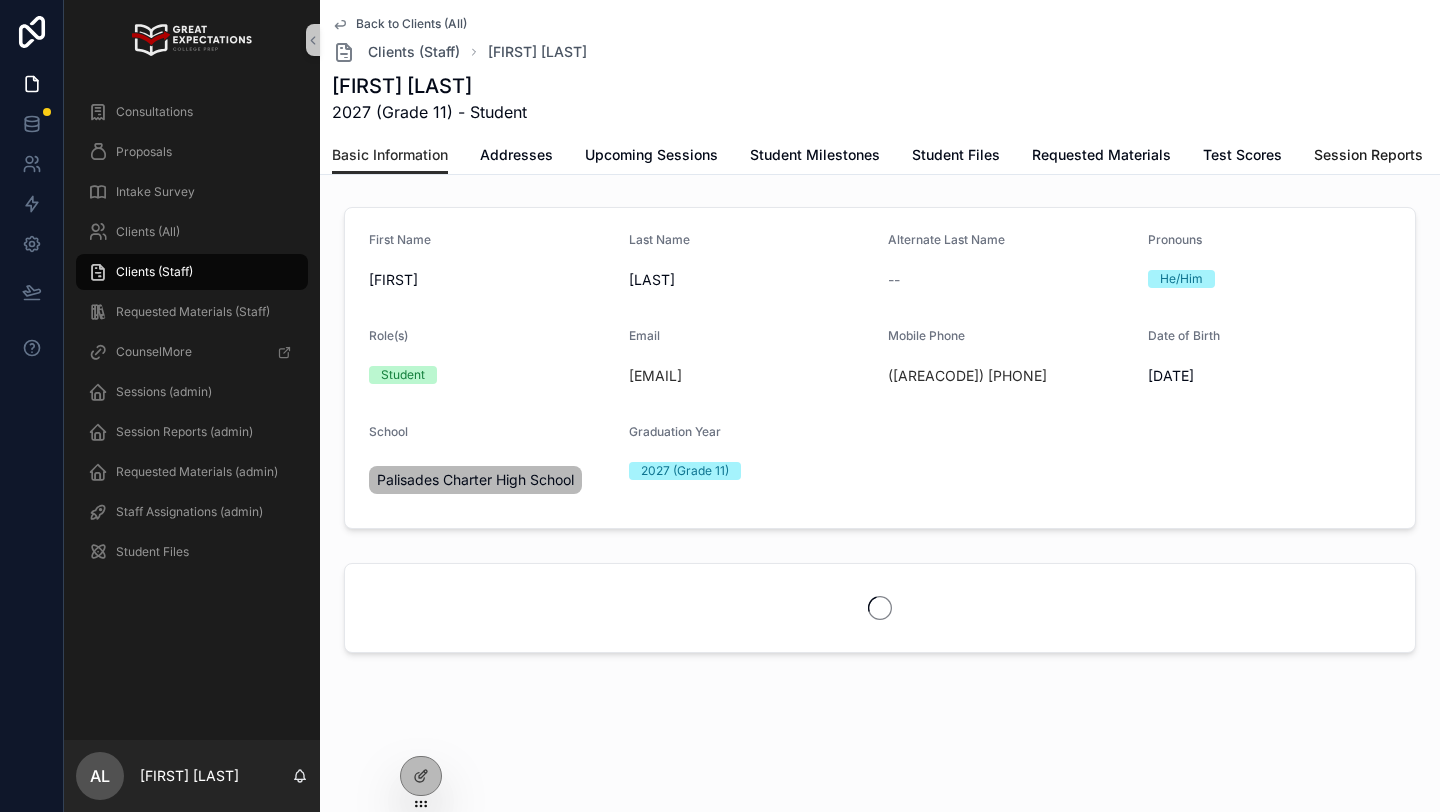 click on "Session Reports" at bounding box center (1368, 157) 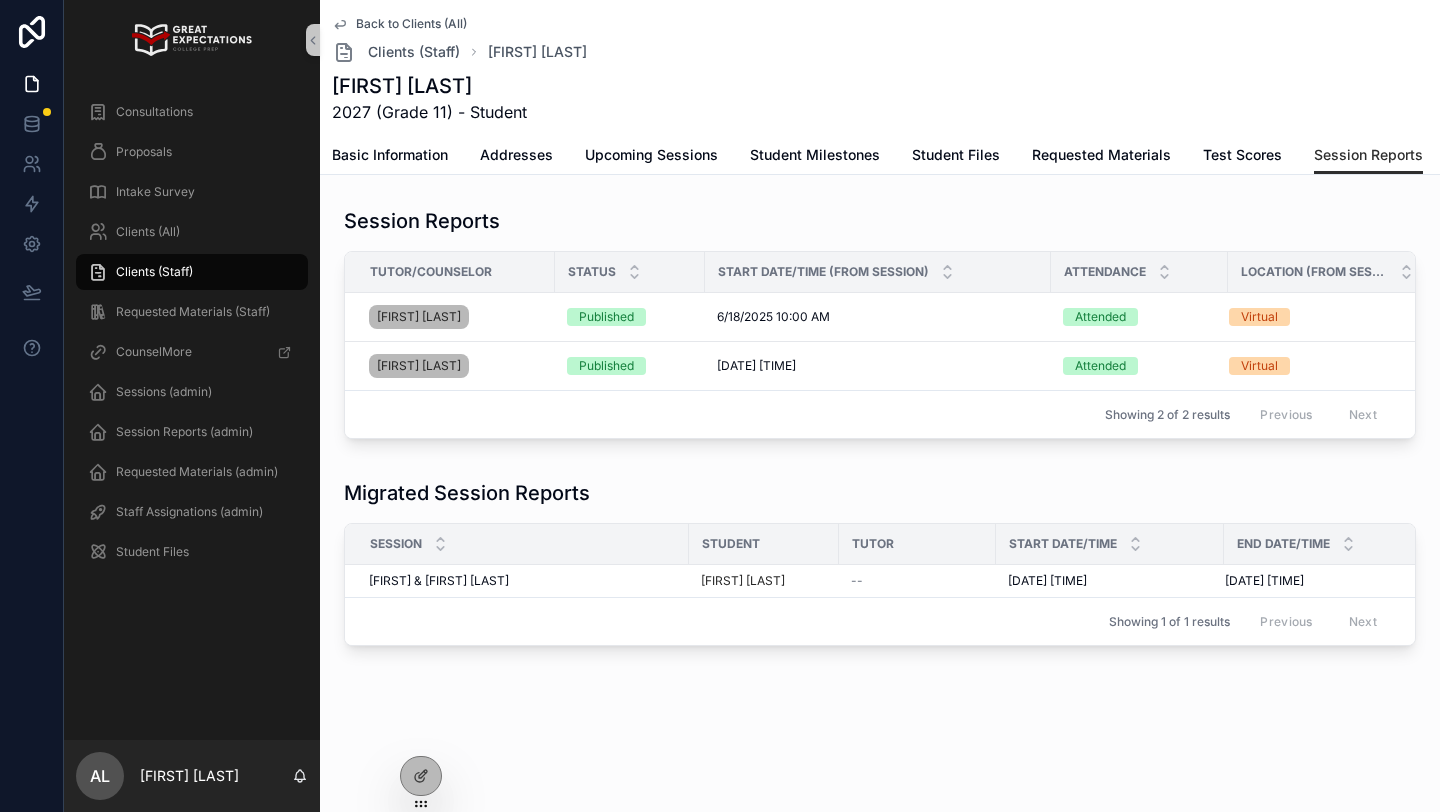 click on "Back to Clients (All)" at bounding box center [411, 24] 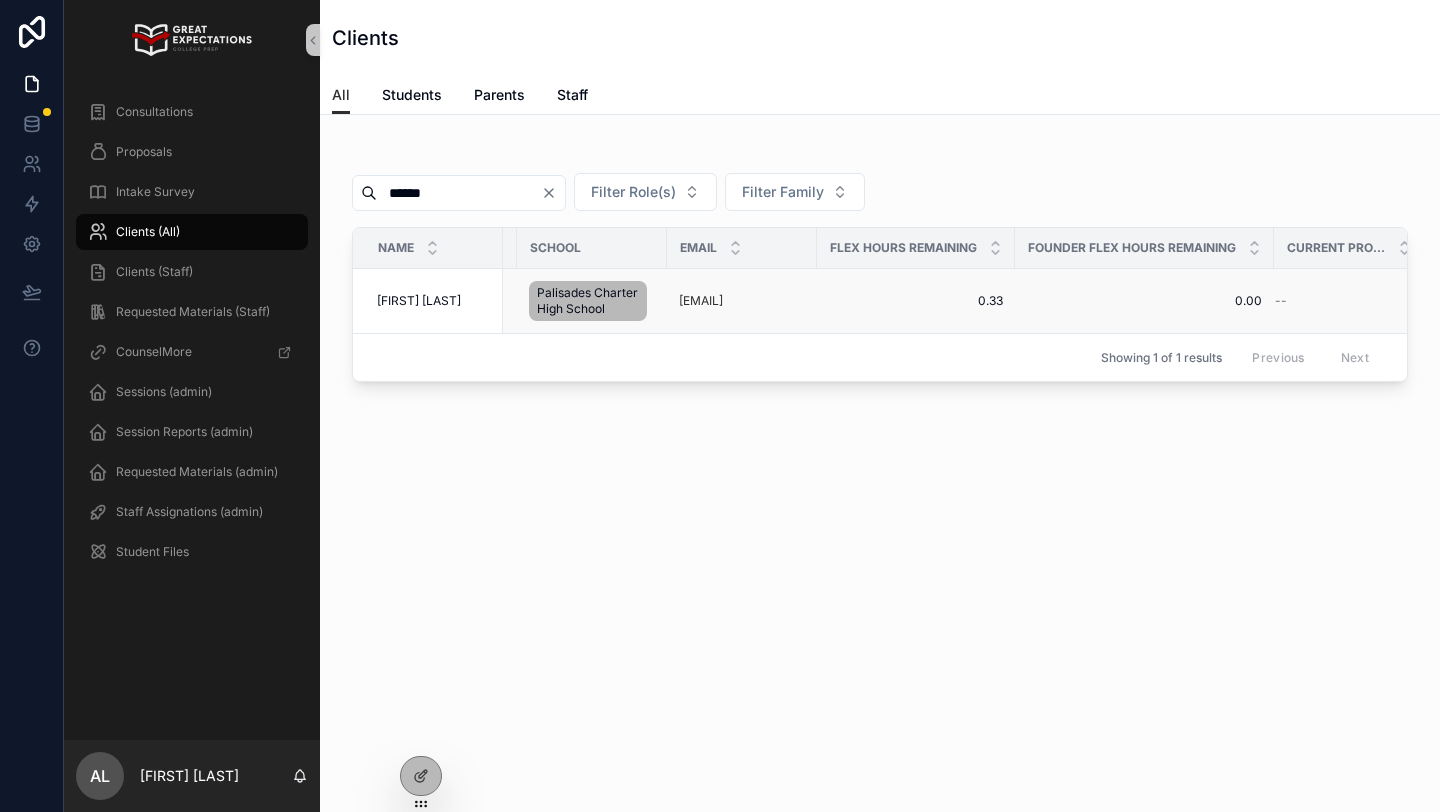 scroll, scrollTop: 0, scrollLeft: 474, axis: horizontal 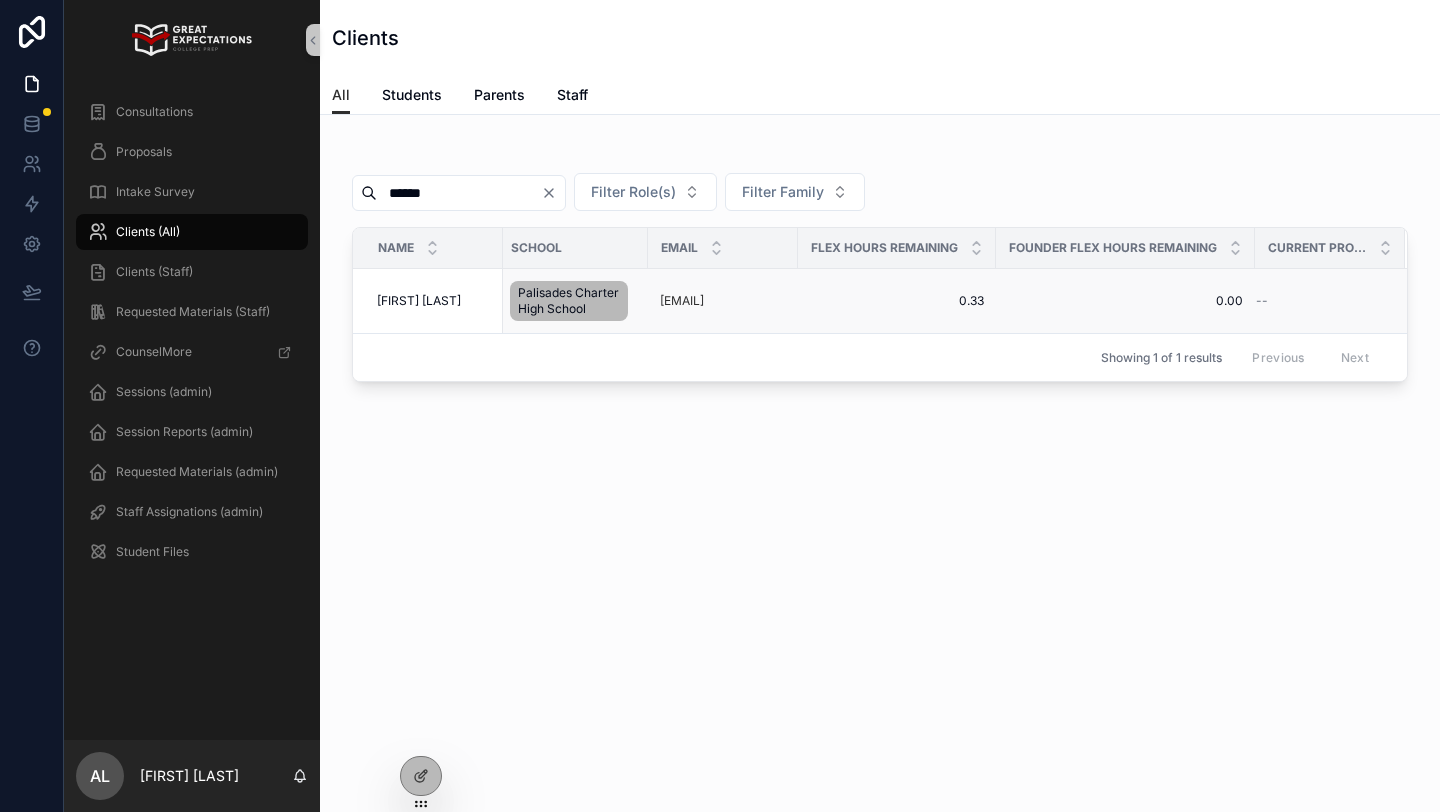click on "[FIRST] [LAST]" at bounding box center (419, 301) 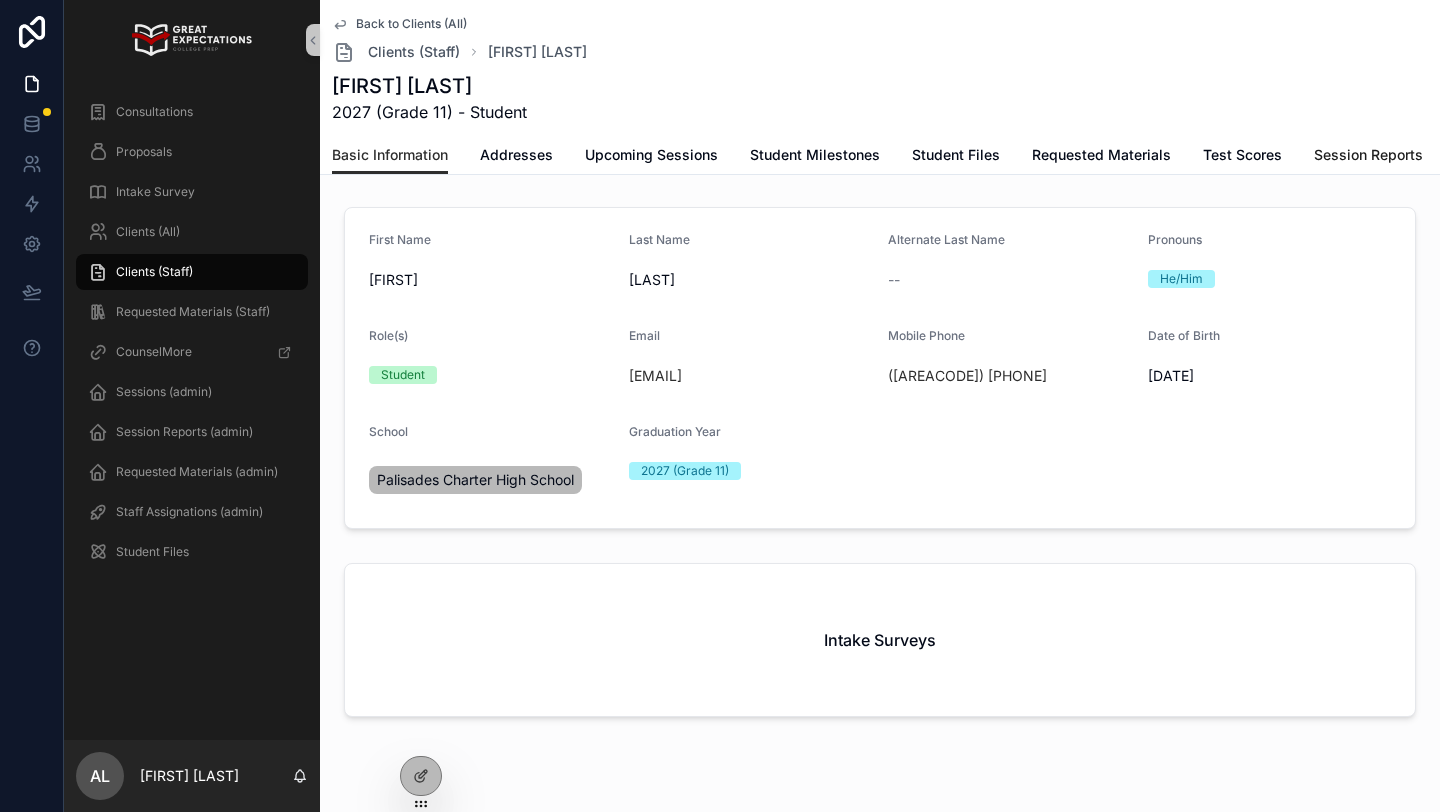 click on "Session Reports" at bounding box center (1368, 157) 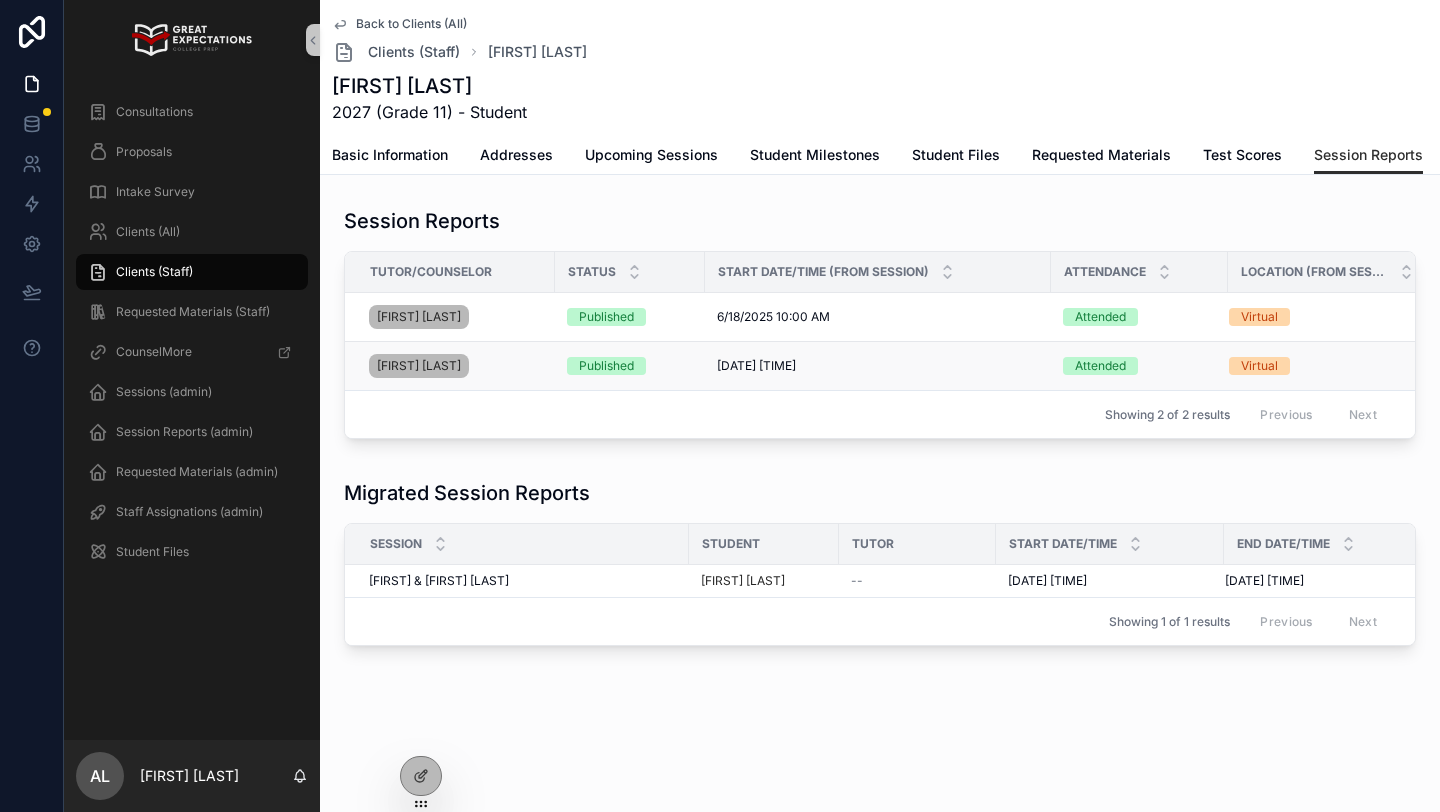 click on "Published" at bounding box center [630, 366] 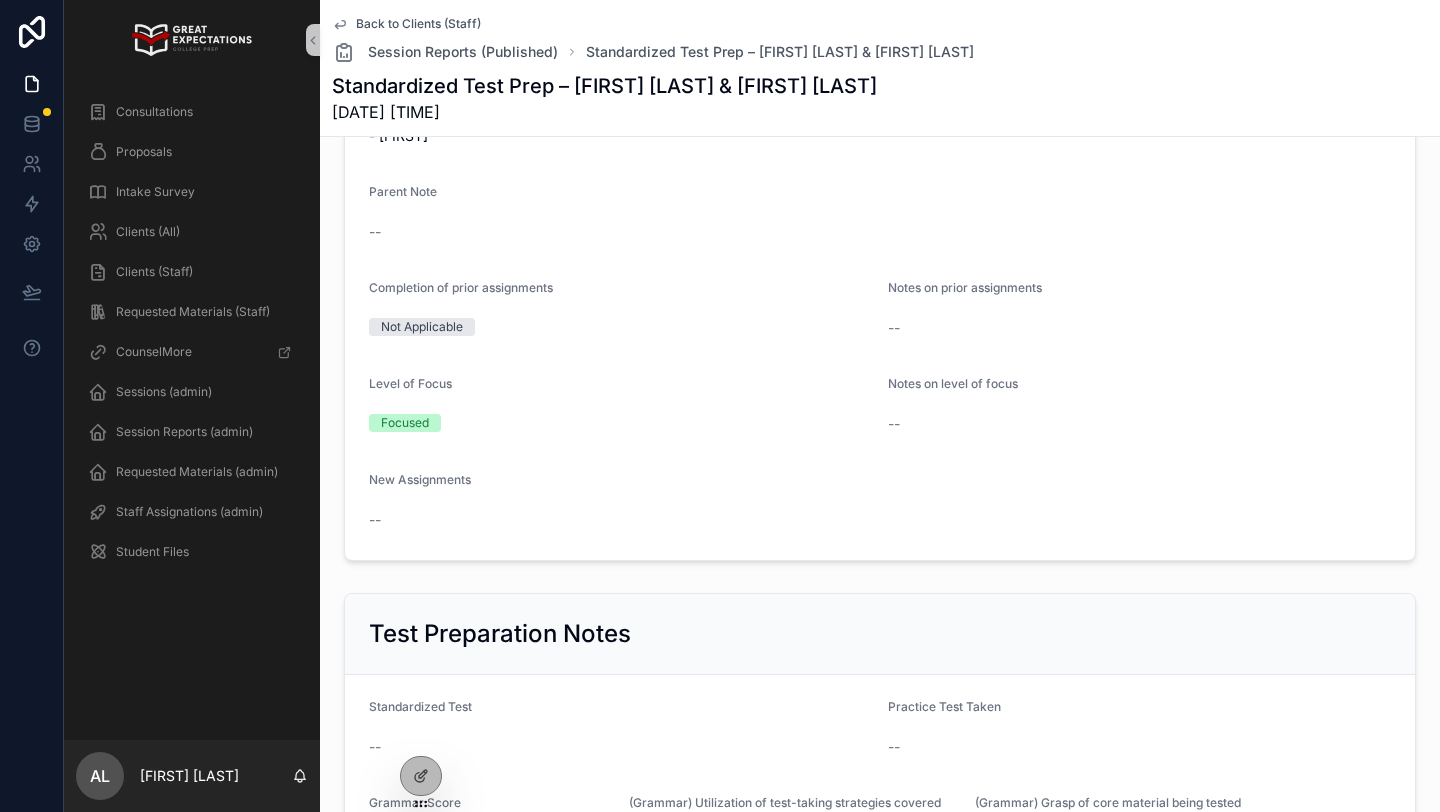 scroll, scrollTop: 0, scrollLeft: 0, axis: both 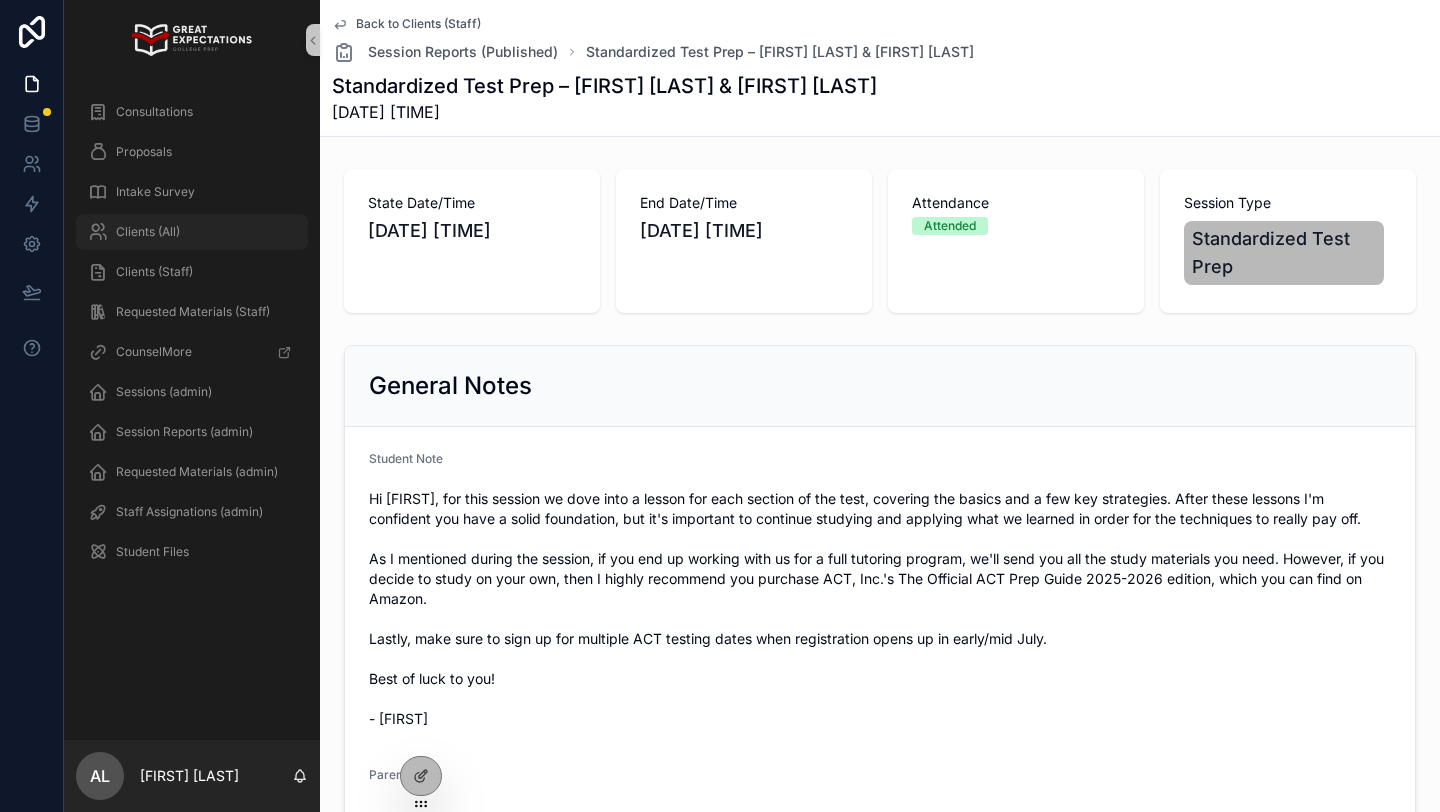click on "Clients (All)" at bounding box center (148, 232) 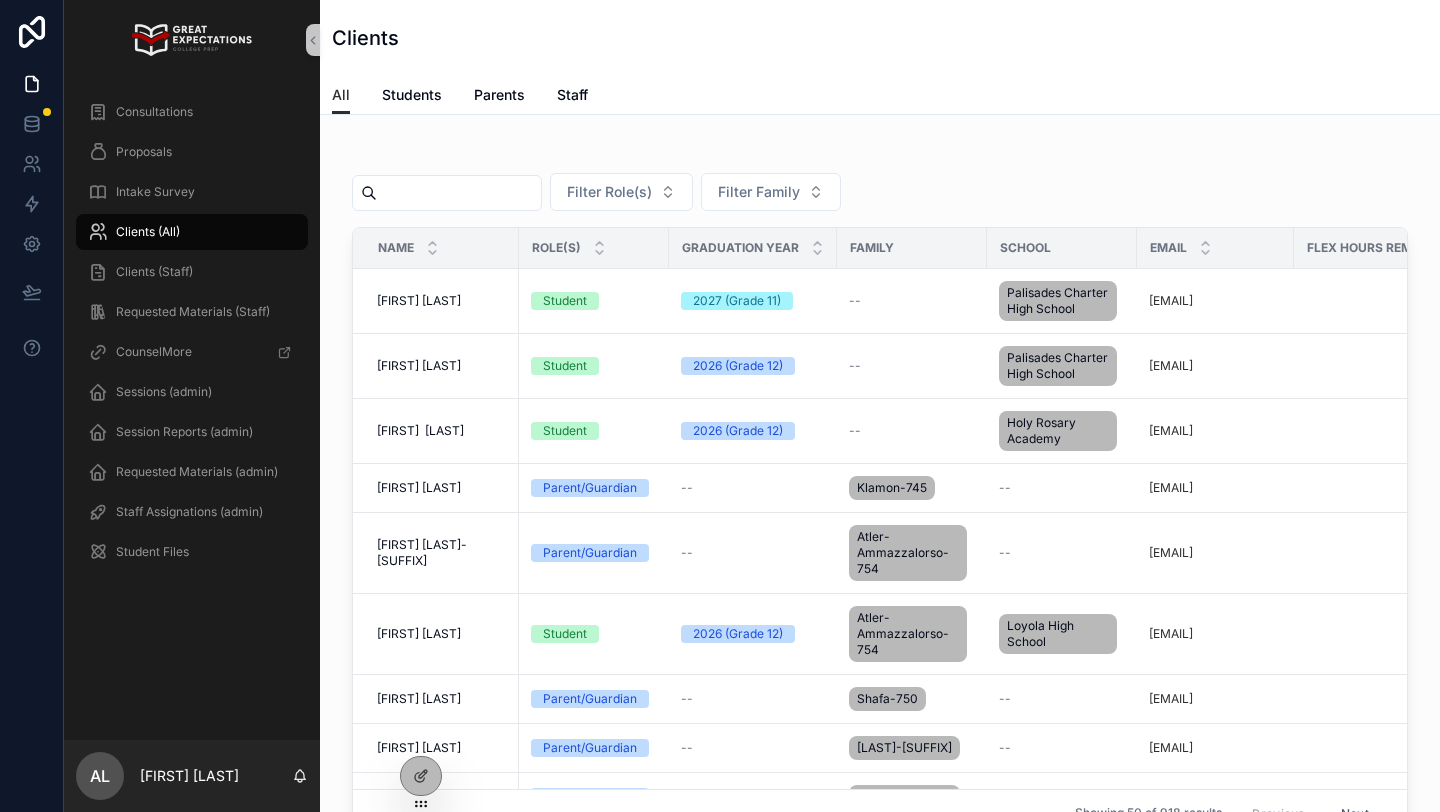 click at bounding box center [459, 193] 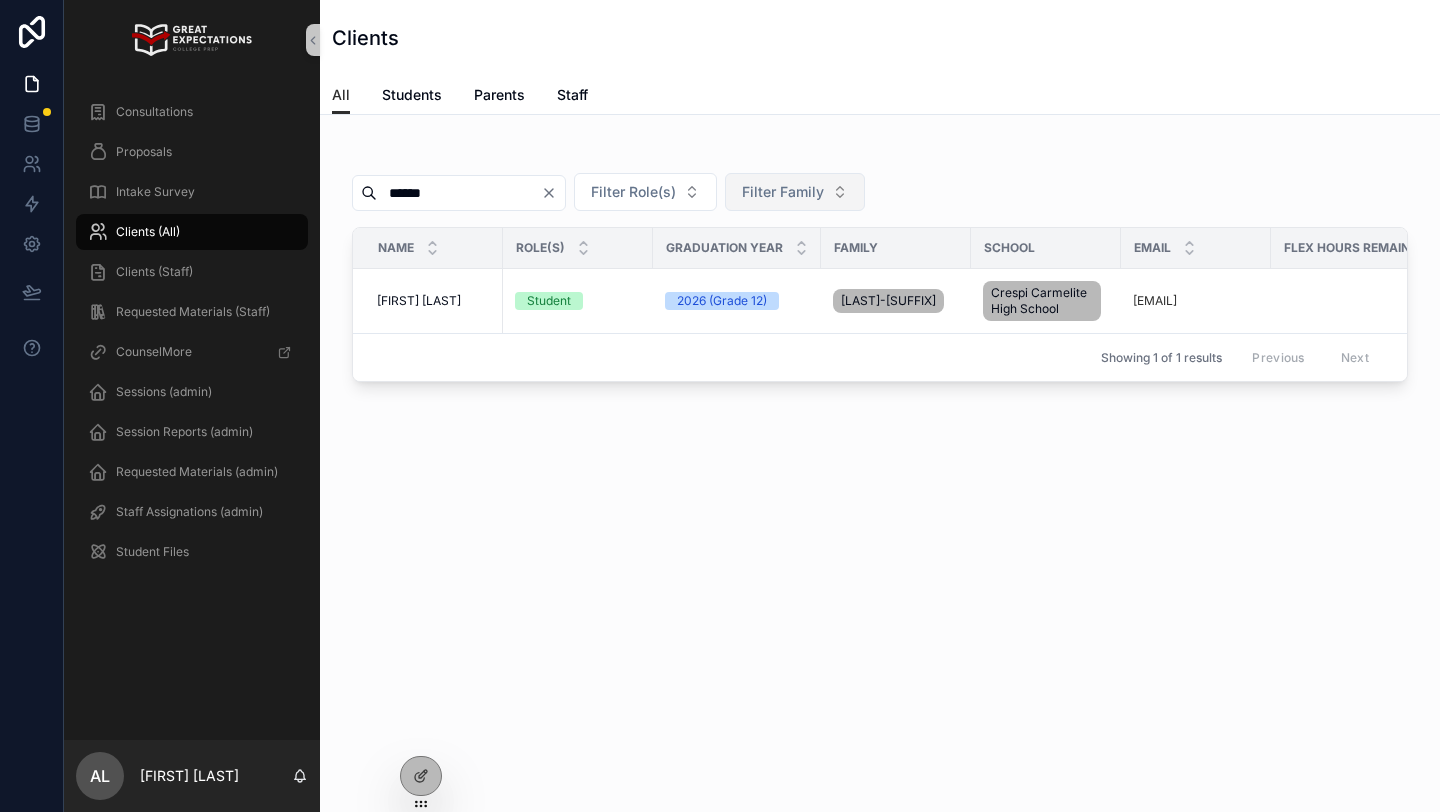 type on "******" 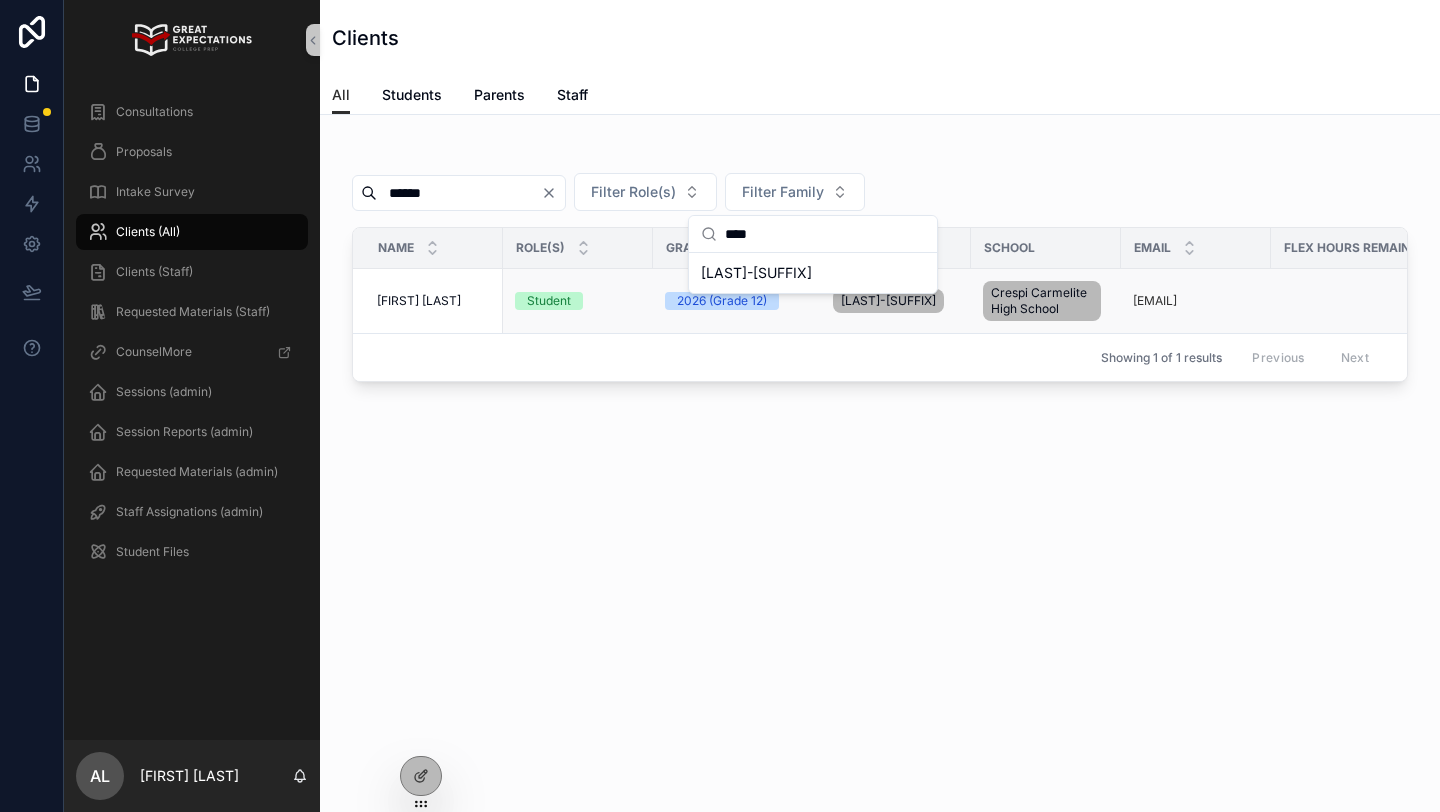 type on "****" 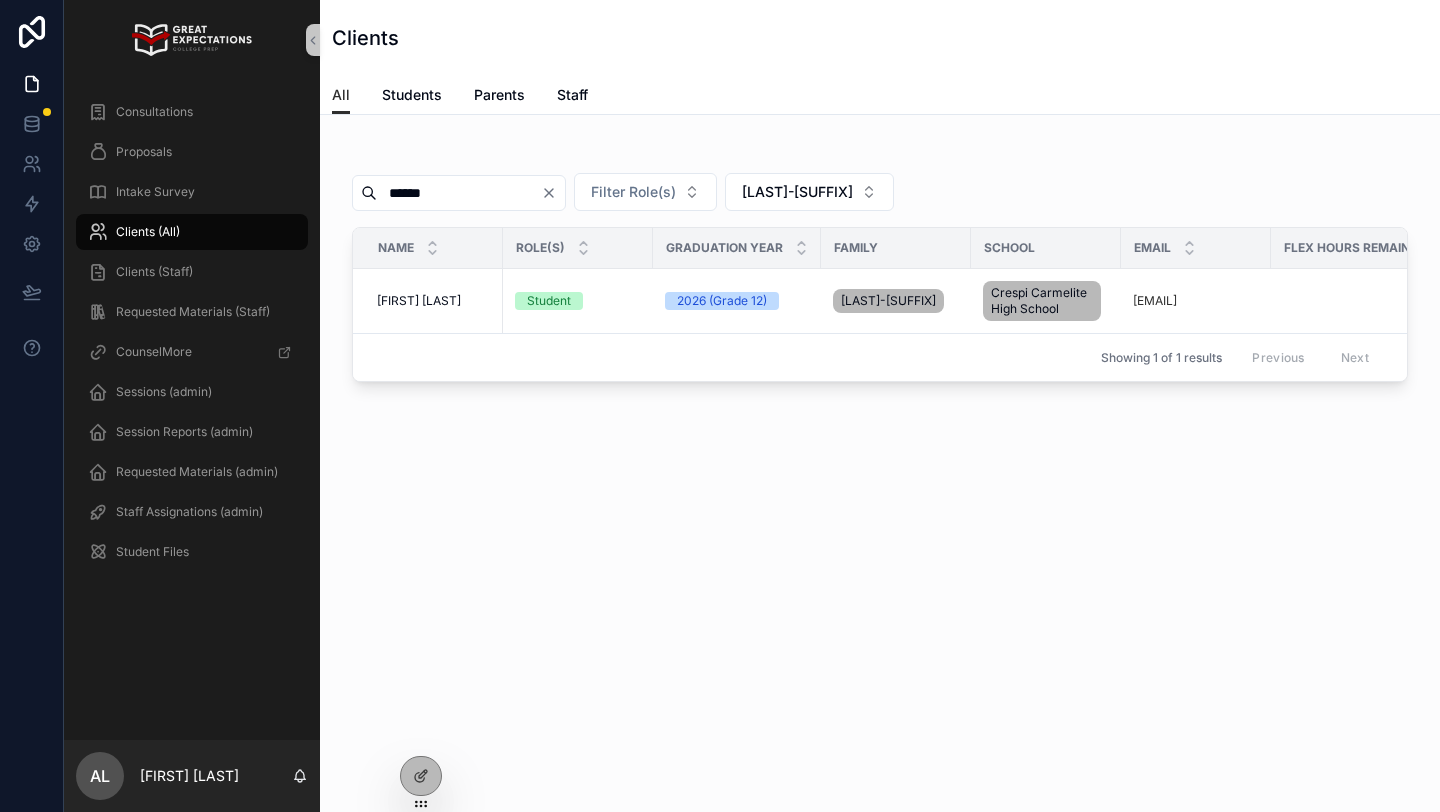 click on "******" at bounding box center (459, 193) 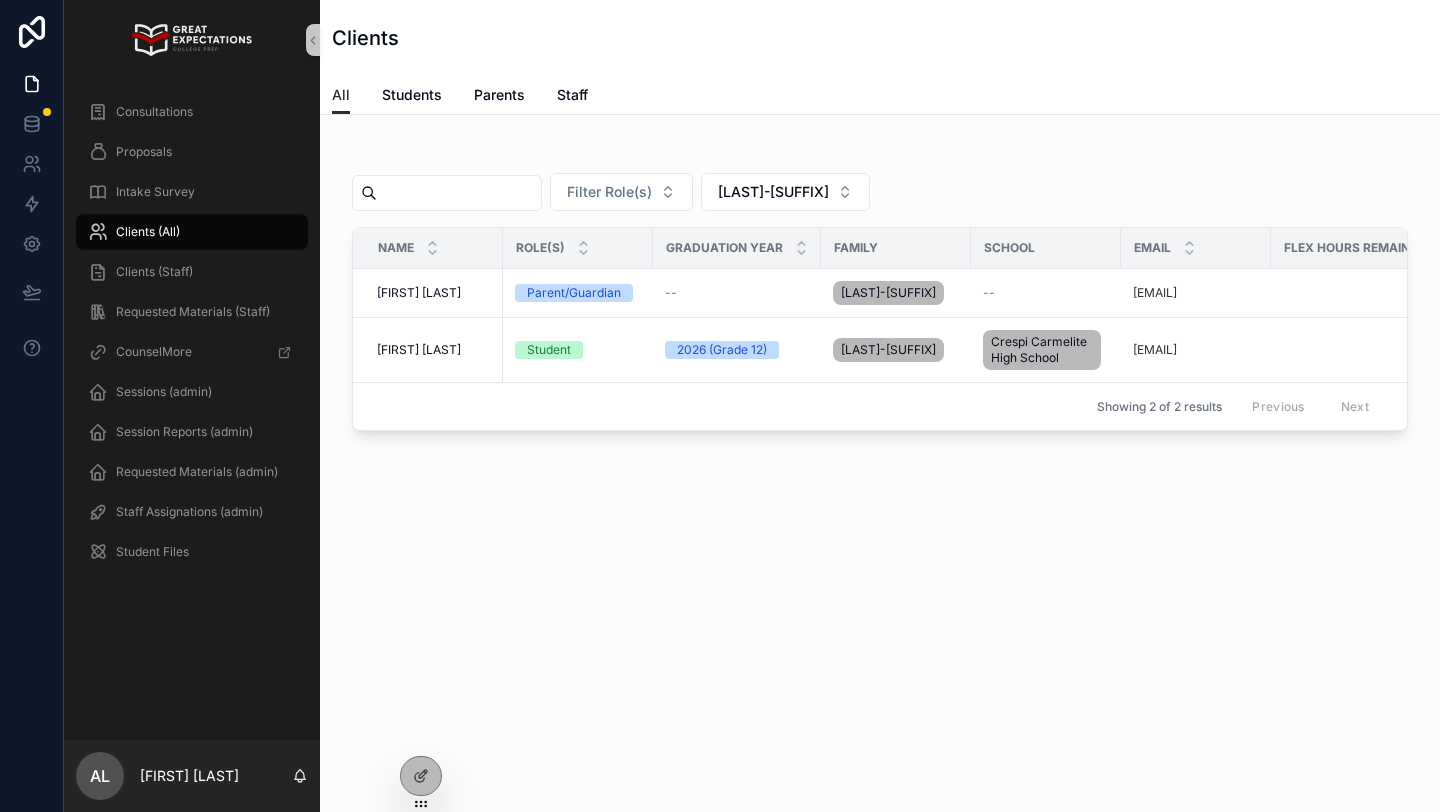 type 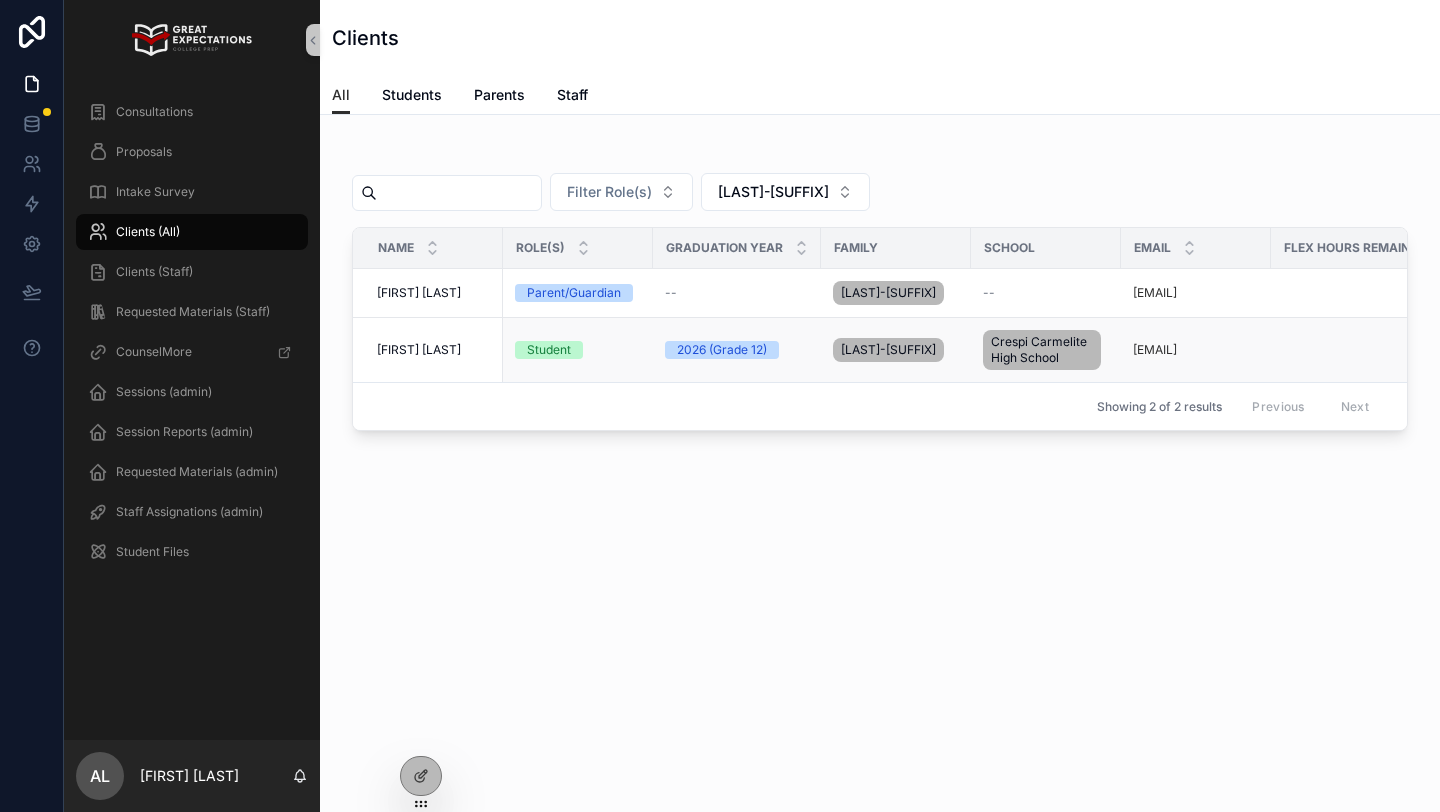 click on "Asher Resnik" at bounding box center (419, 350) 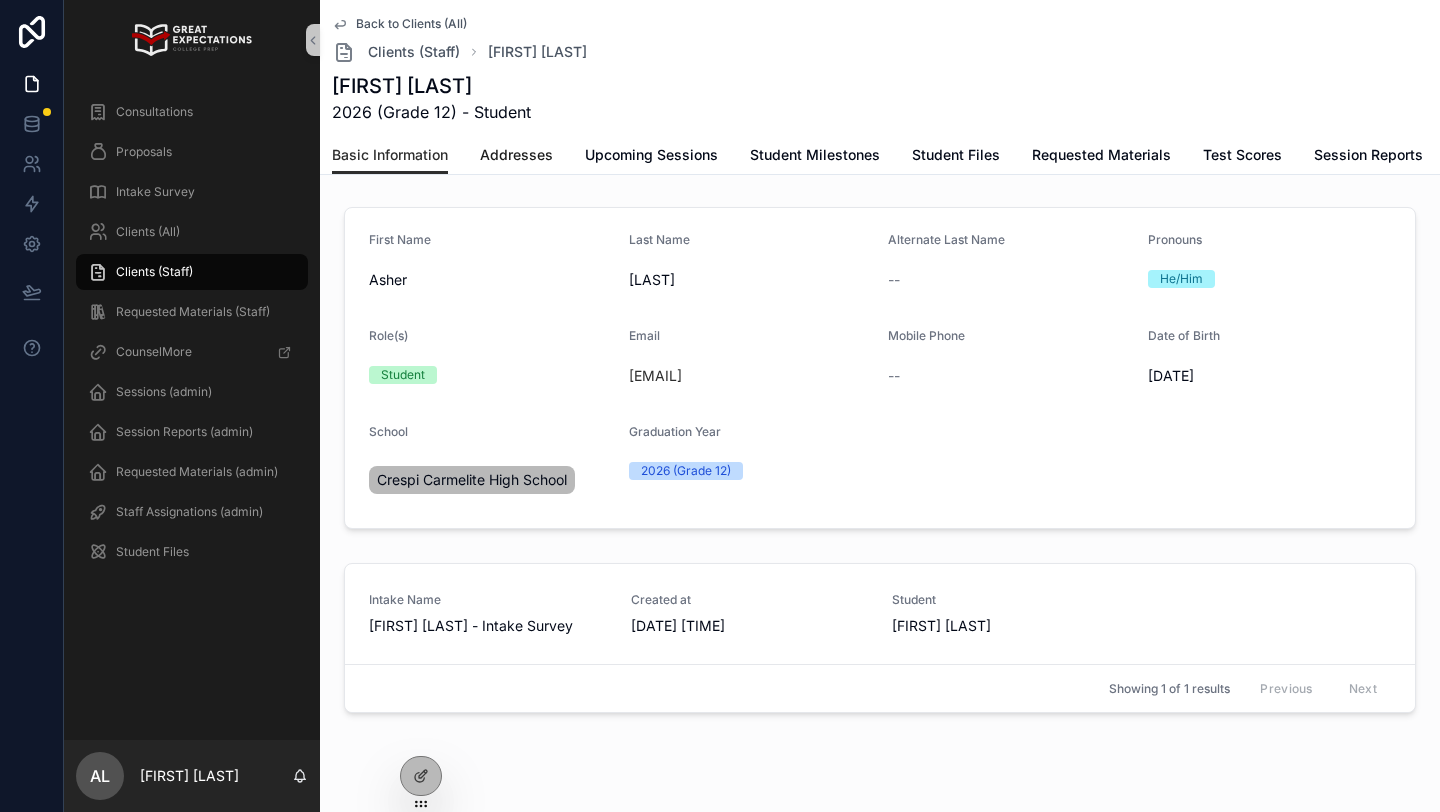 click on "Addresses" at bounding box center [516, 155] 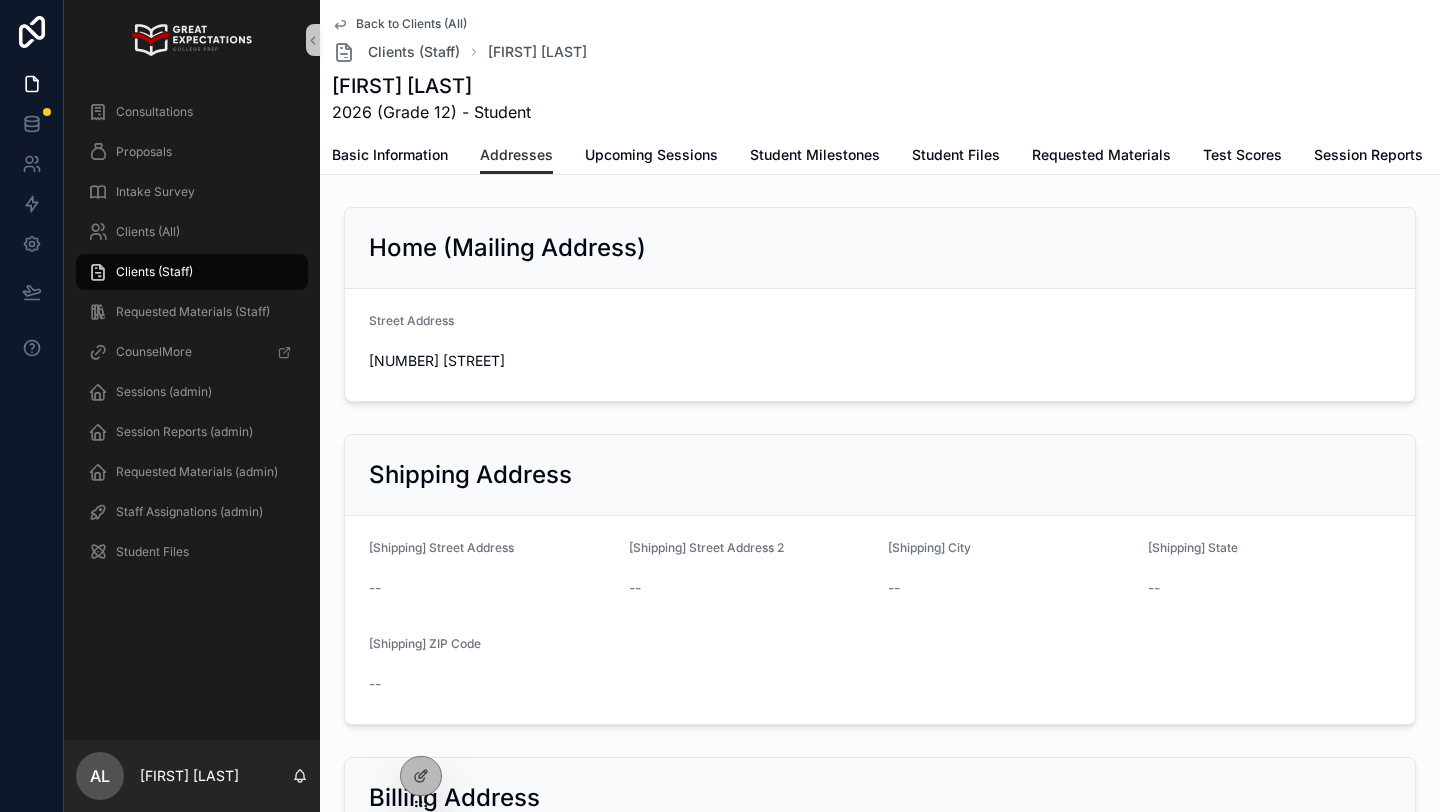 click on "11601 Hortense Street" at bounding box center [491, 361] 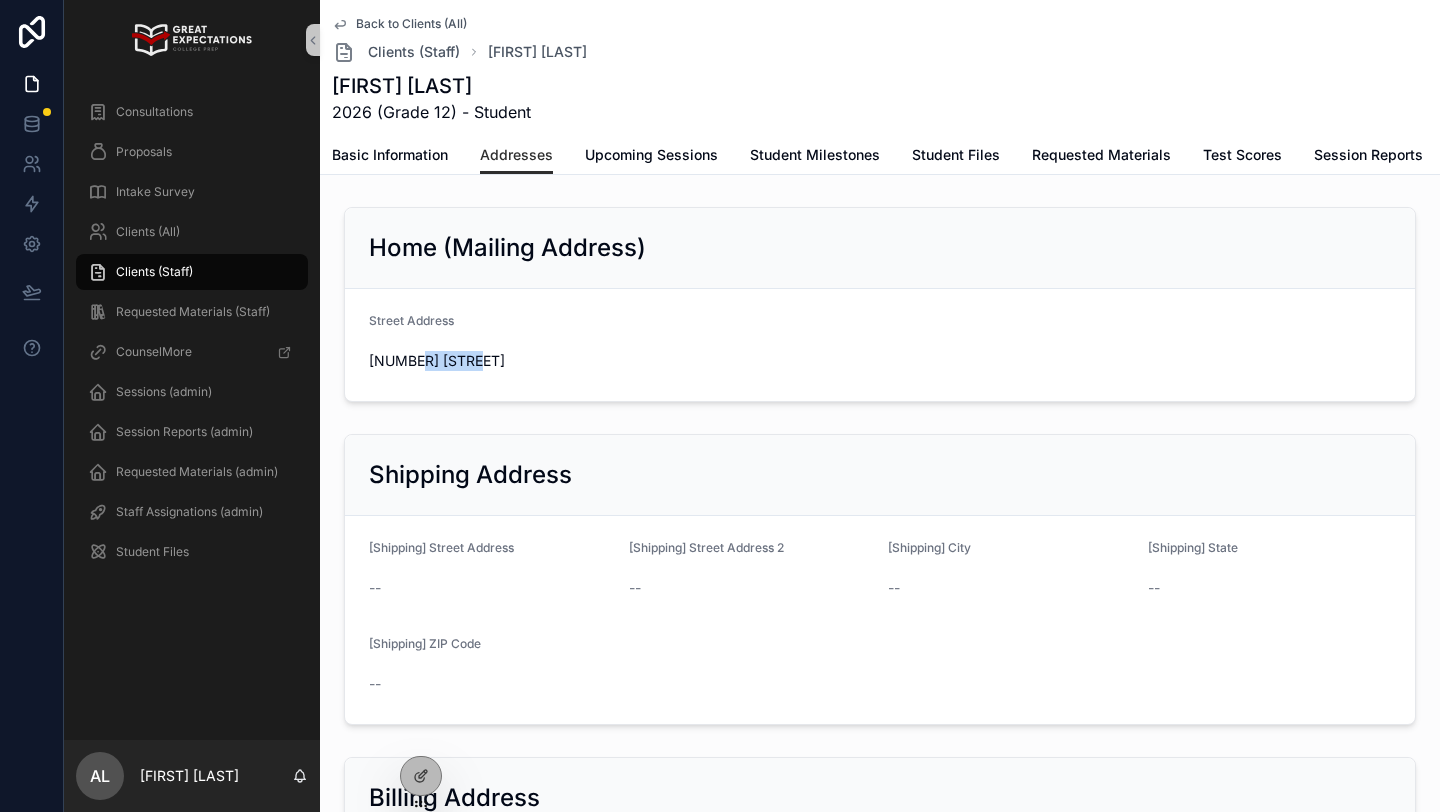 click on "11601 Hortense Street" at bounding box center [491, 361] 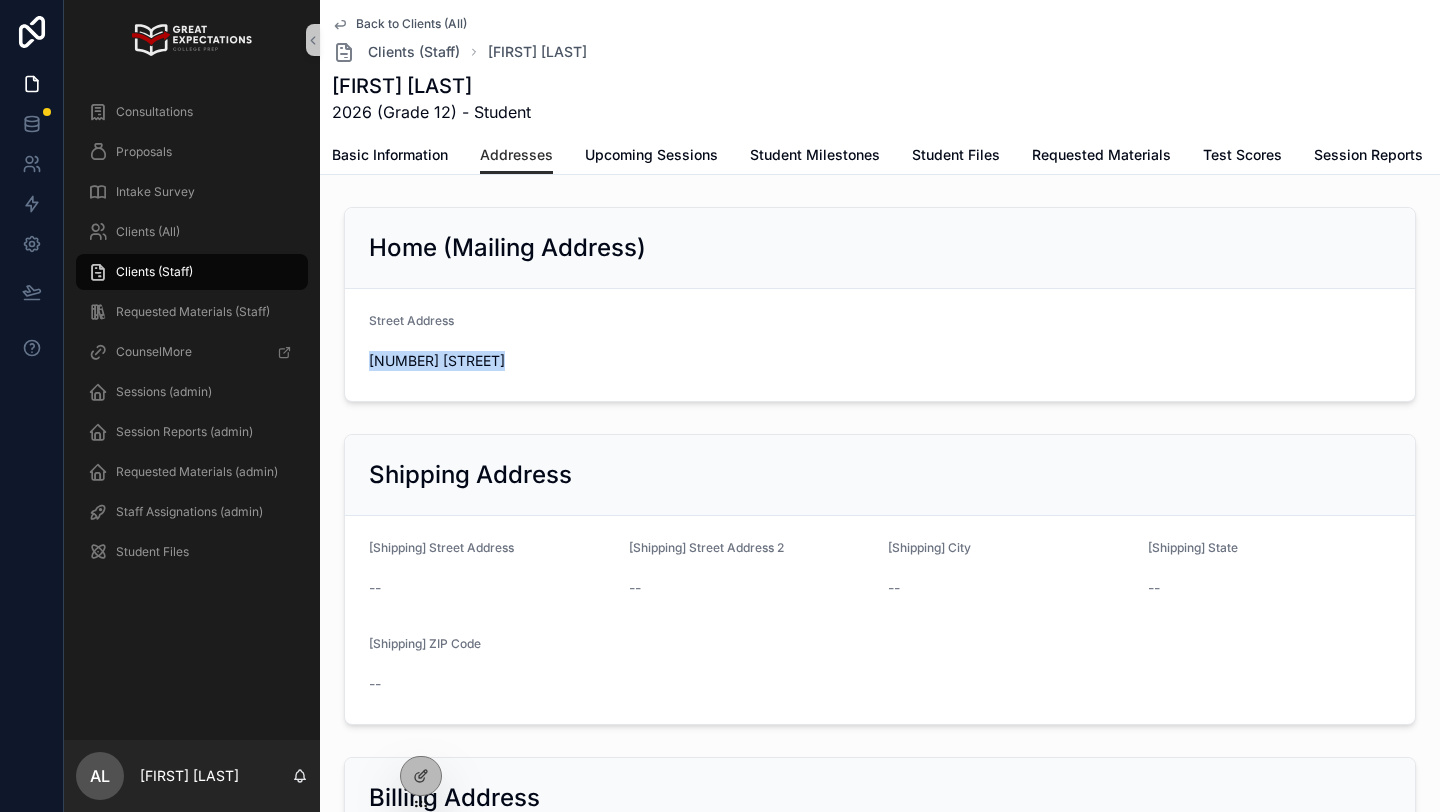 click on "11601 Hortense Street" at bounding box center (491, 361) 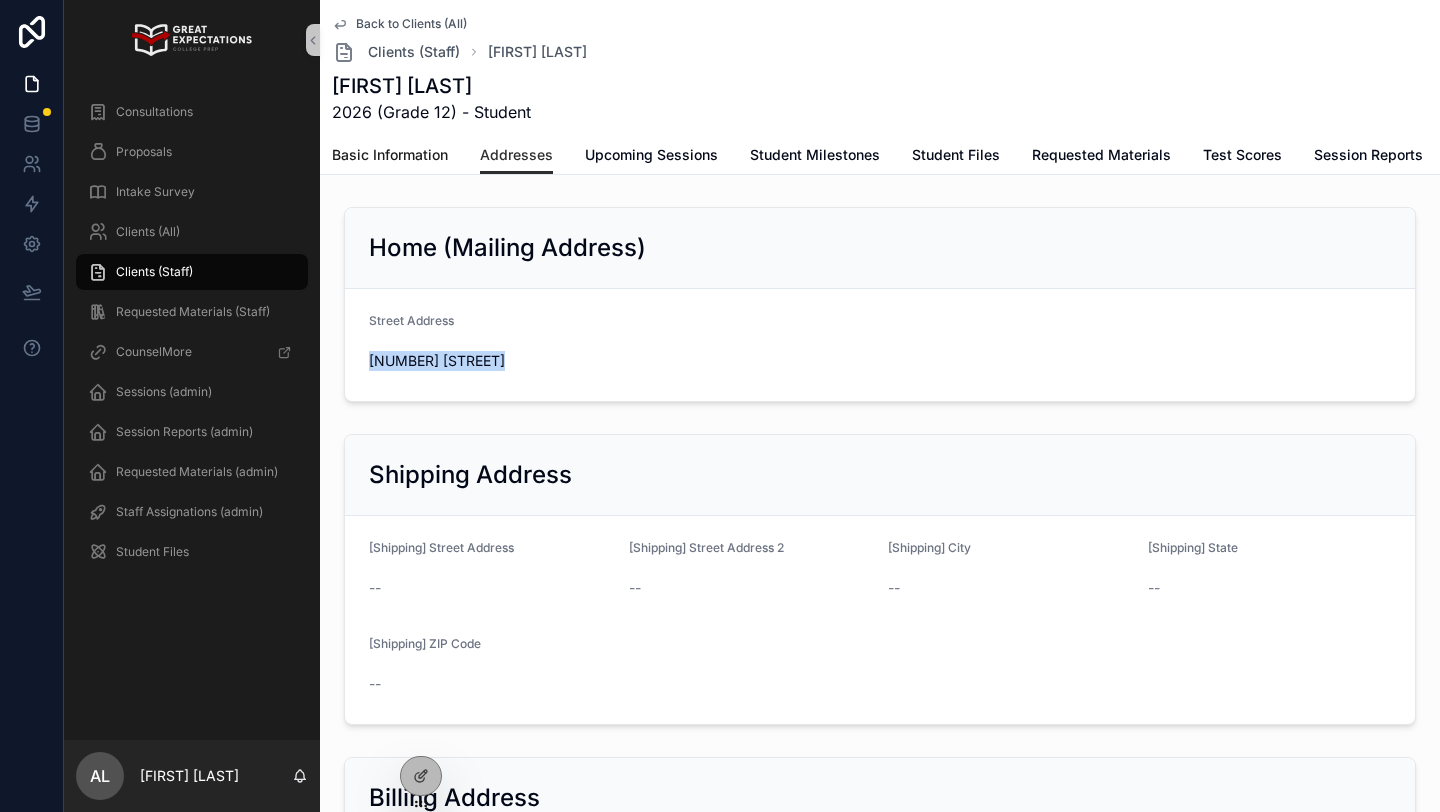 click on "Basic Information" at bounding box center (390, 155) 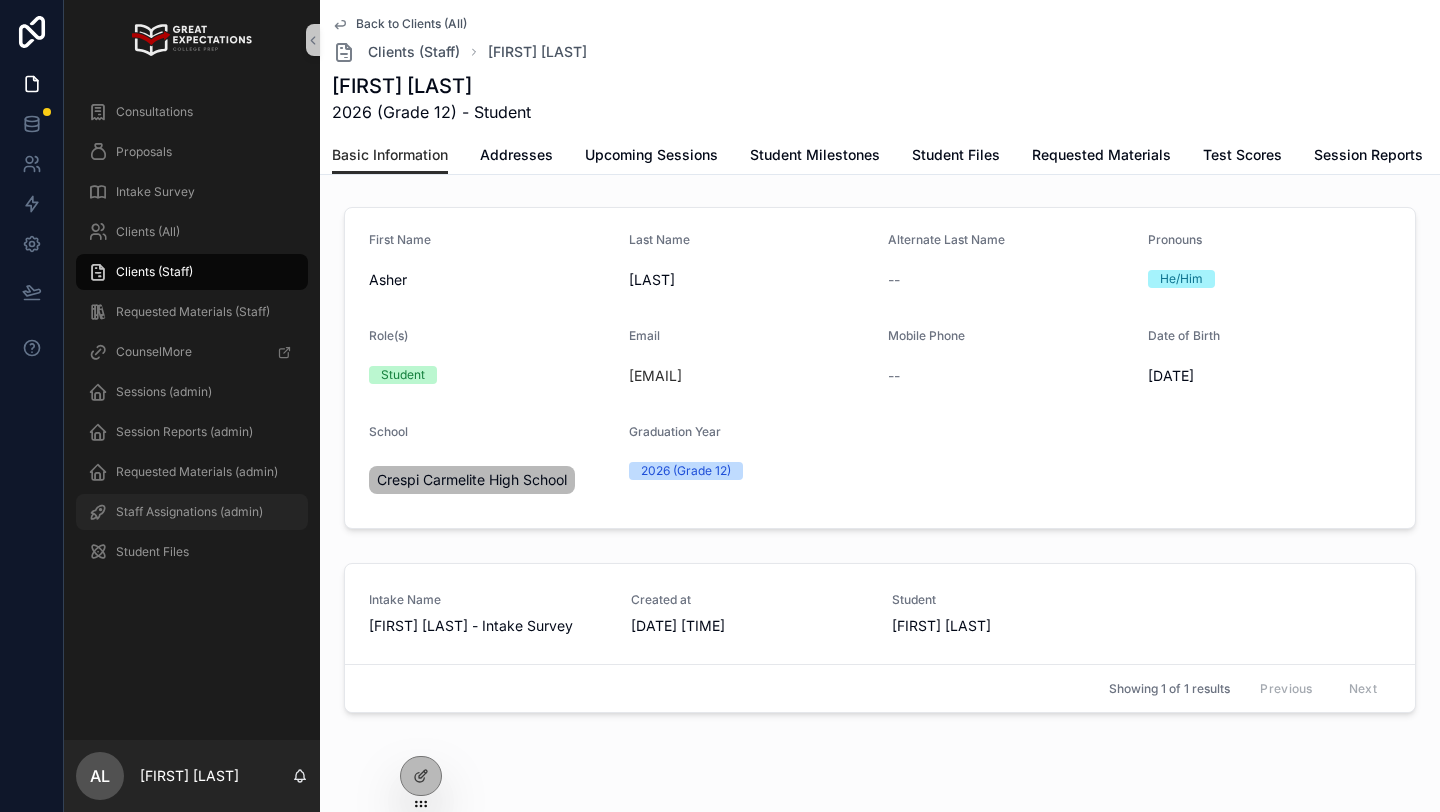 click on "Staff Assignations (admin)" at bounding box center (192, 512) 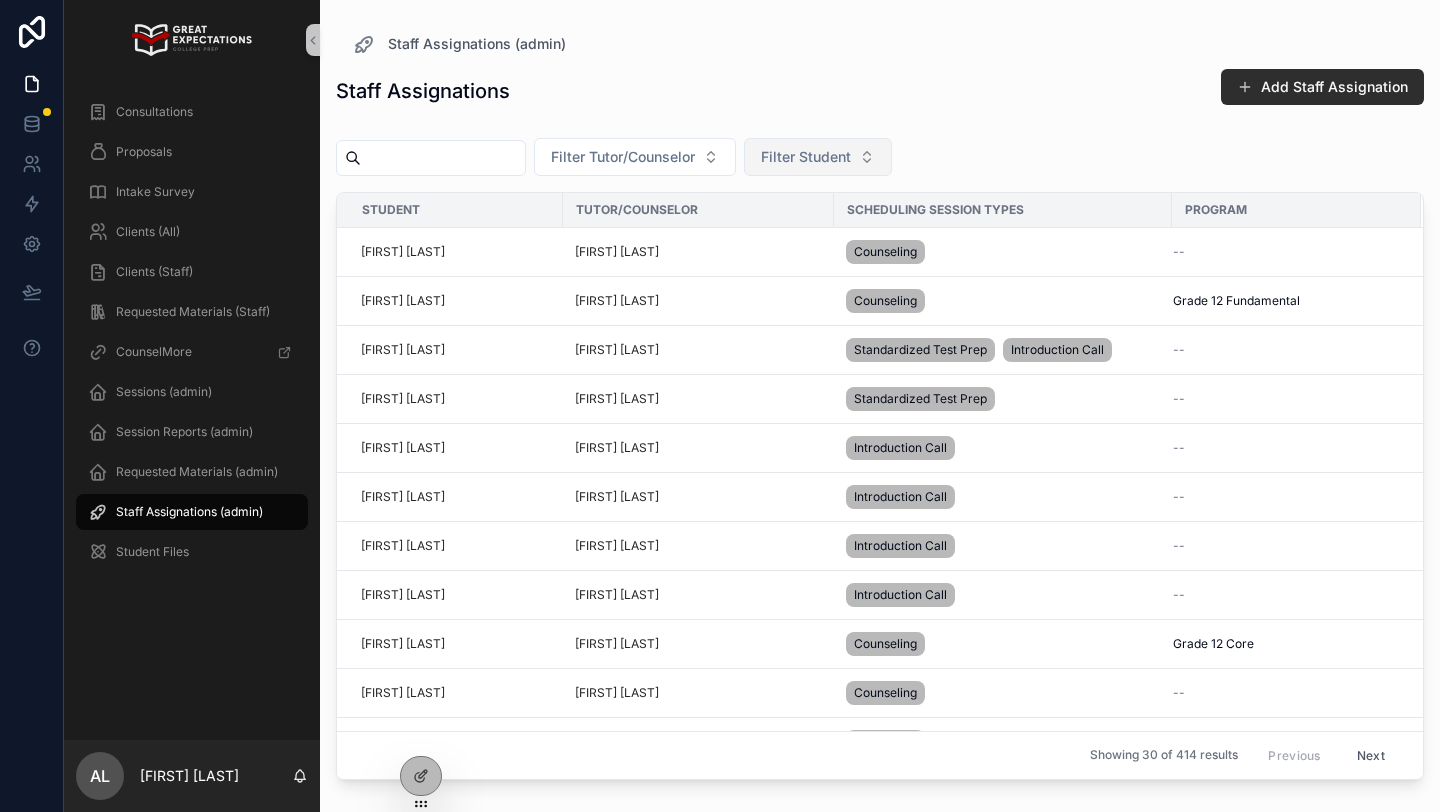 click on "Filter Student" at bounding box center (806, 157) 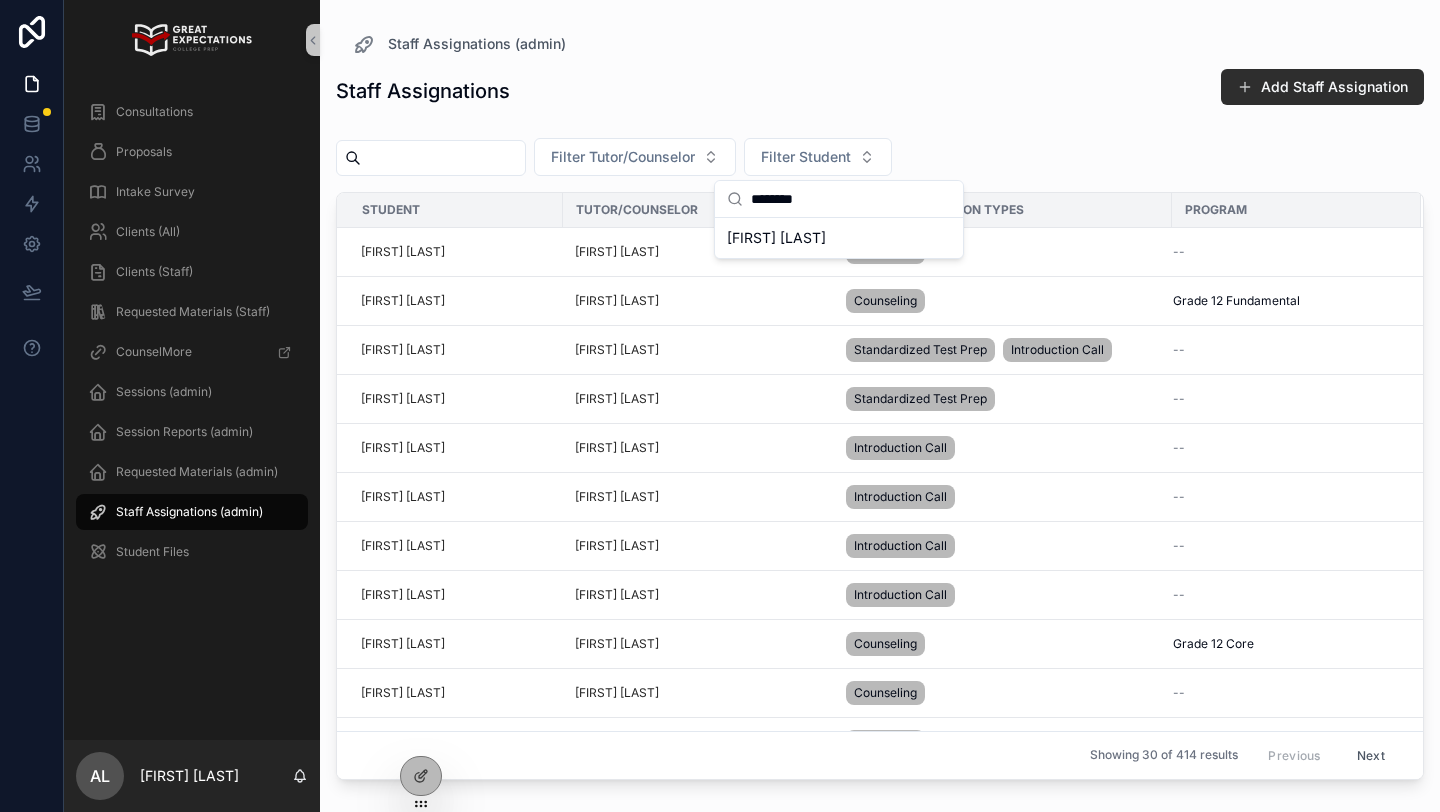 type on "********" 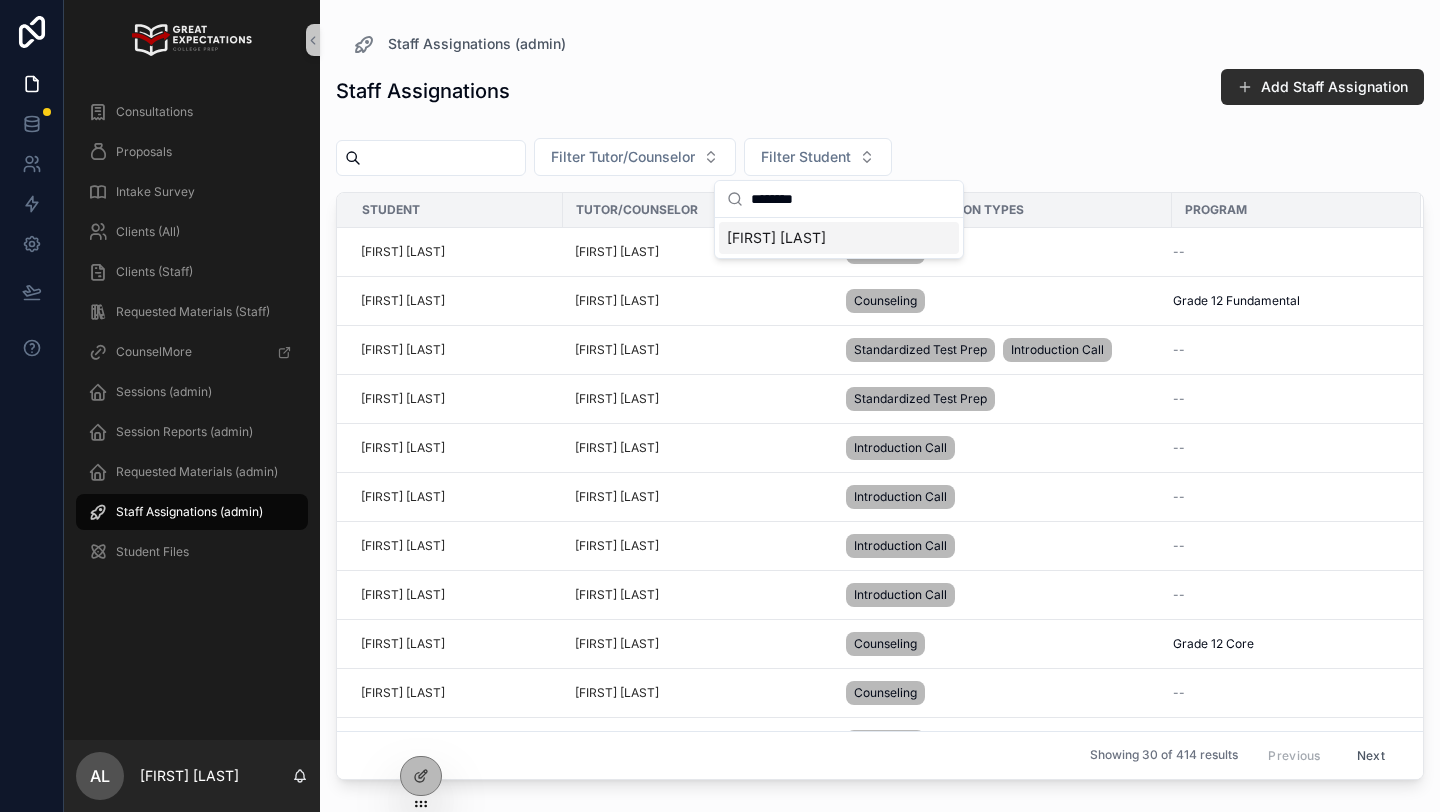 click on "Asher Resnik" at bounding box center [776, 238] 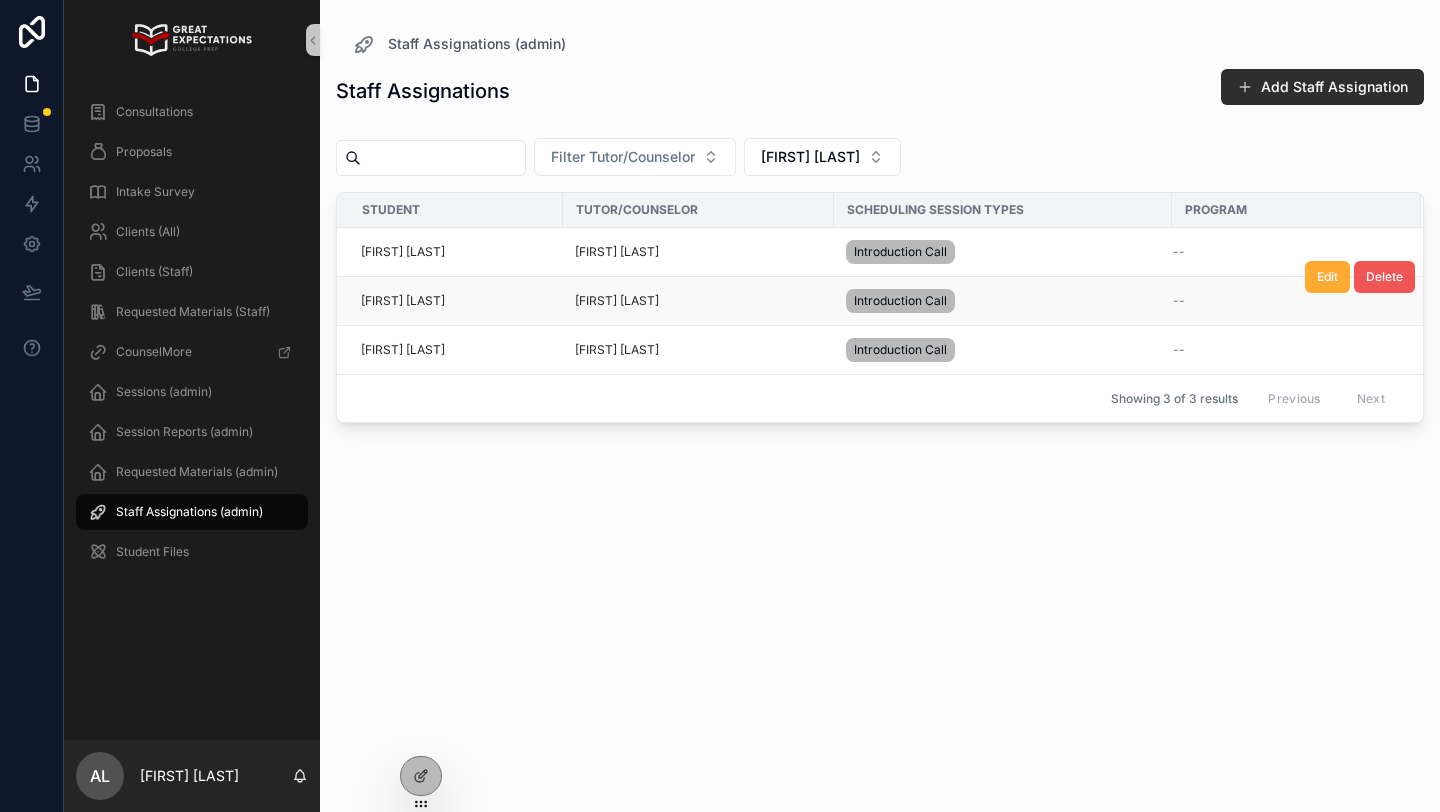 click on "Delete" at bounding box center (1384, 277) 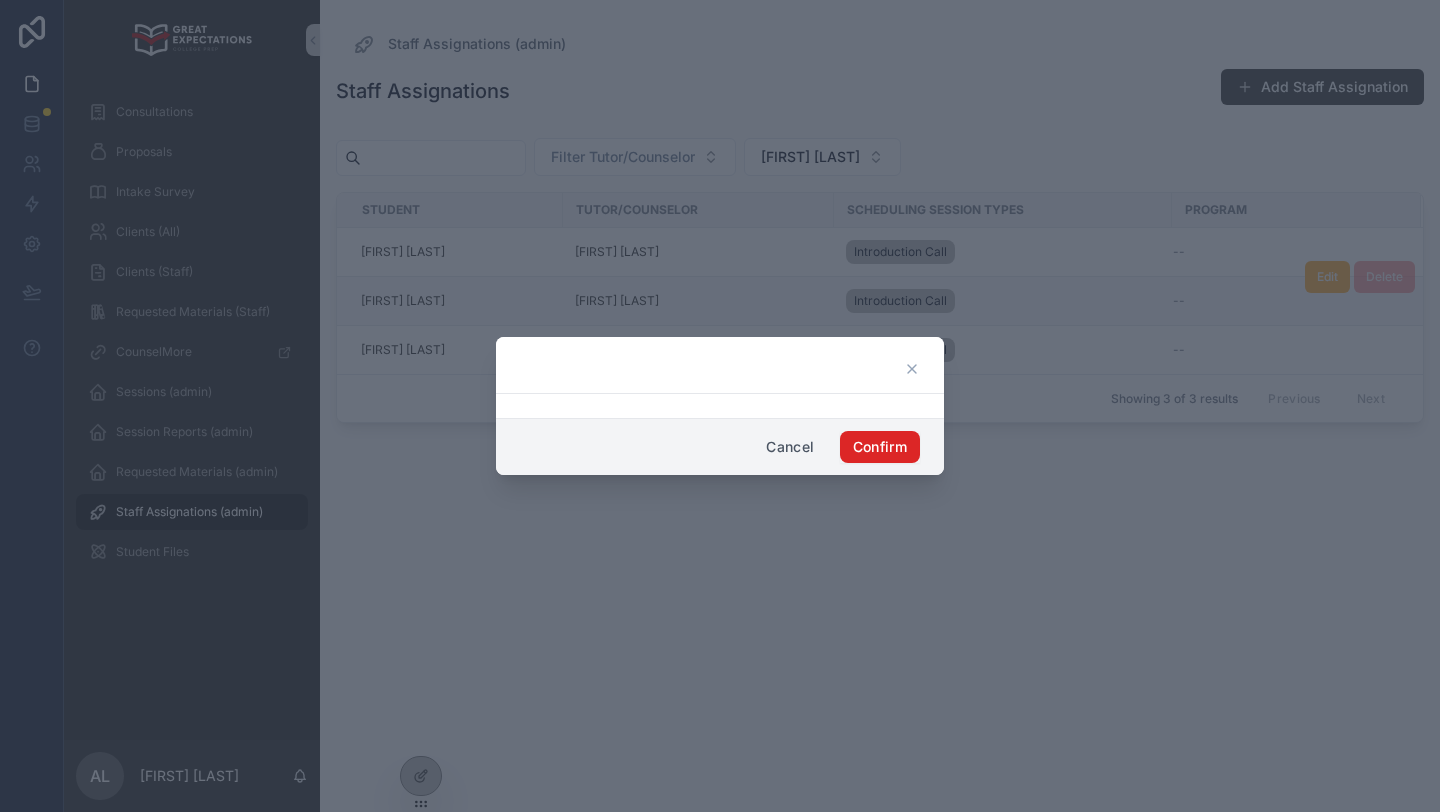 click on "Confirm" at bounding box center (880, 447) 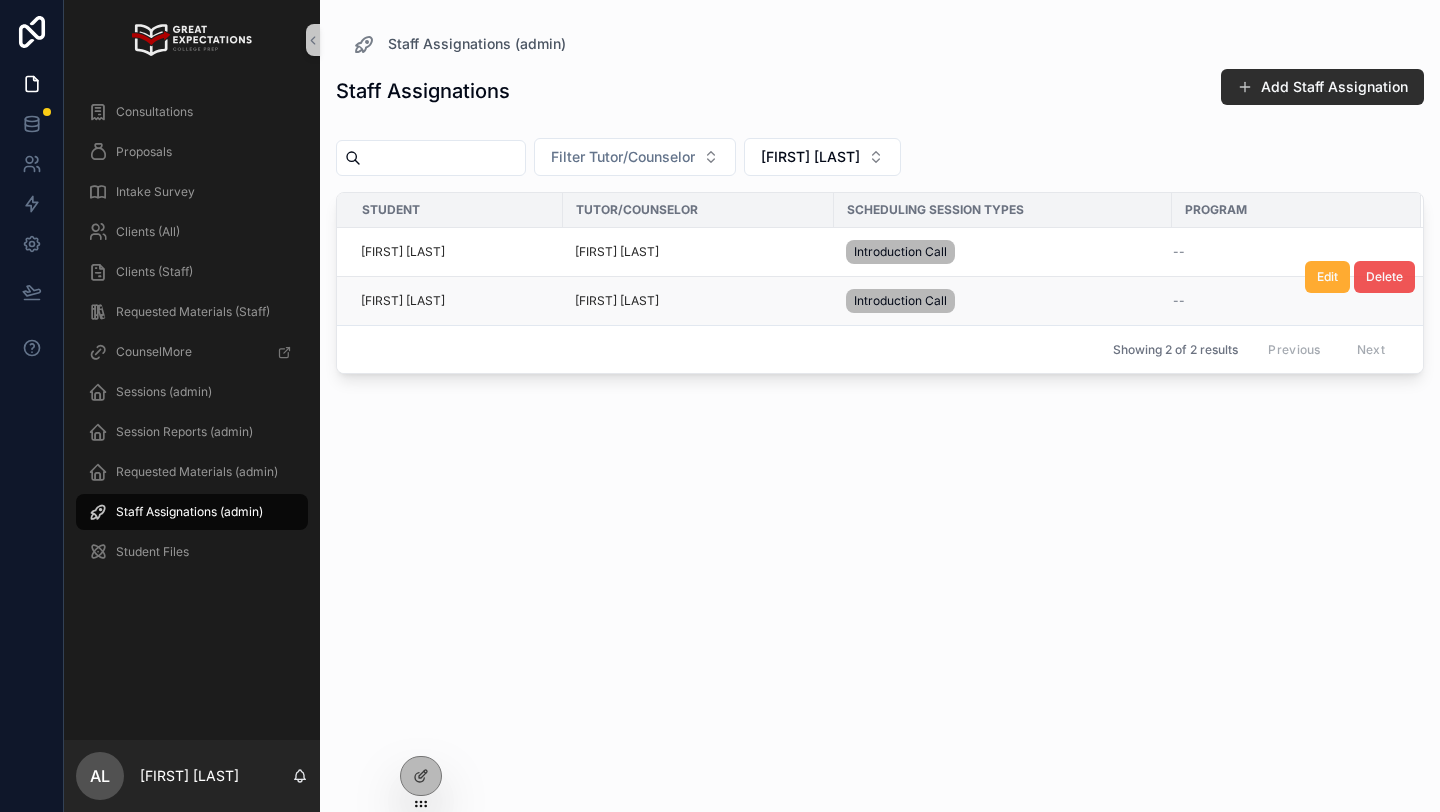 click on "Delete" at bounding box center [1384, 277] 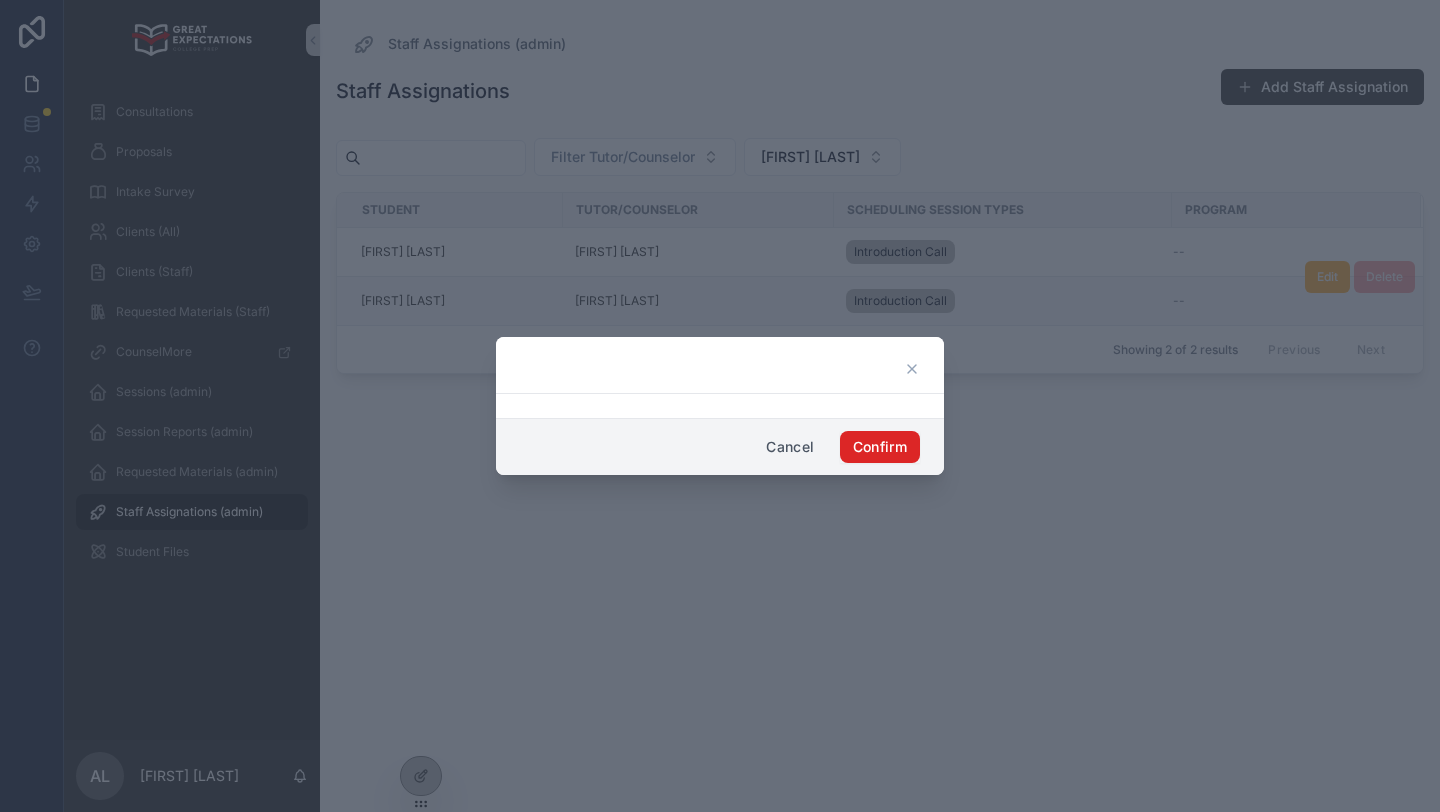 click on "Confirm" at bounding box center [880, 447] 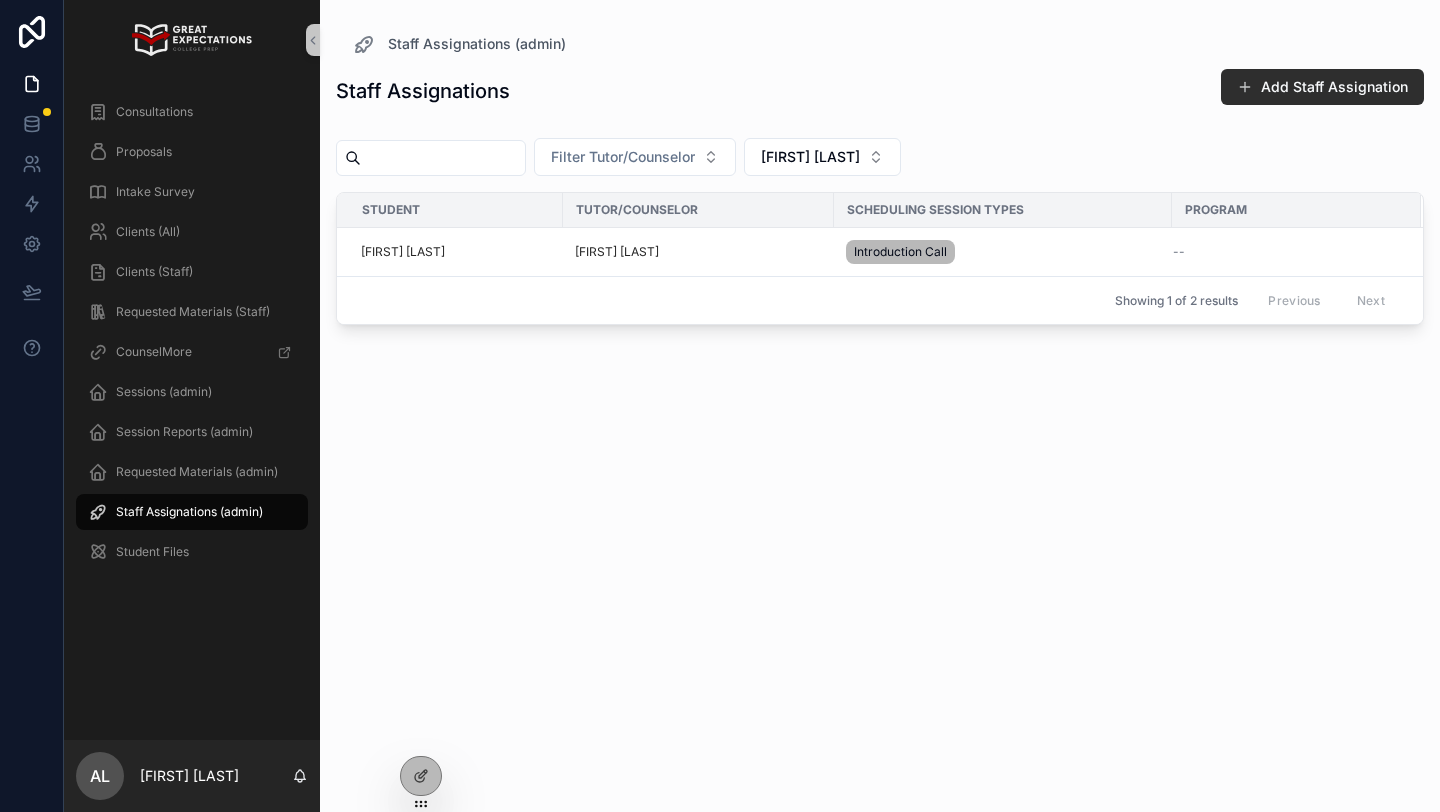click on "Edit" at bounding box center [0, 0] 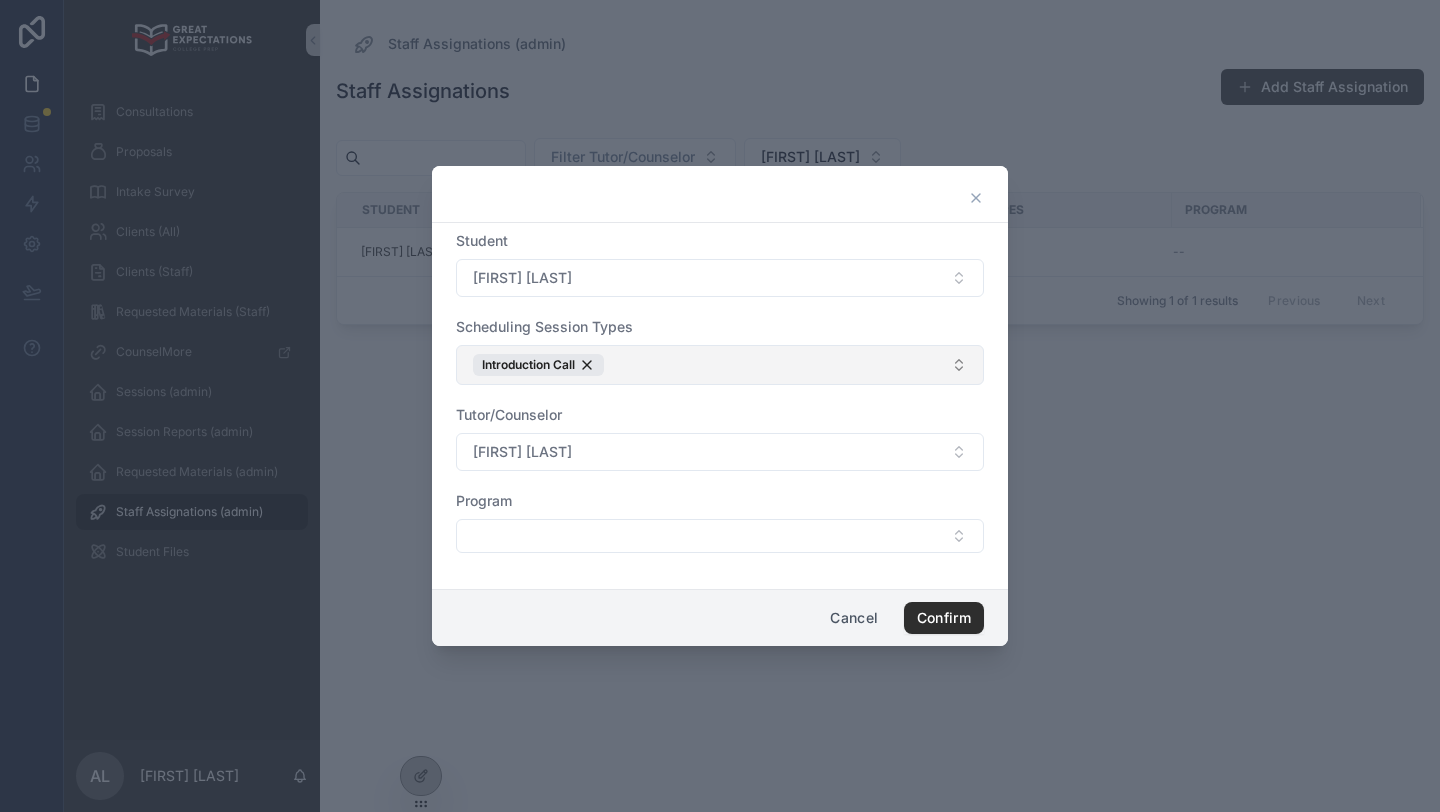 click on "Introduction Call" at bounding box center (720, 365) 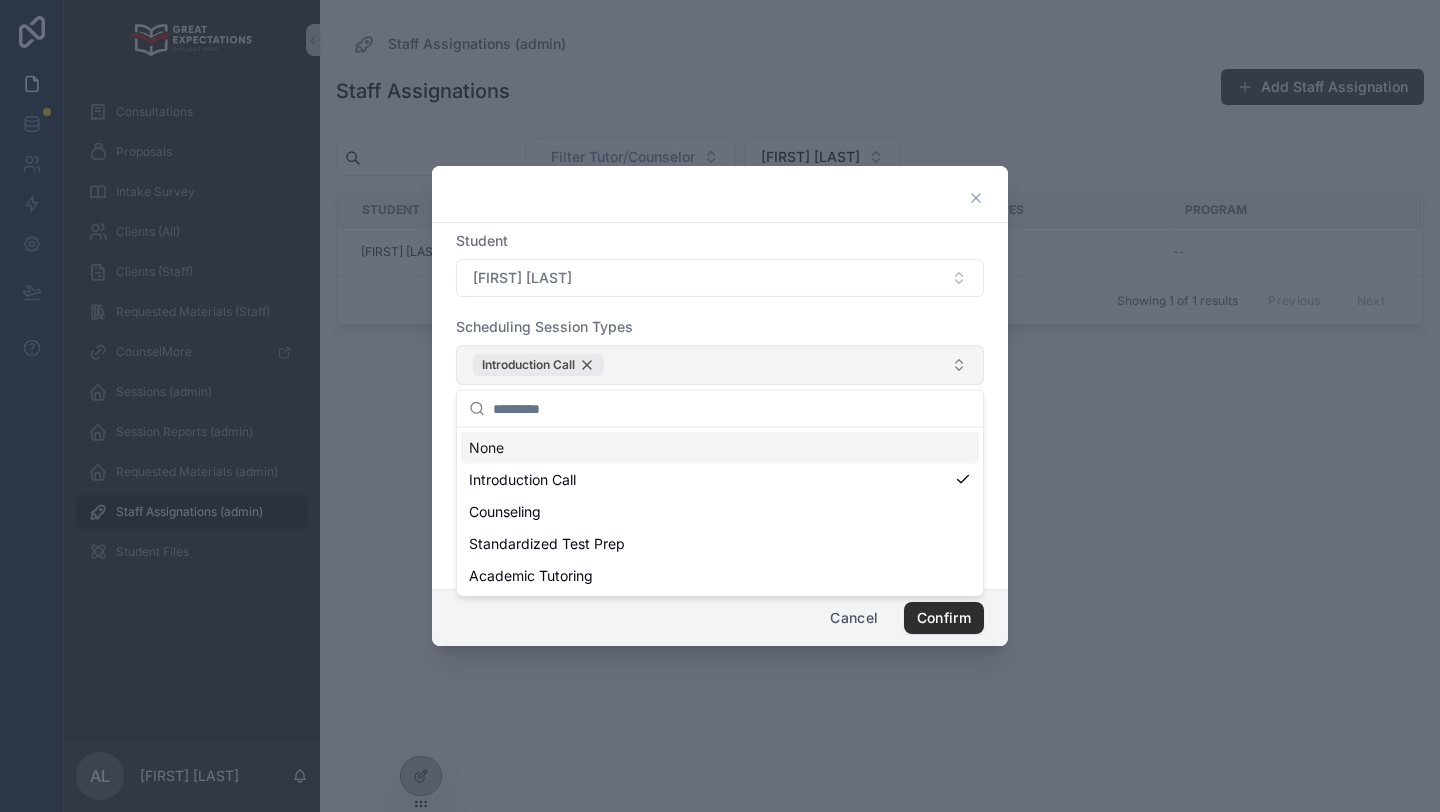 click on "Introduction Call" at bounding box center (538, 365) 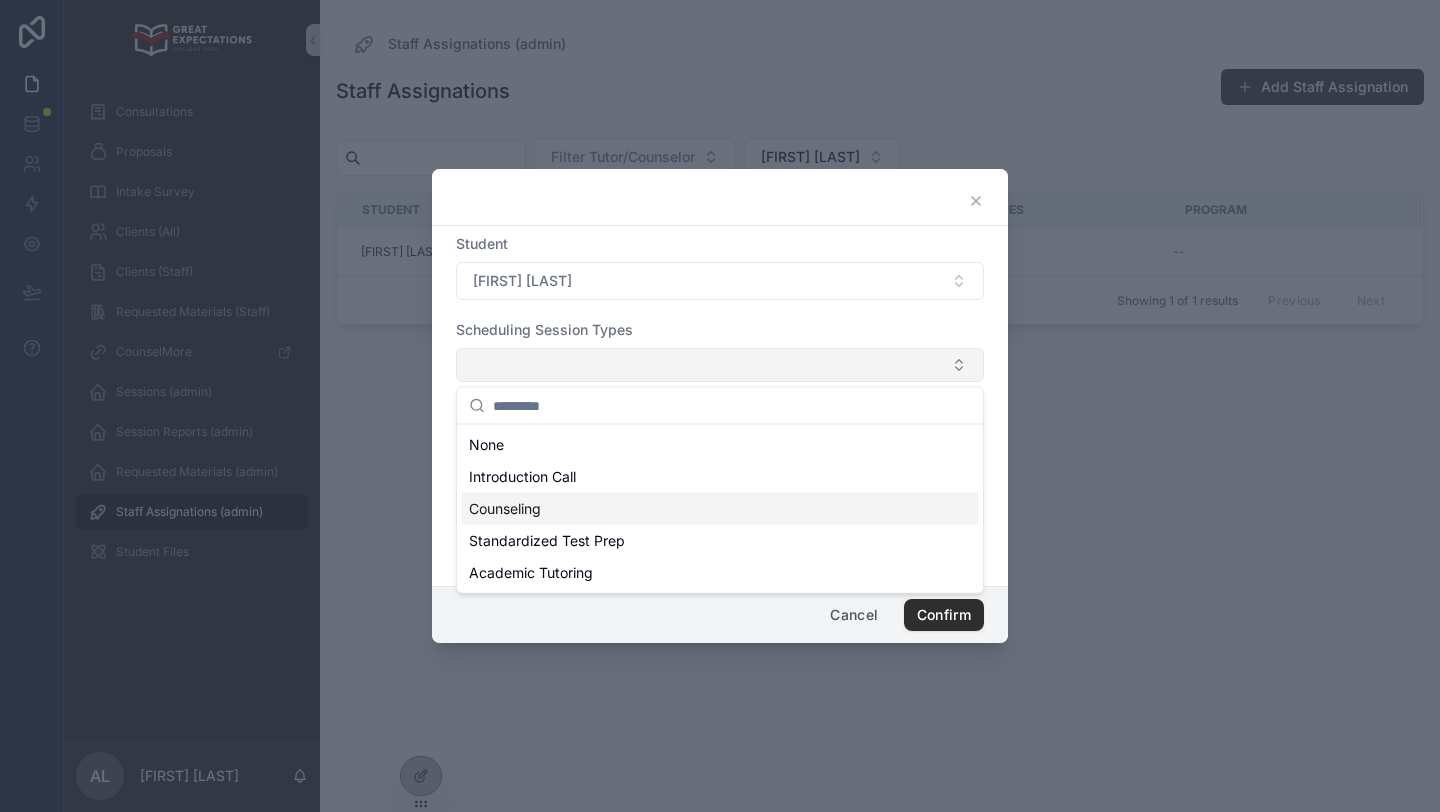 click on "Counseling" at bounding box center (720, 509) 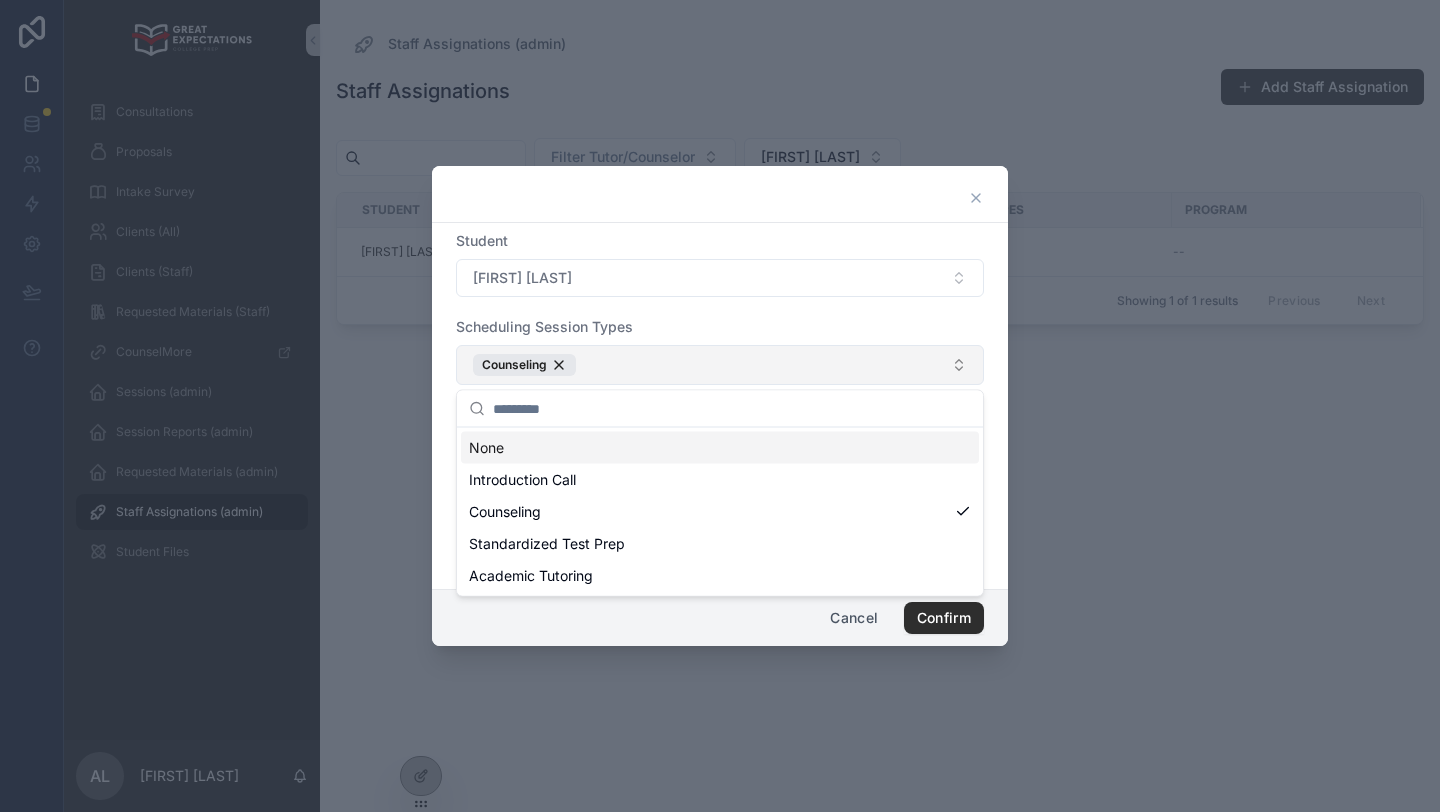 click on "Student Asher Resnik Scheduling Session Types Counseling Tutor/Counselor Julian Hoffman Program" at bounding box center [720, 402] 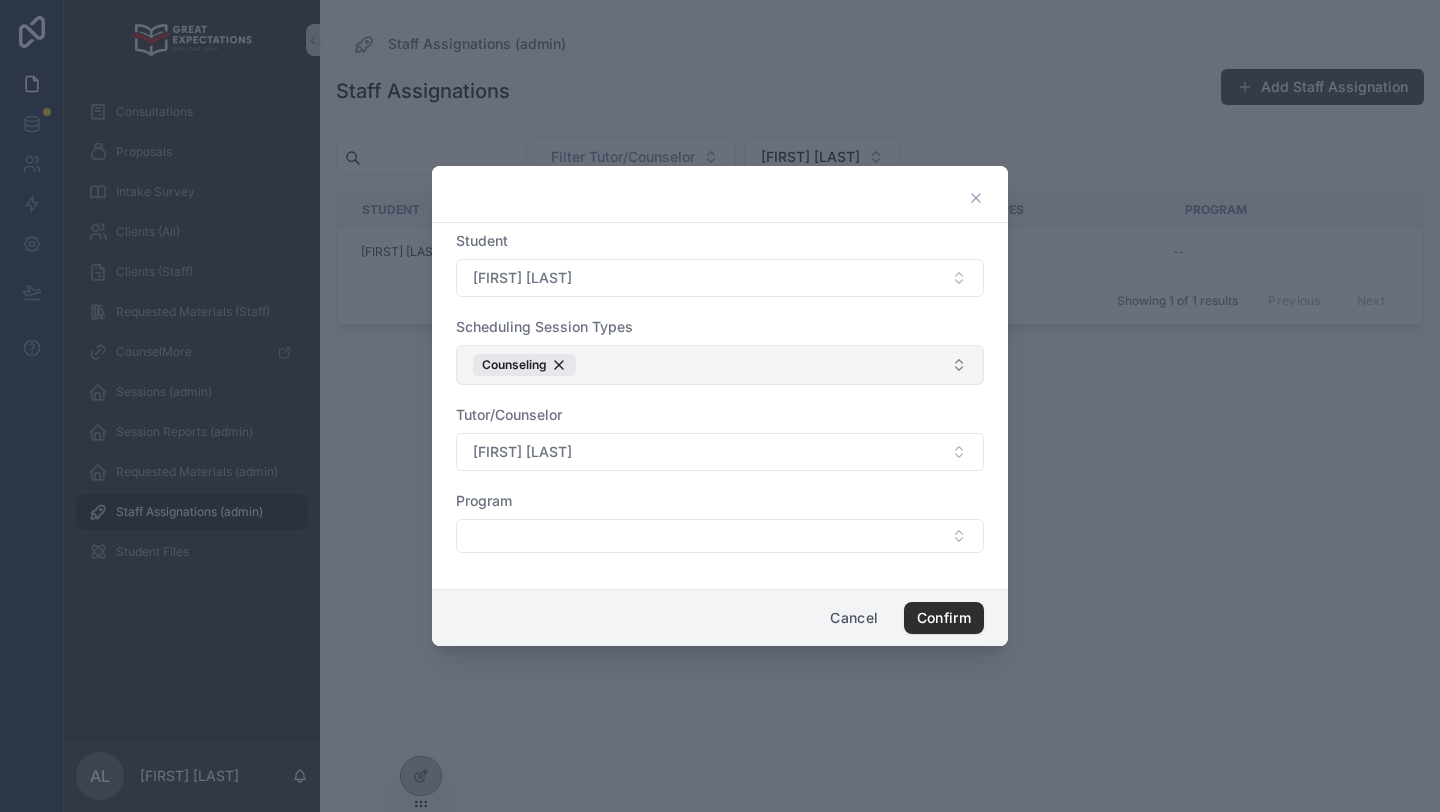 click on "Student Asher Resnik Scheduling Session Types Counseling Tutor/Counselor Julian Hoffman Program" at bounding box center [720, 402] 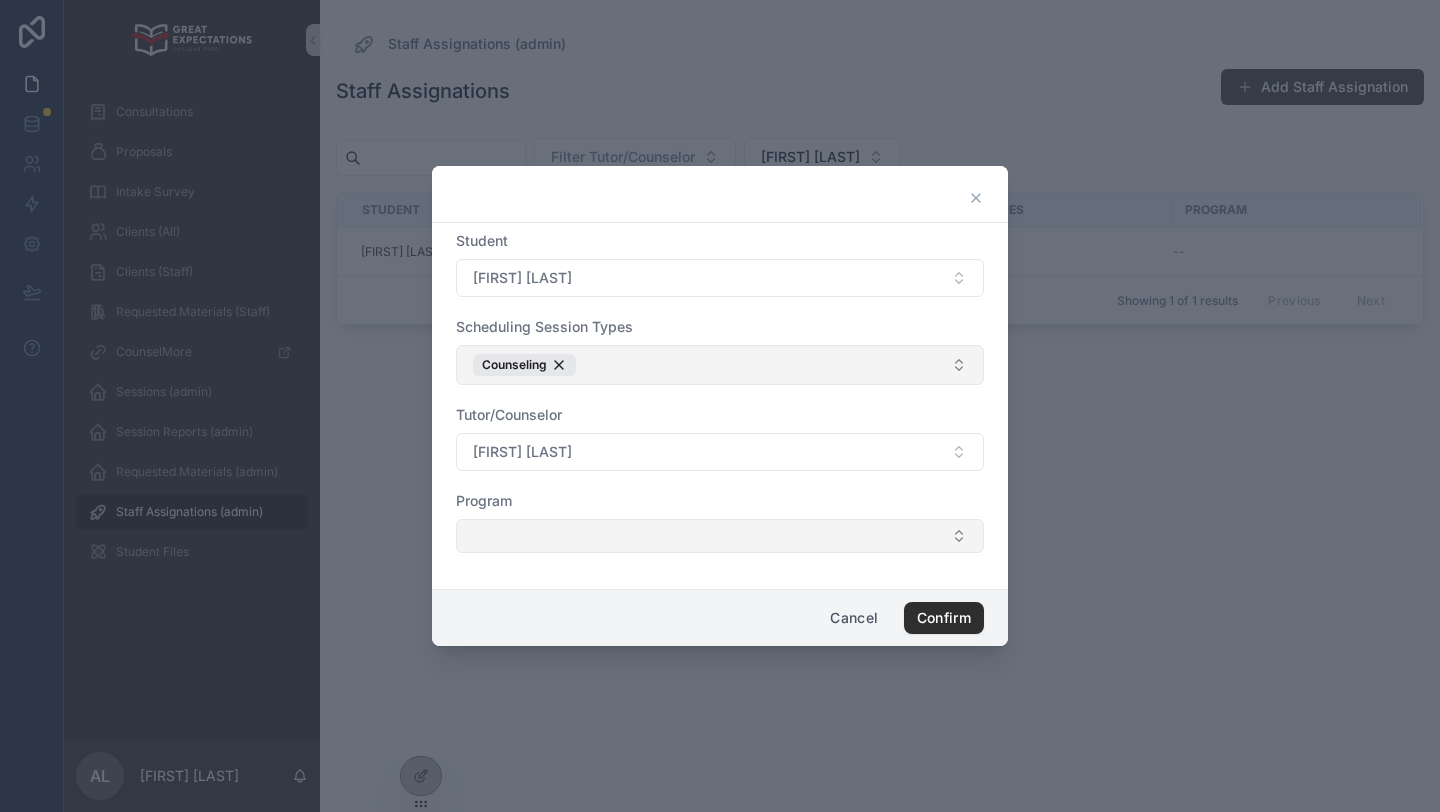 click at bounding box center [720, 536] 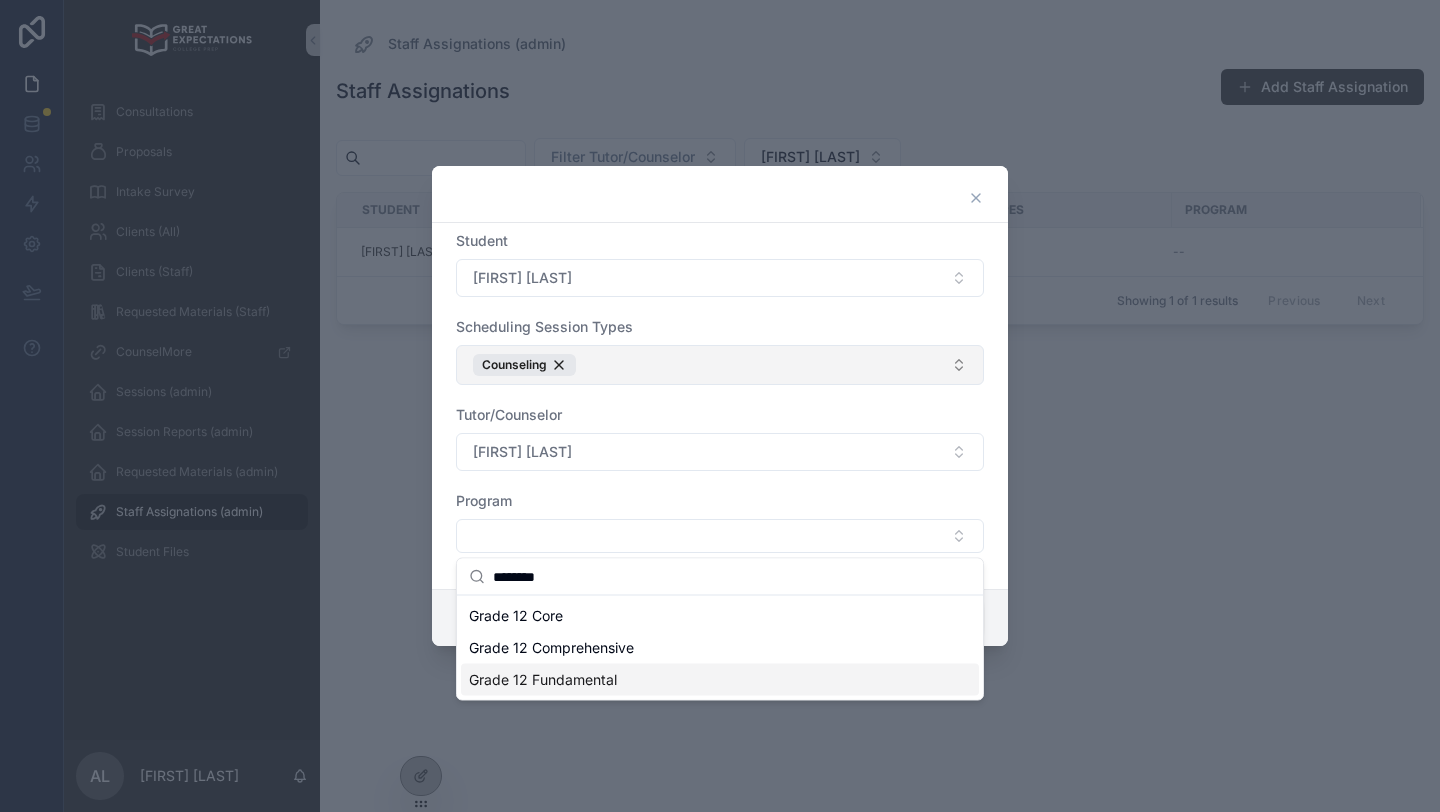 type on "********" 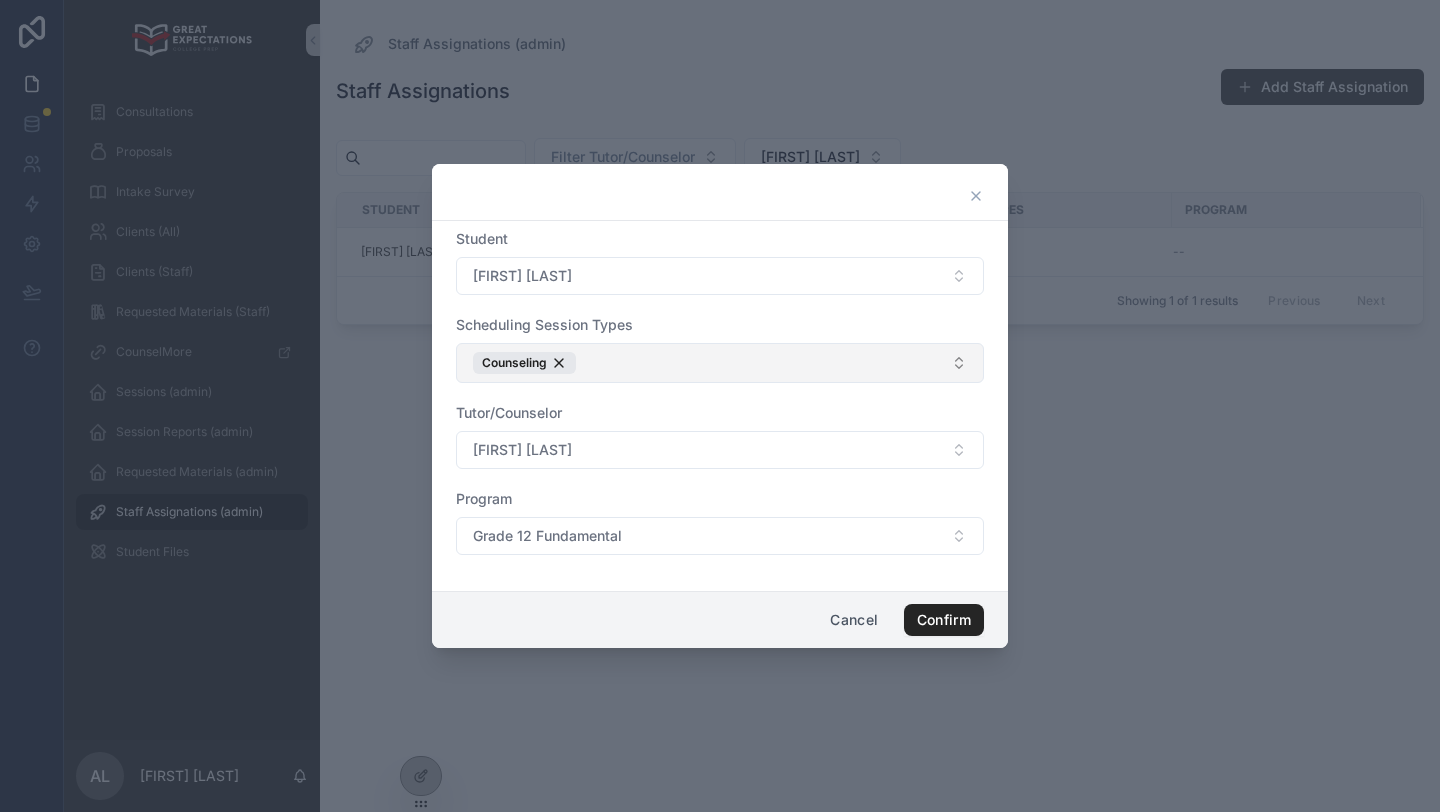 click on "Confirm" at bounding box center [944, 620] 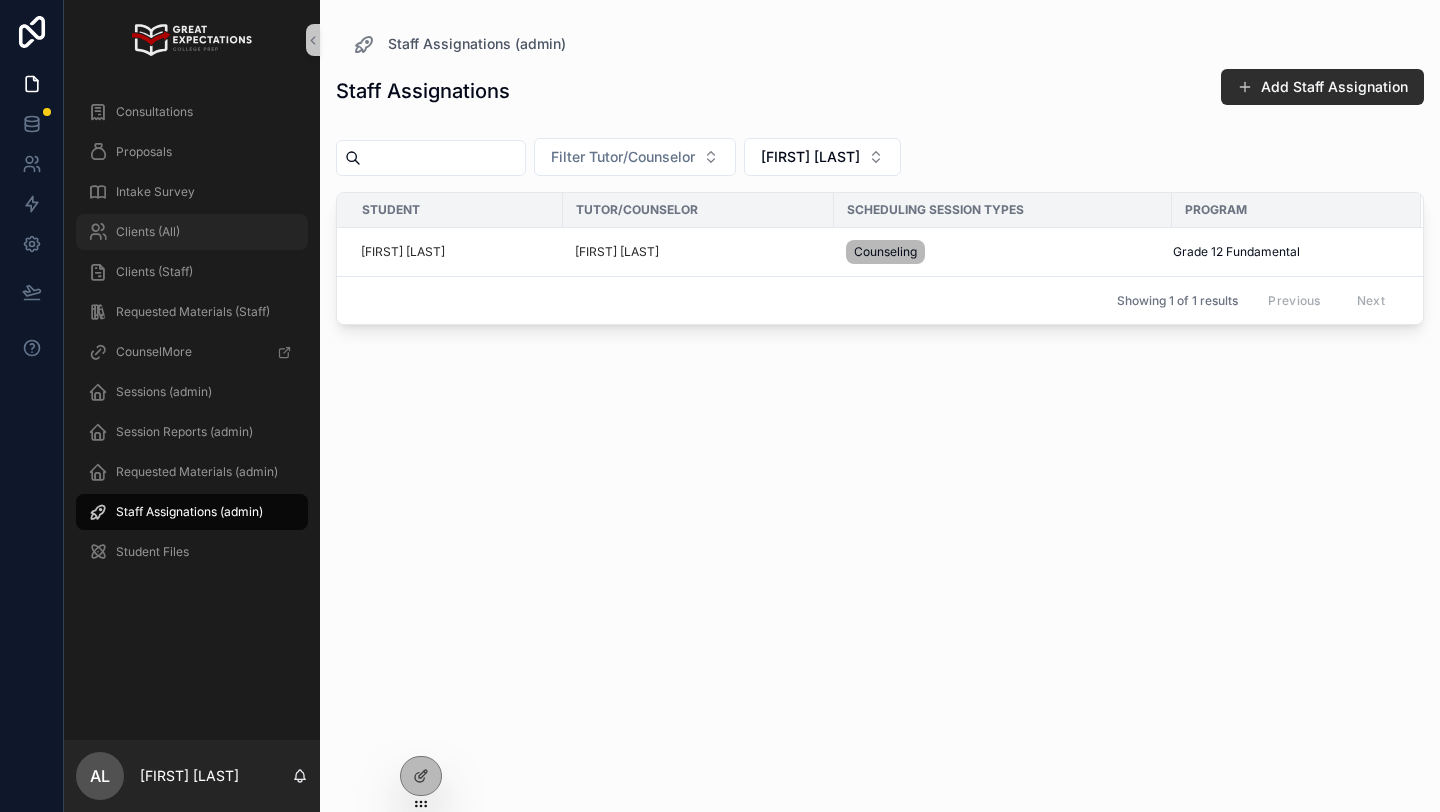click on "Clients (All)" at bounding box center (148, 232) 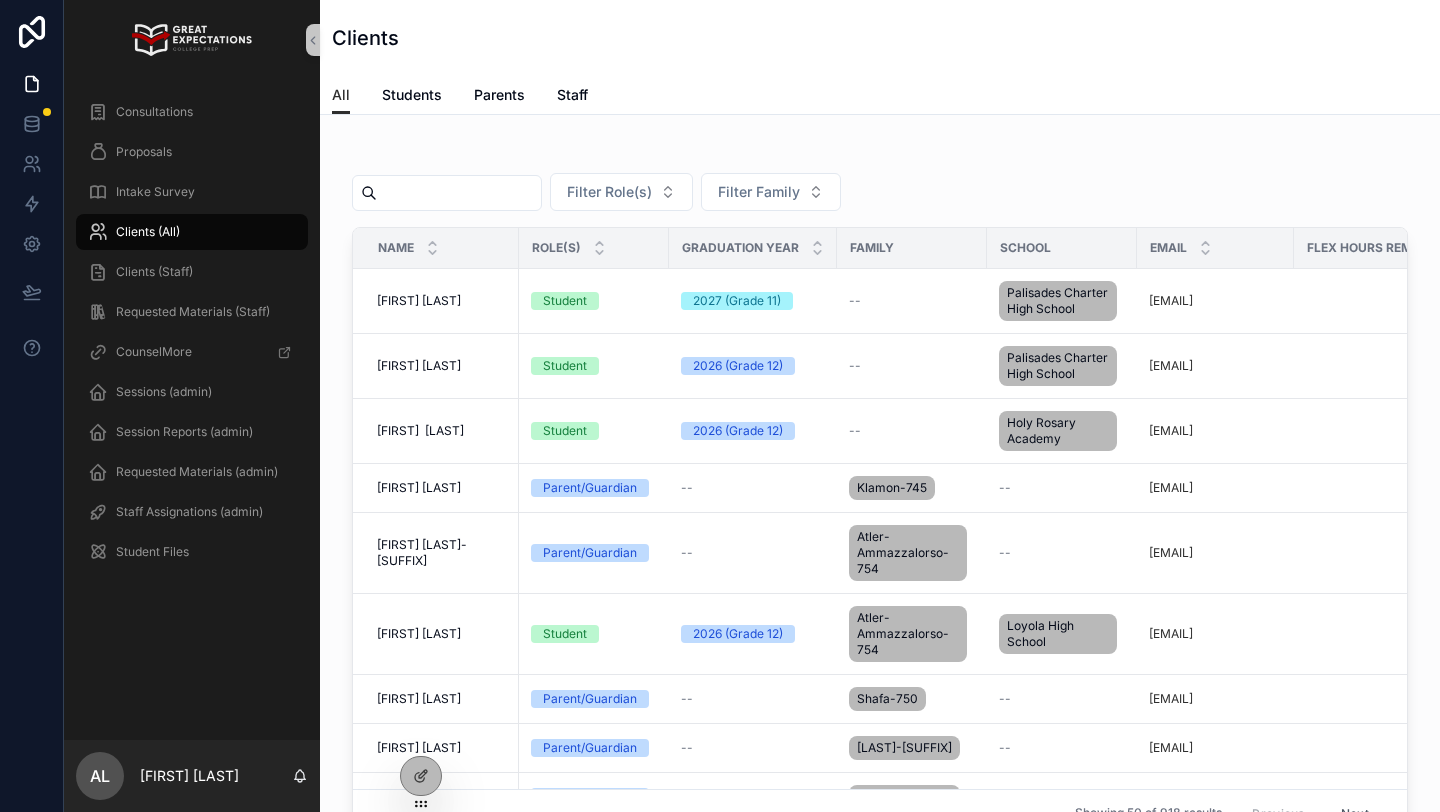 click at bounding box center (459, 193) 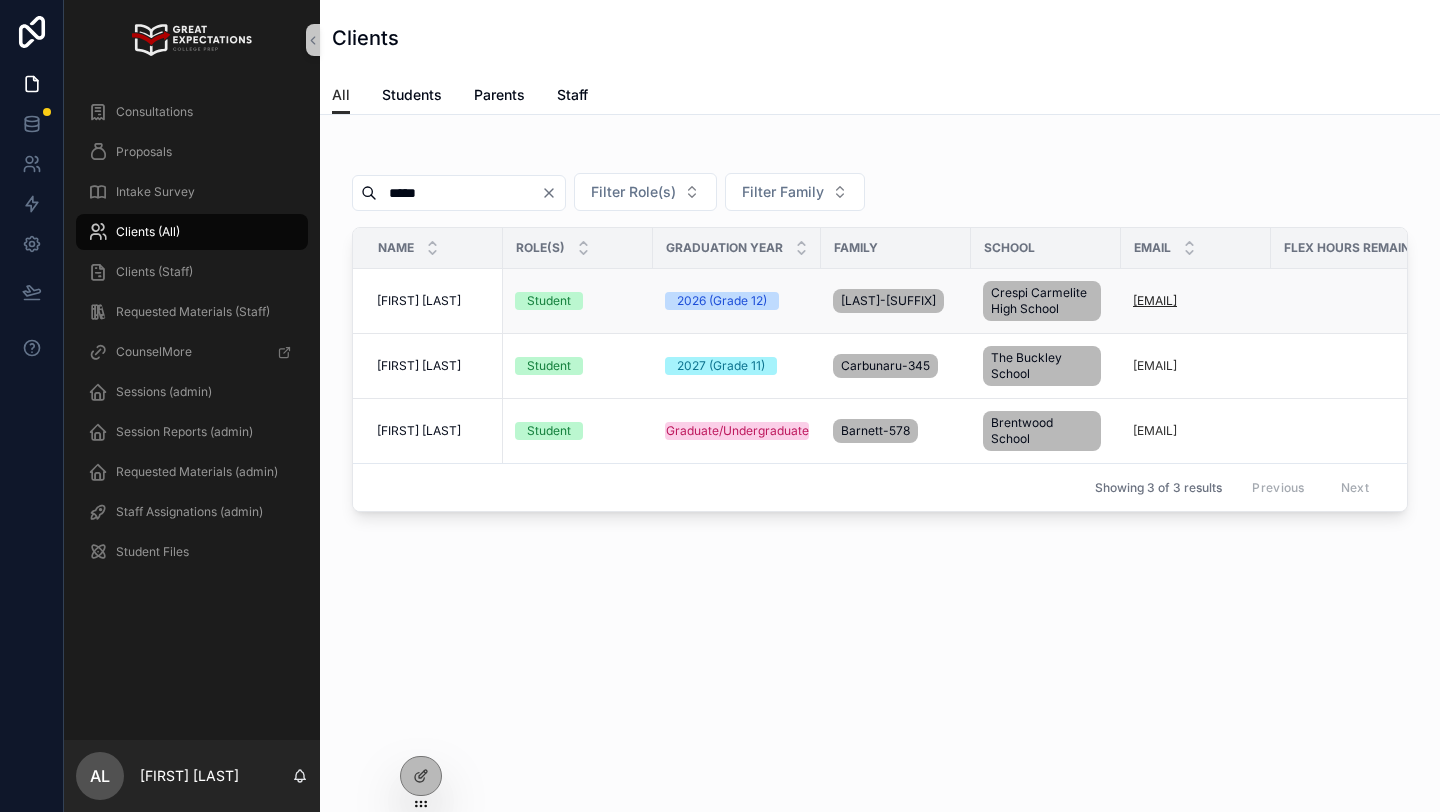 type on "*****" 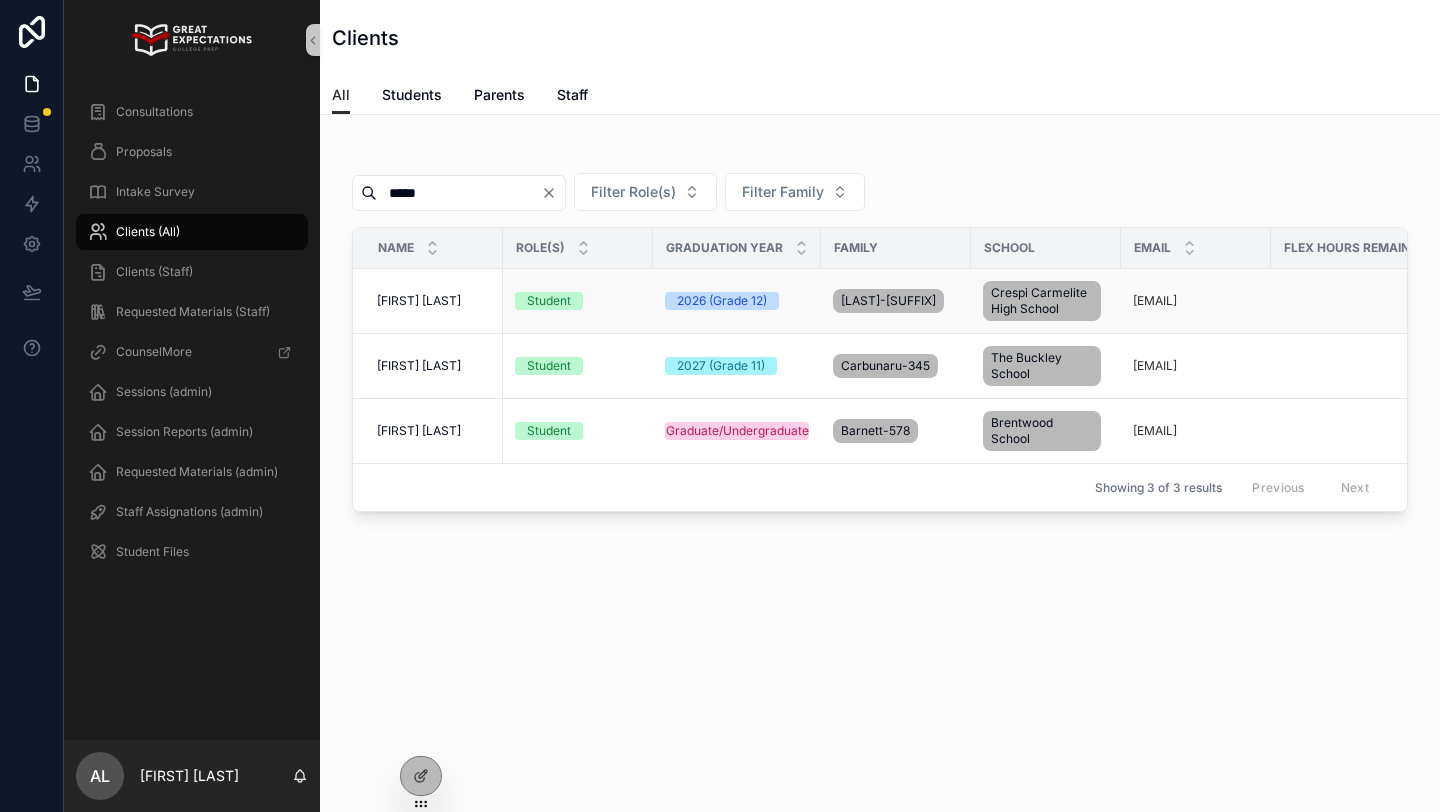 click on "Asher Resnik" at bounding box center [419, 301] 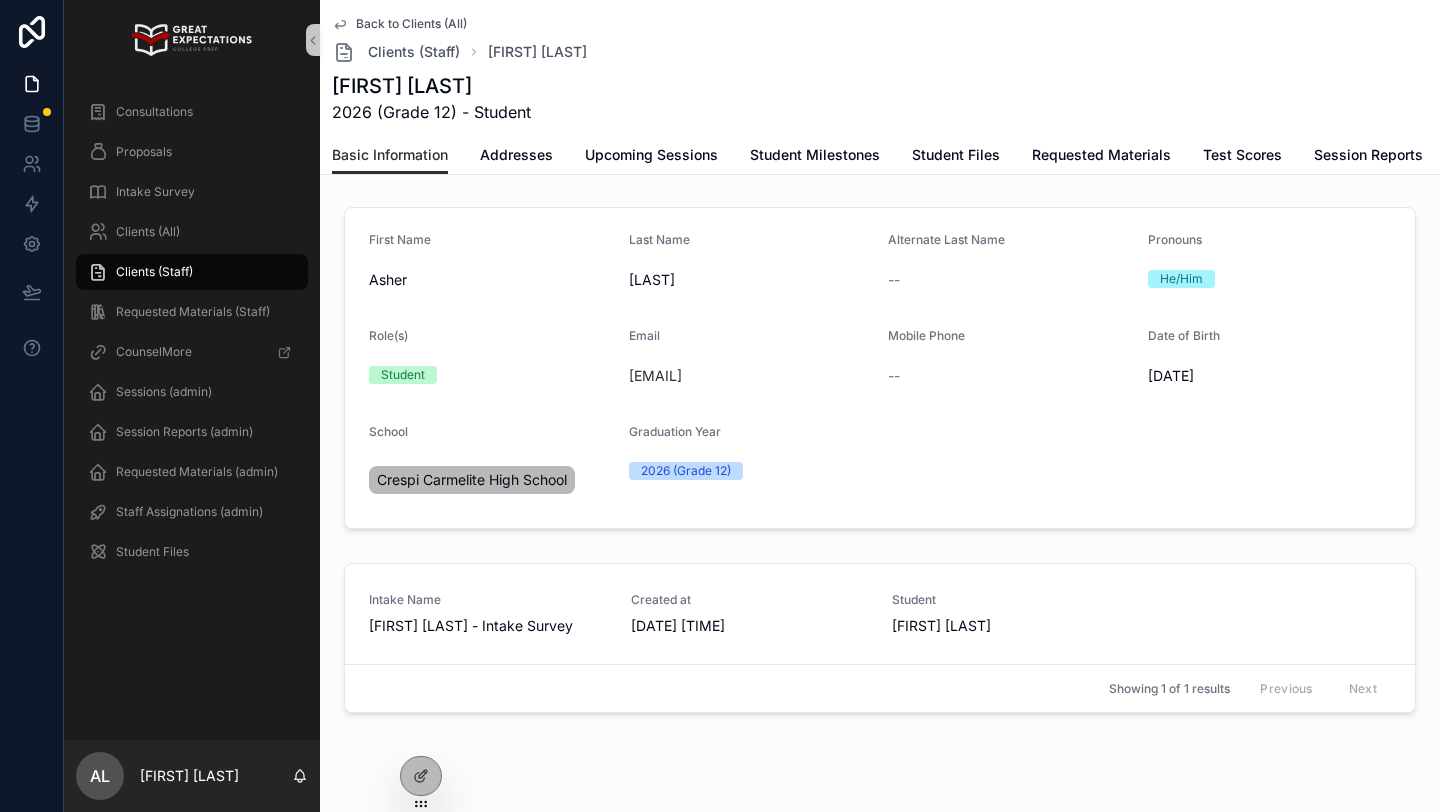 click on "Crespi Carmelite High School" at bounding box center (472, 480) 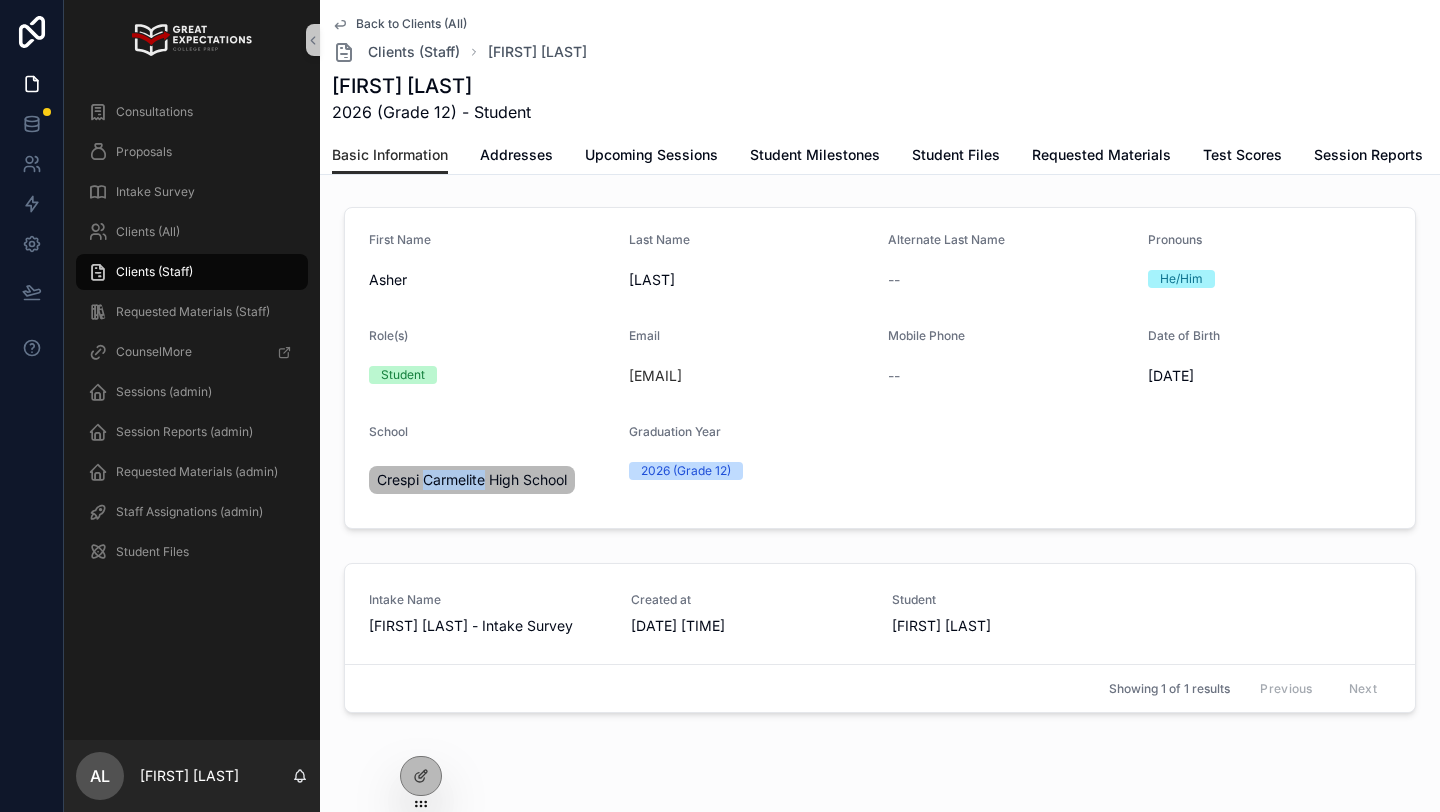 copy on "Carmelite" 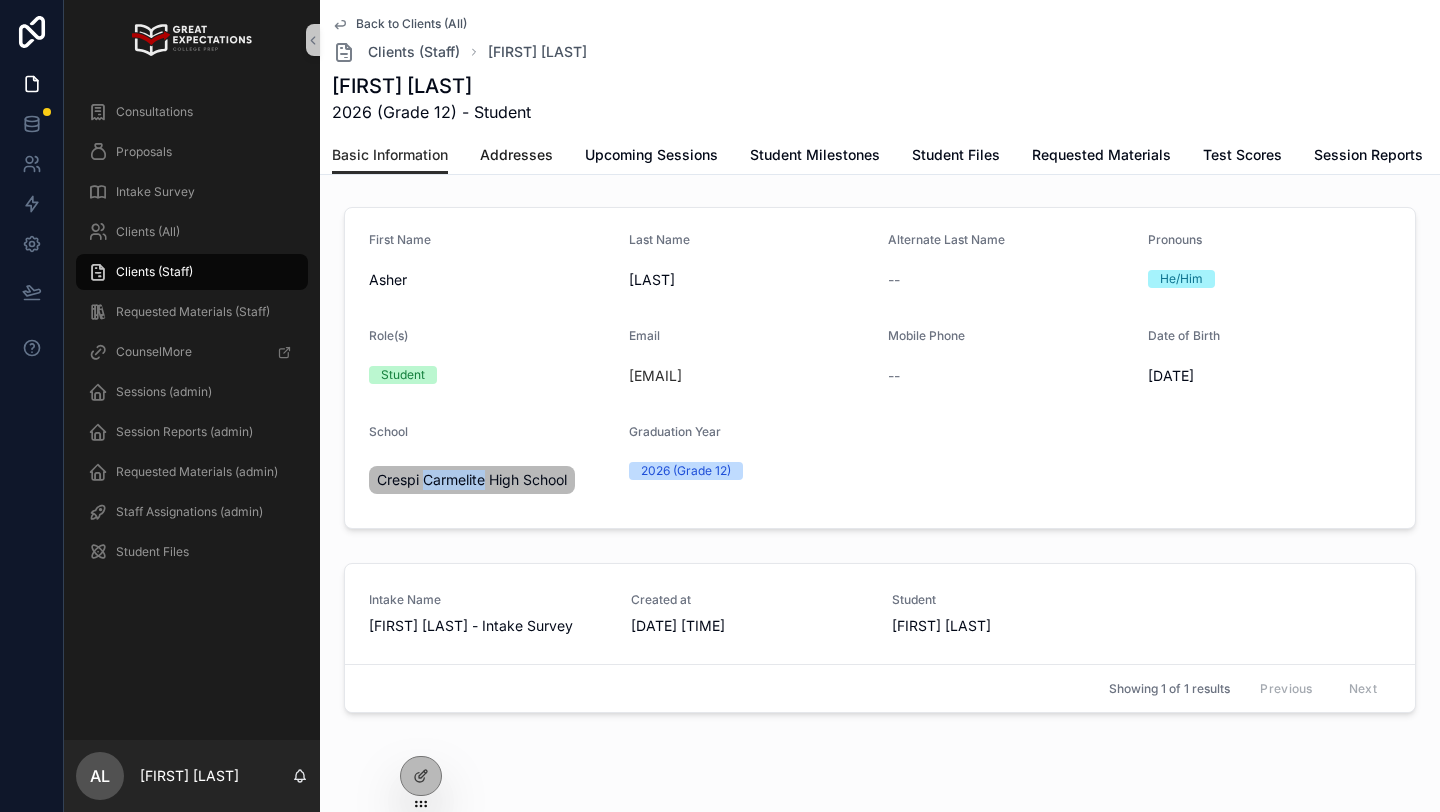 click on "Addresses" at bounding box center (516, 155) 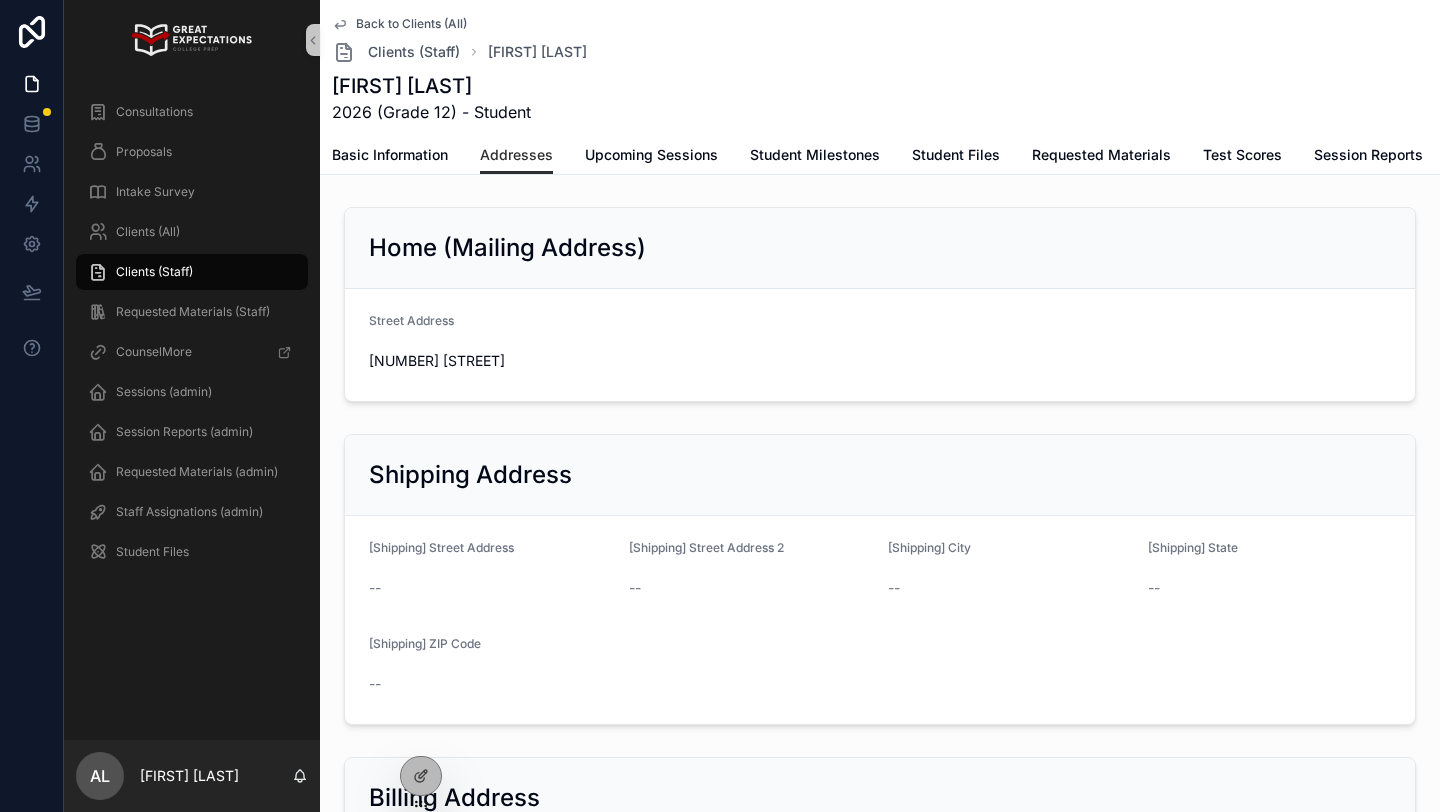 click on "11601 Hortense Street" at bounding box center (491, 361) 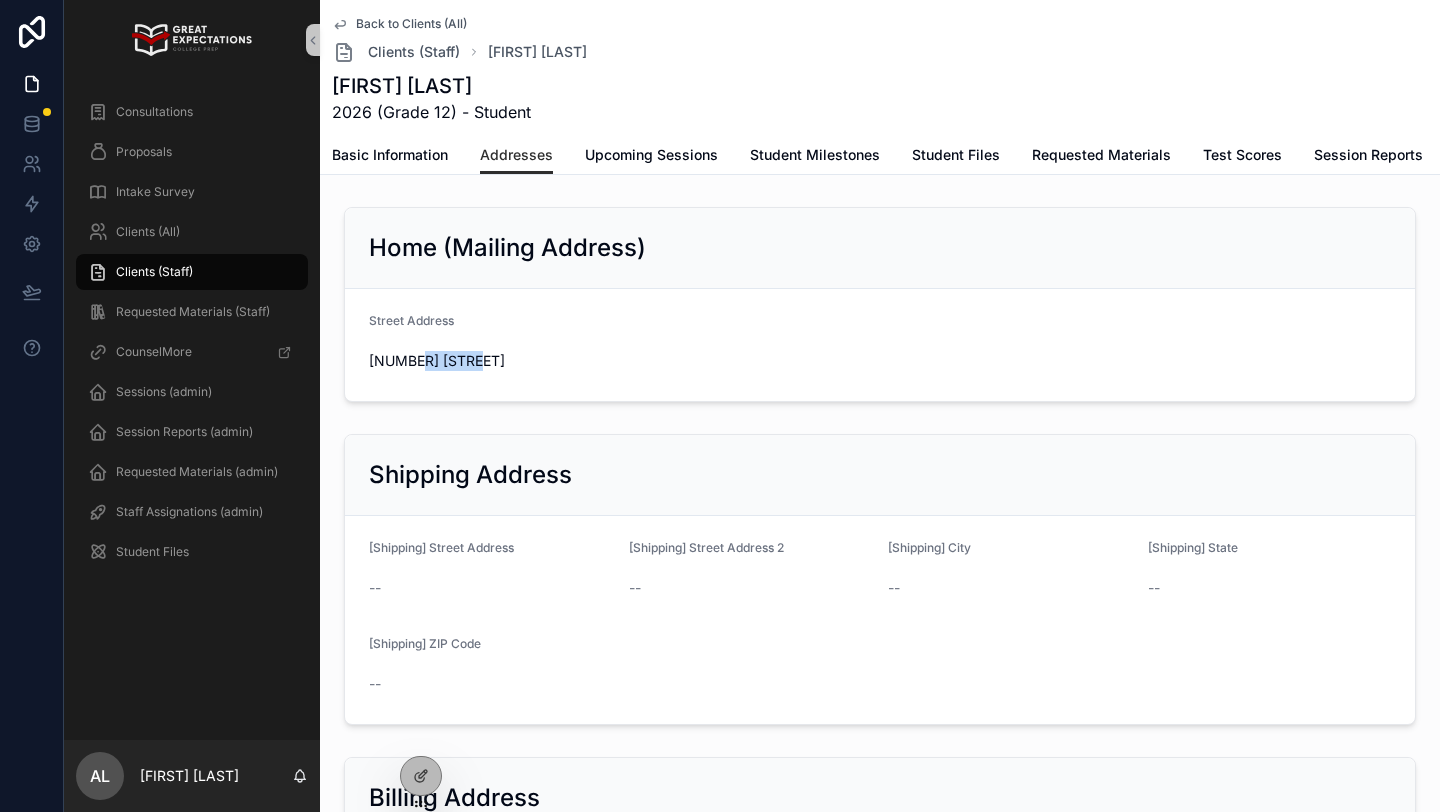click on "11601 Hortense Street" at bounding box center [491, 361] 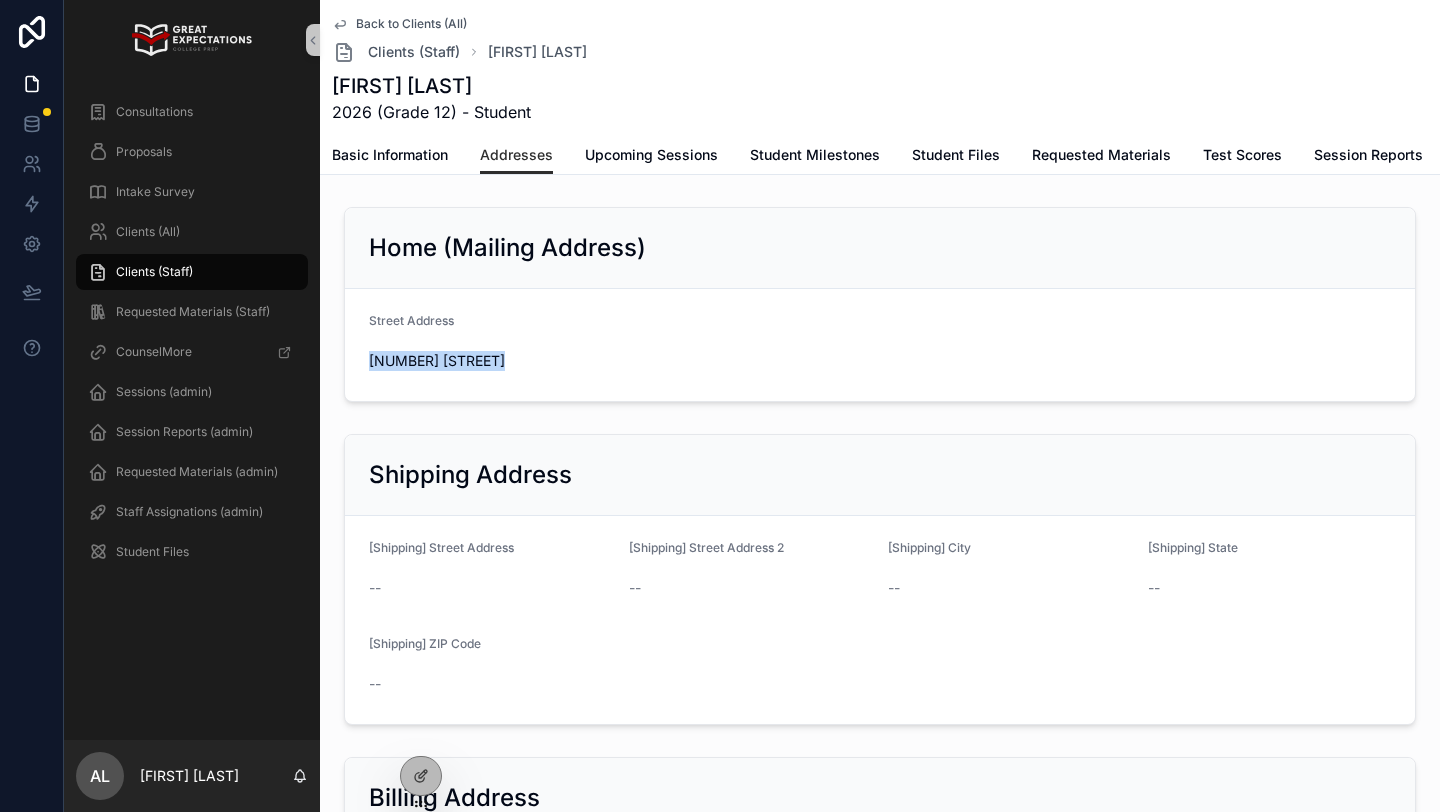 click on "11601 Hortense Street" at bounding box center (491, 361) 